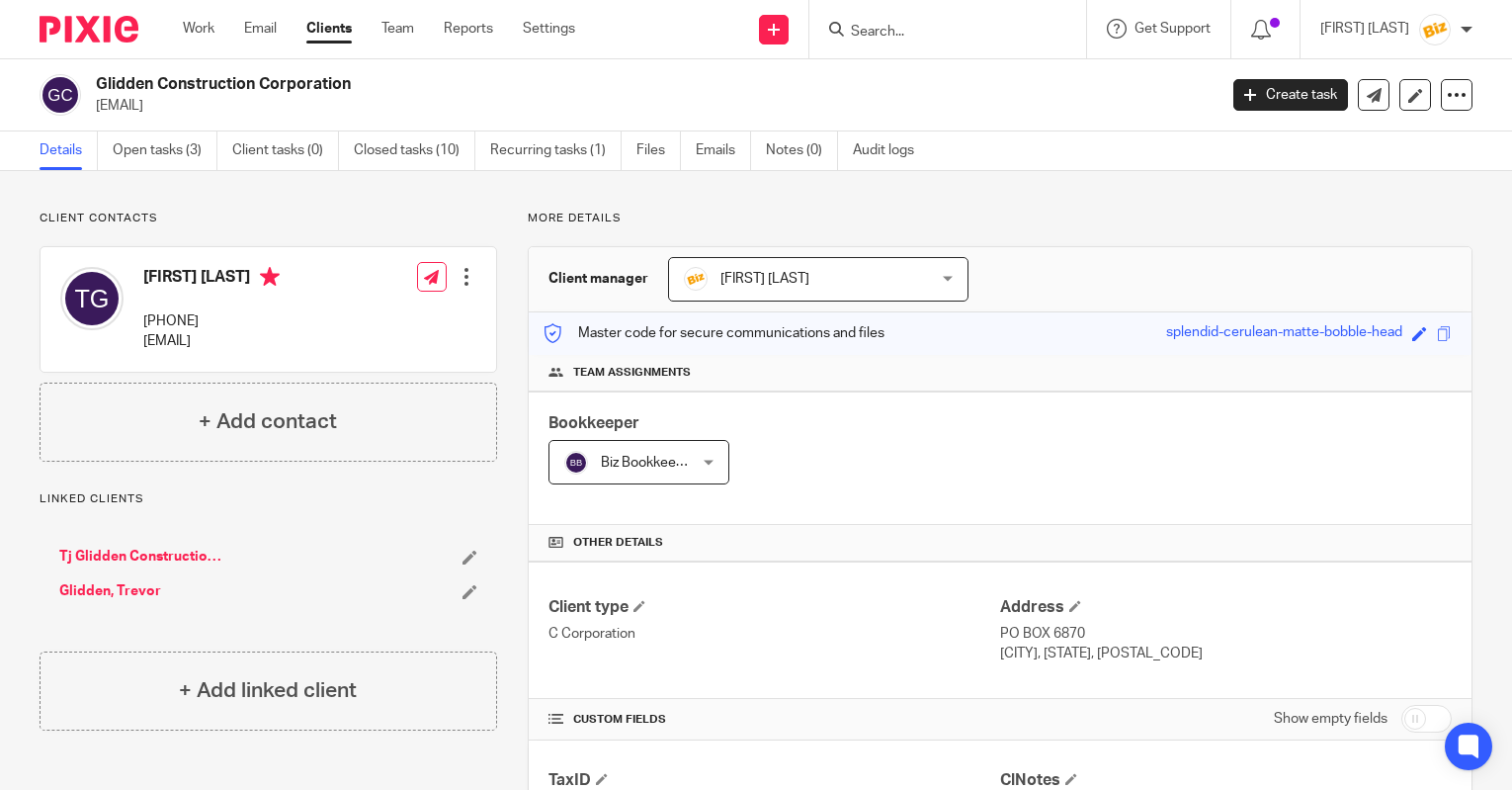 scroll, scrollTop: 0, scrollLeft: 0, axis: both 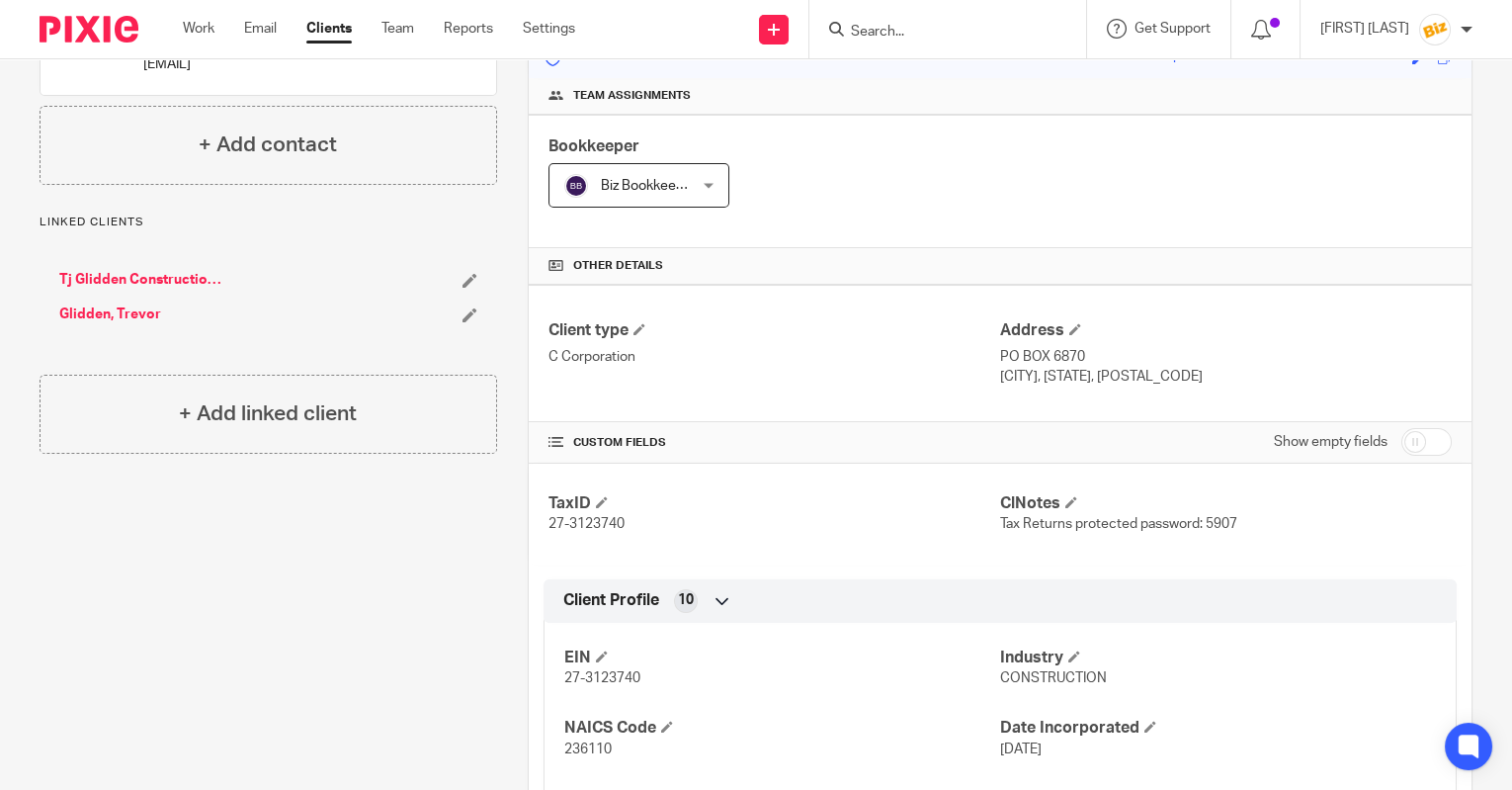 click at bounding box center (938, 33) 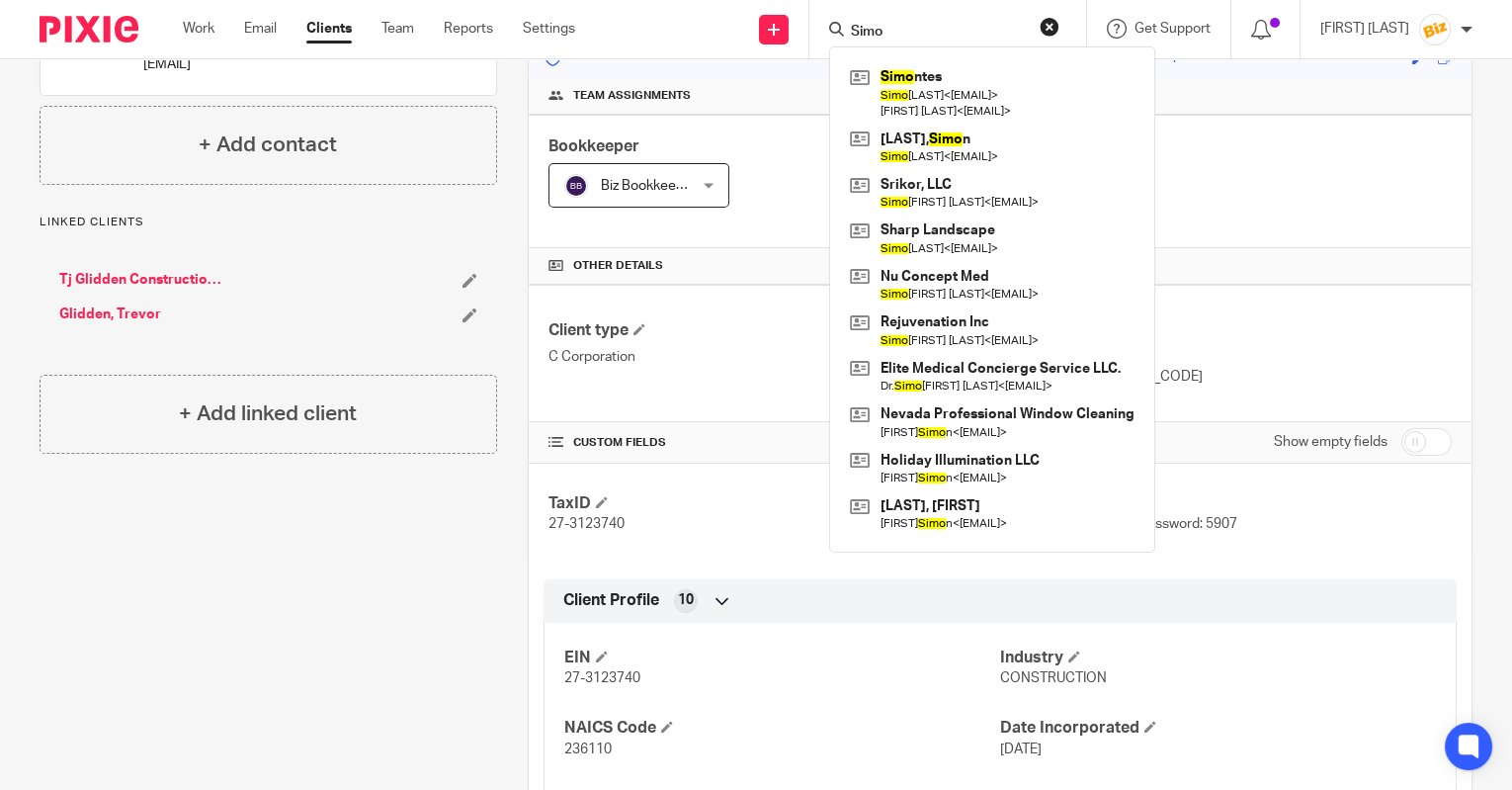 type on "Simon" 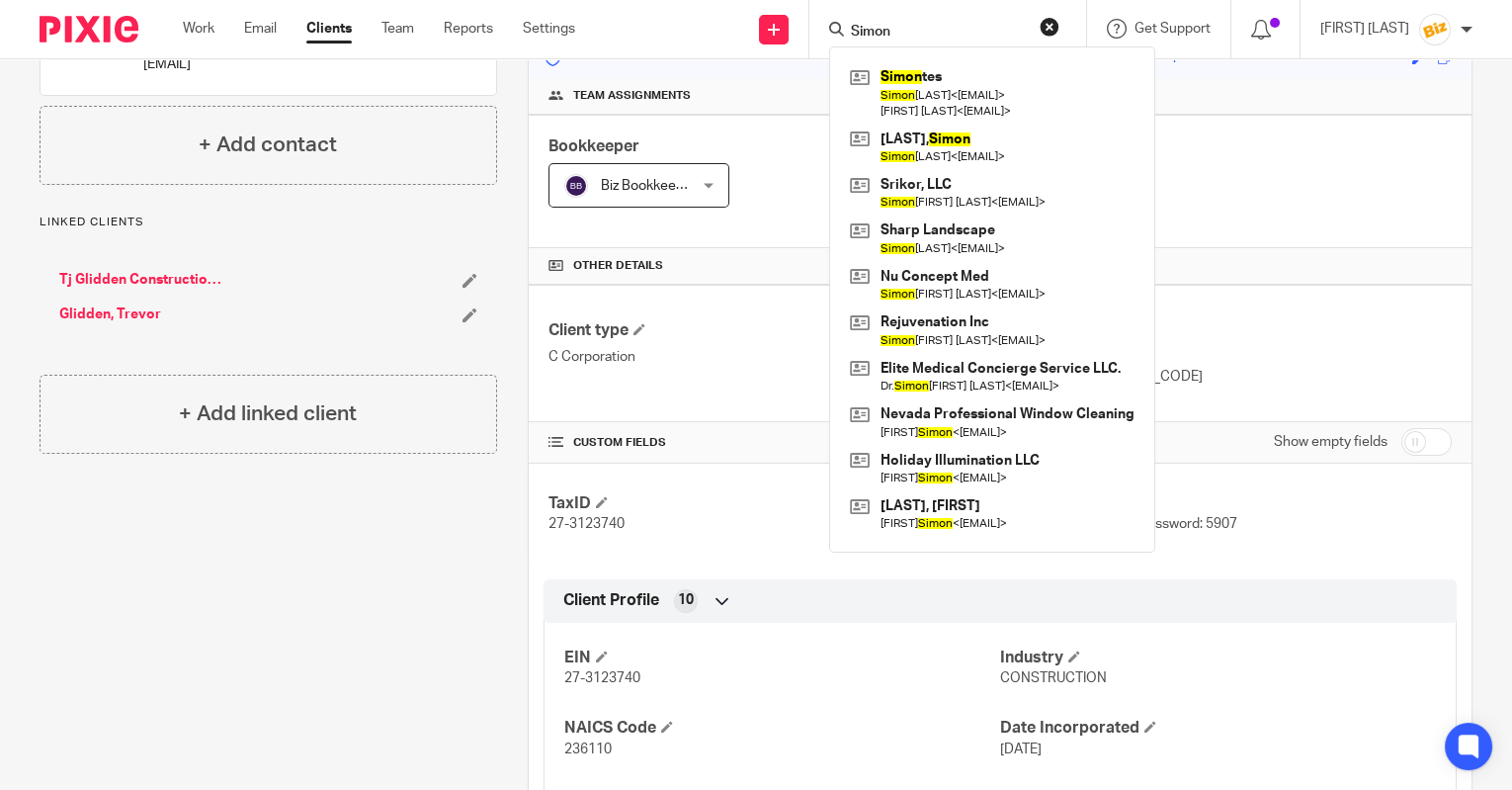 drag, startPoint x: 918, startPoint y: 29, endPoint x: 669, endPoint y: 6, distance: 250.05999 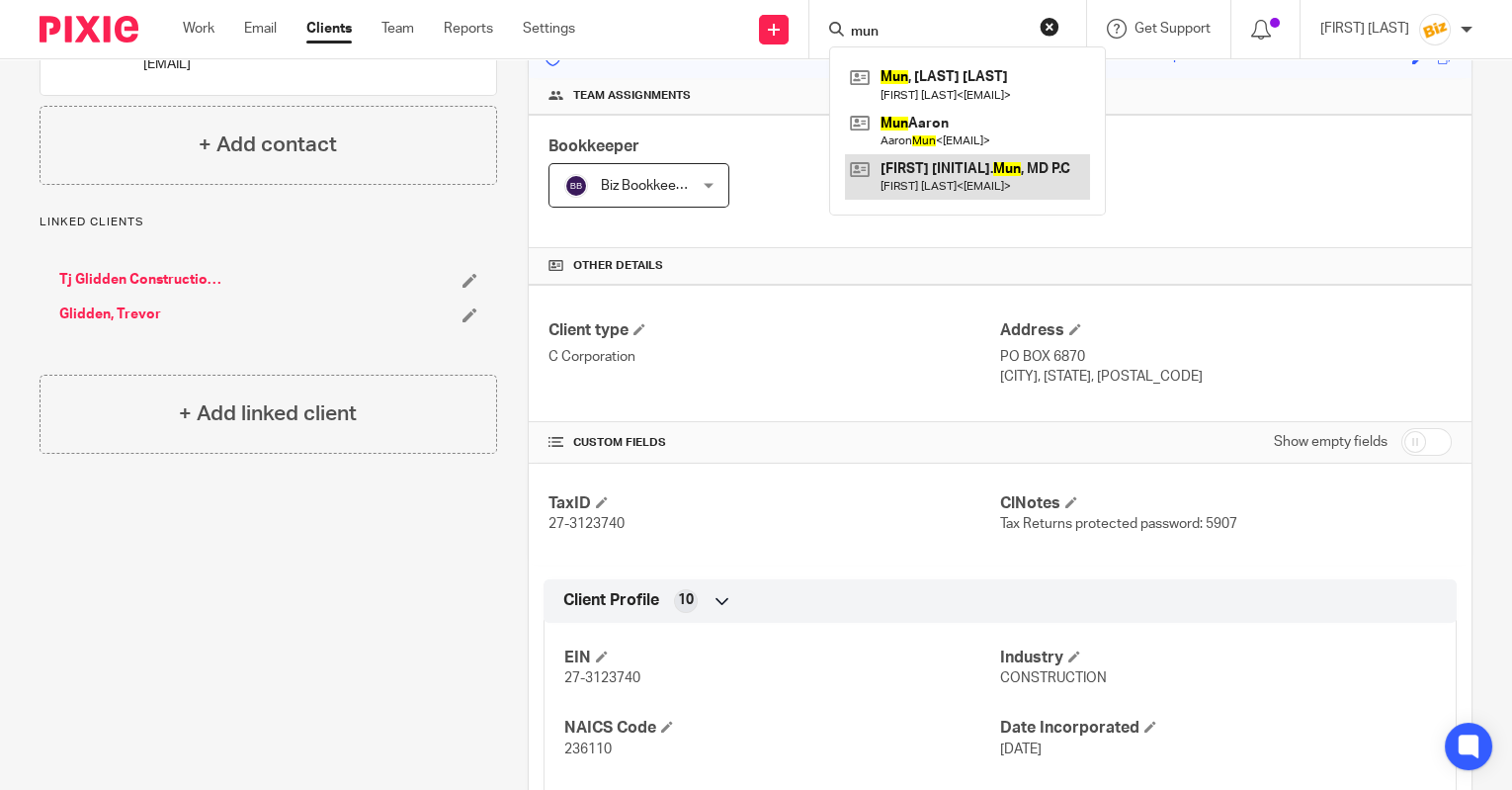 type on "mun" 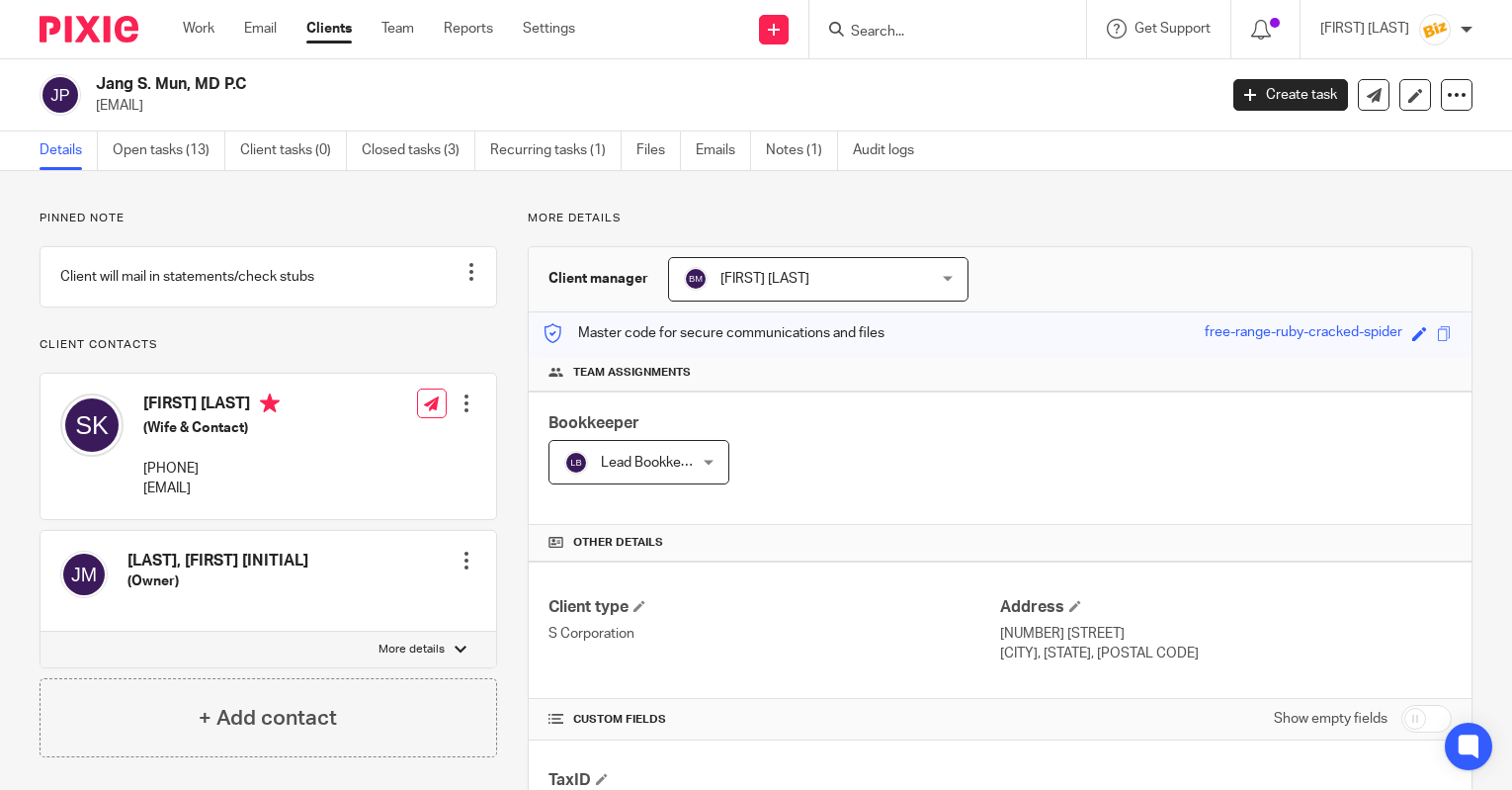 scroll, scrollTop: 0, scrollLeft: 0, axis: both 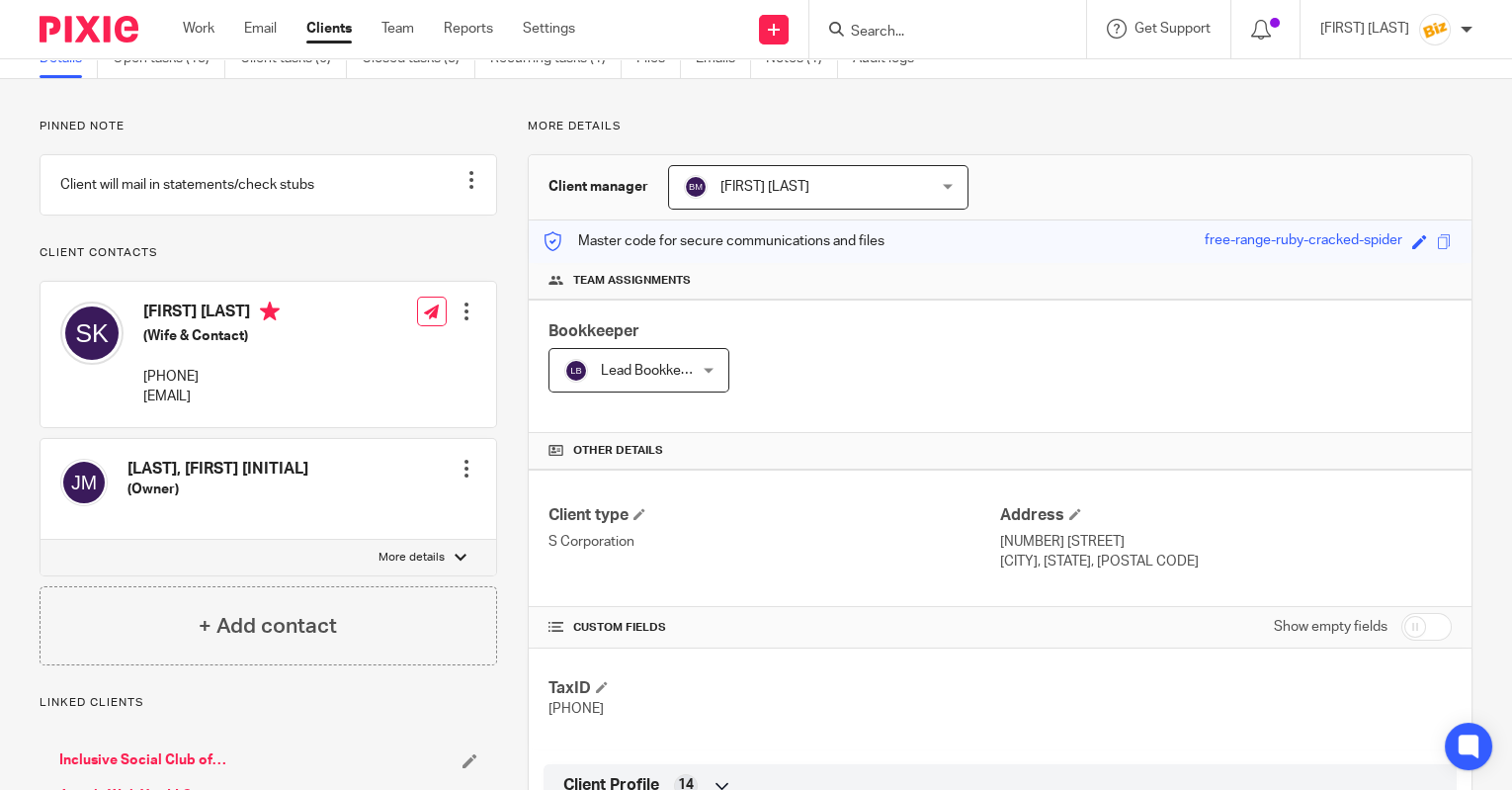 click at bounding box center [938, 33] 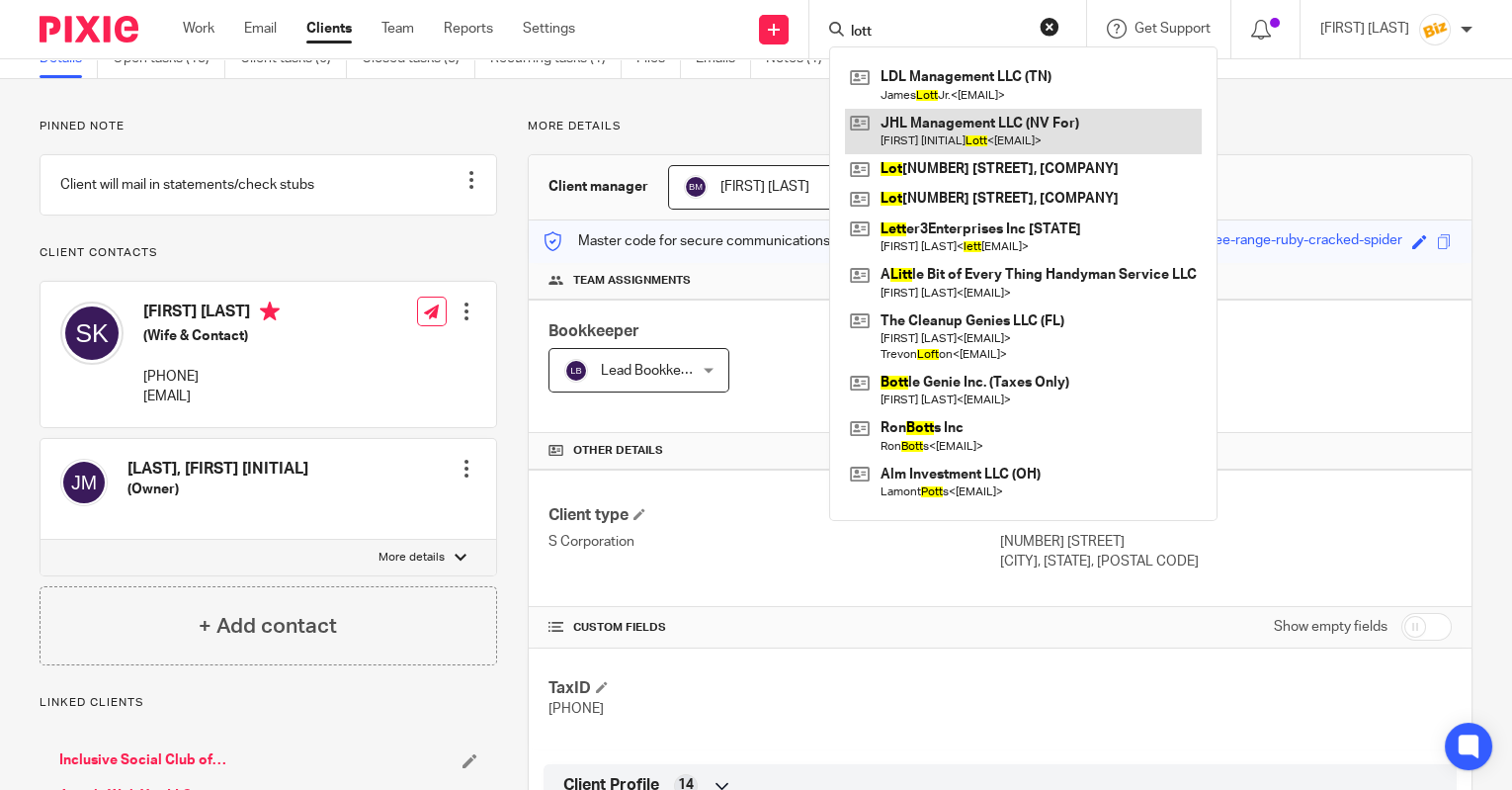 type on "lott" 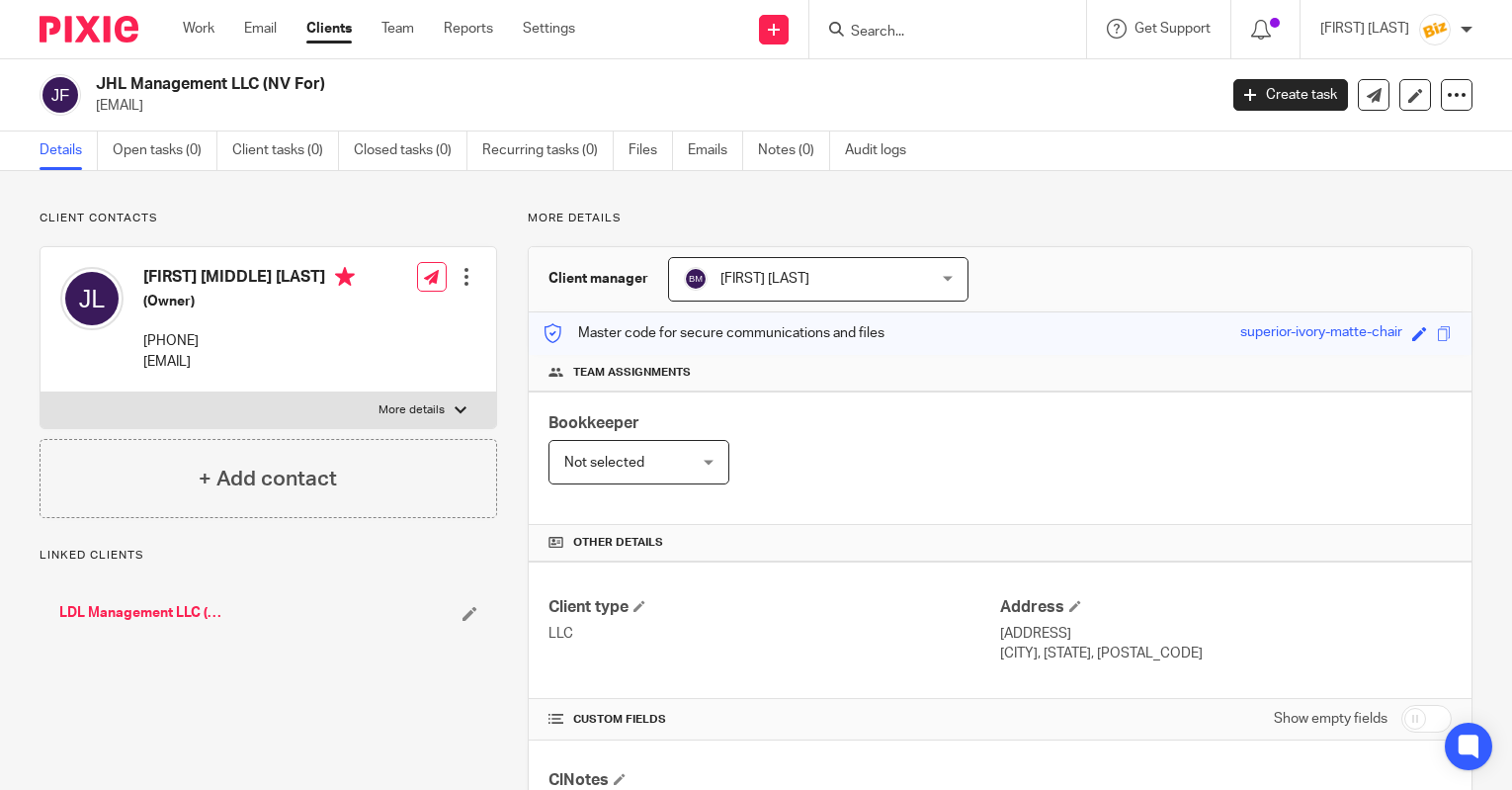 scroll, scrollTop: 0, scrollLeft: 0, axis: both 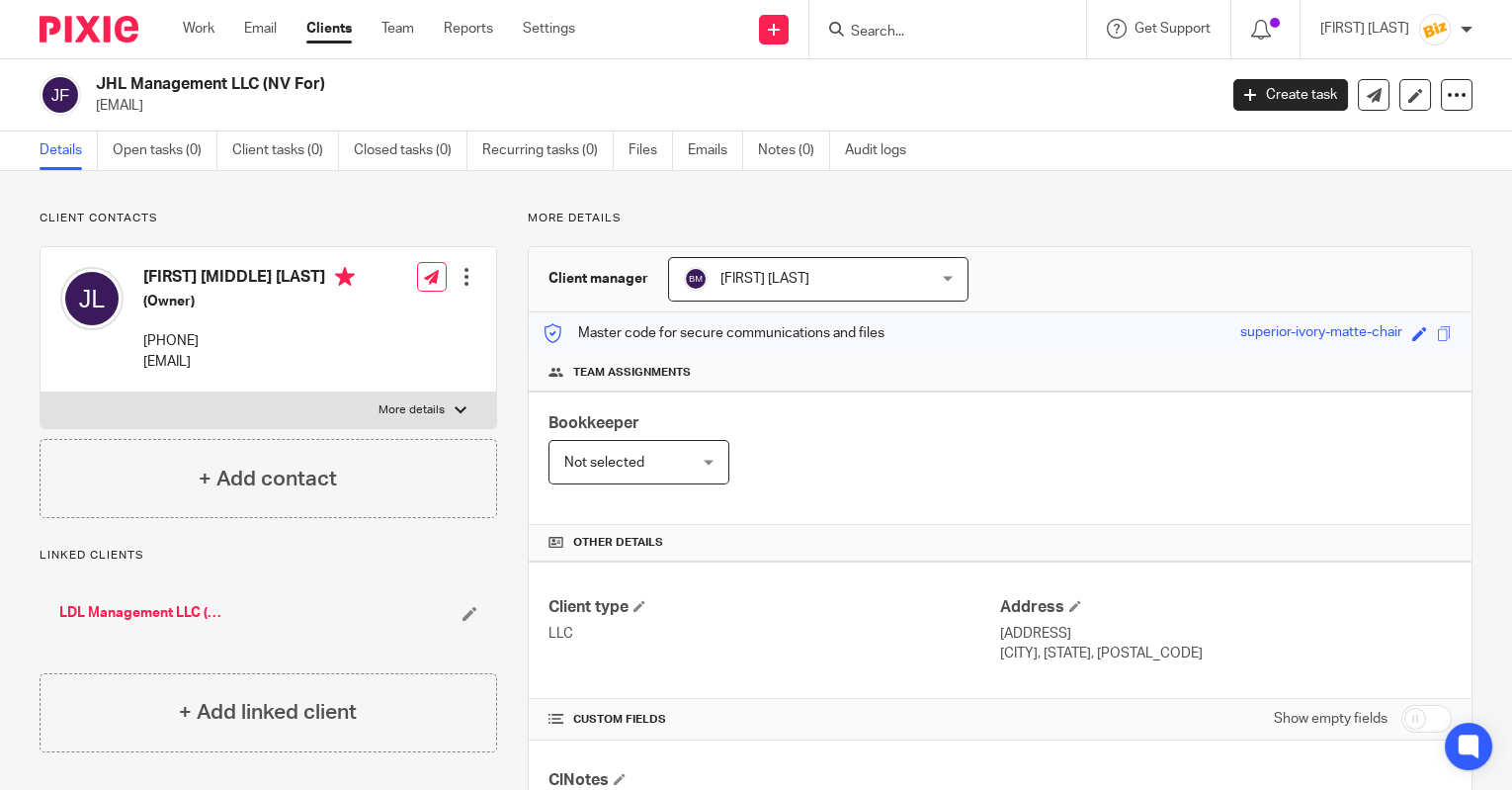 click at bounding box center [938, 33] 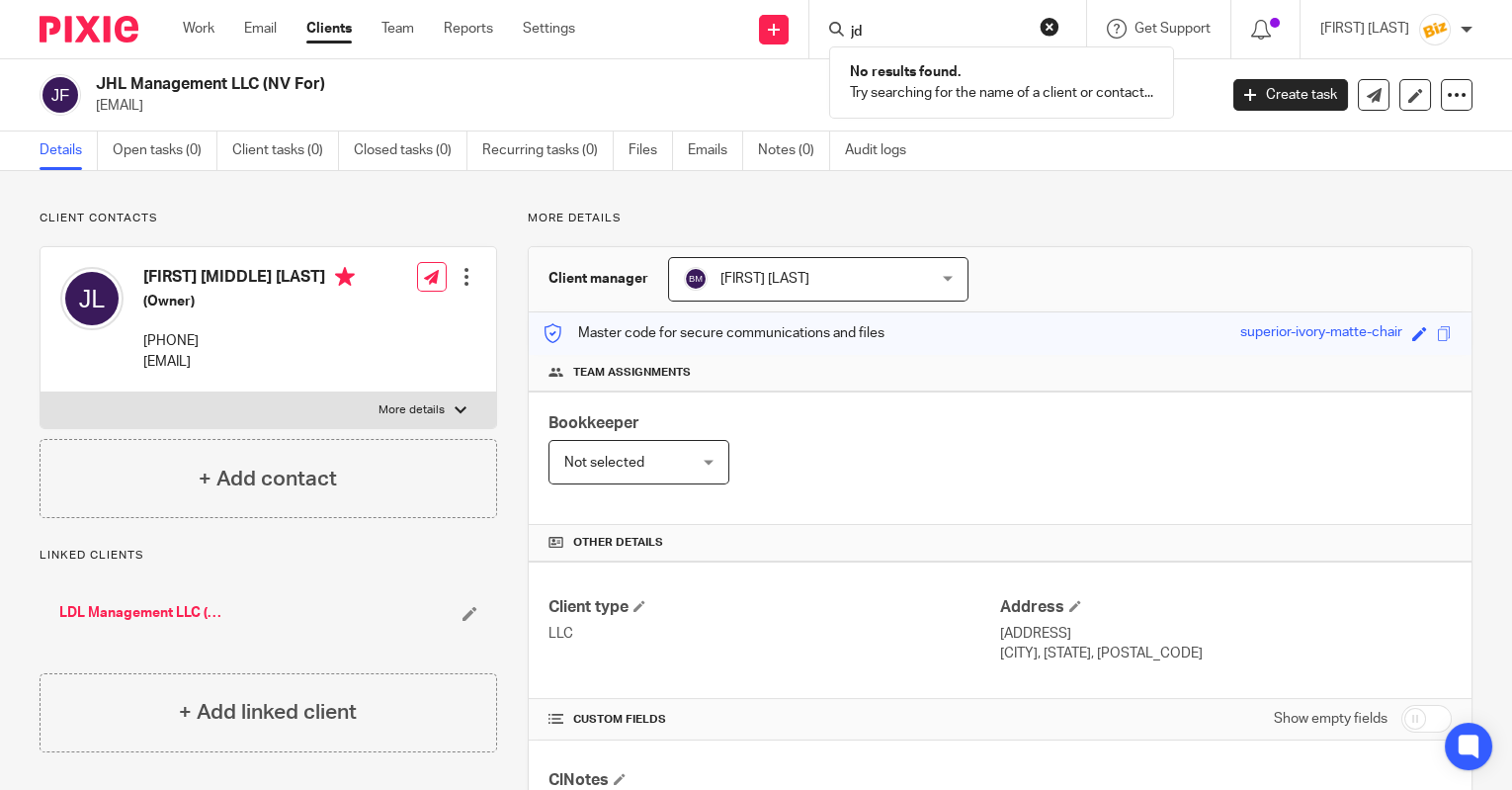 type on "j" 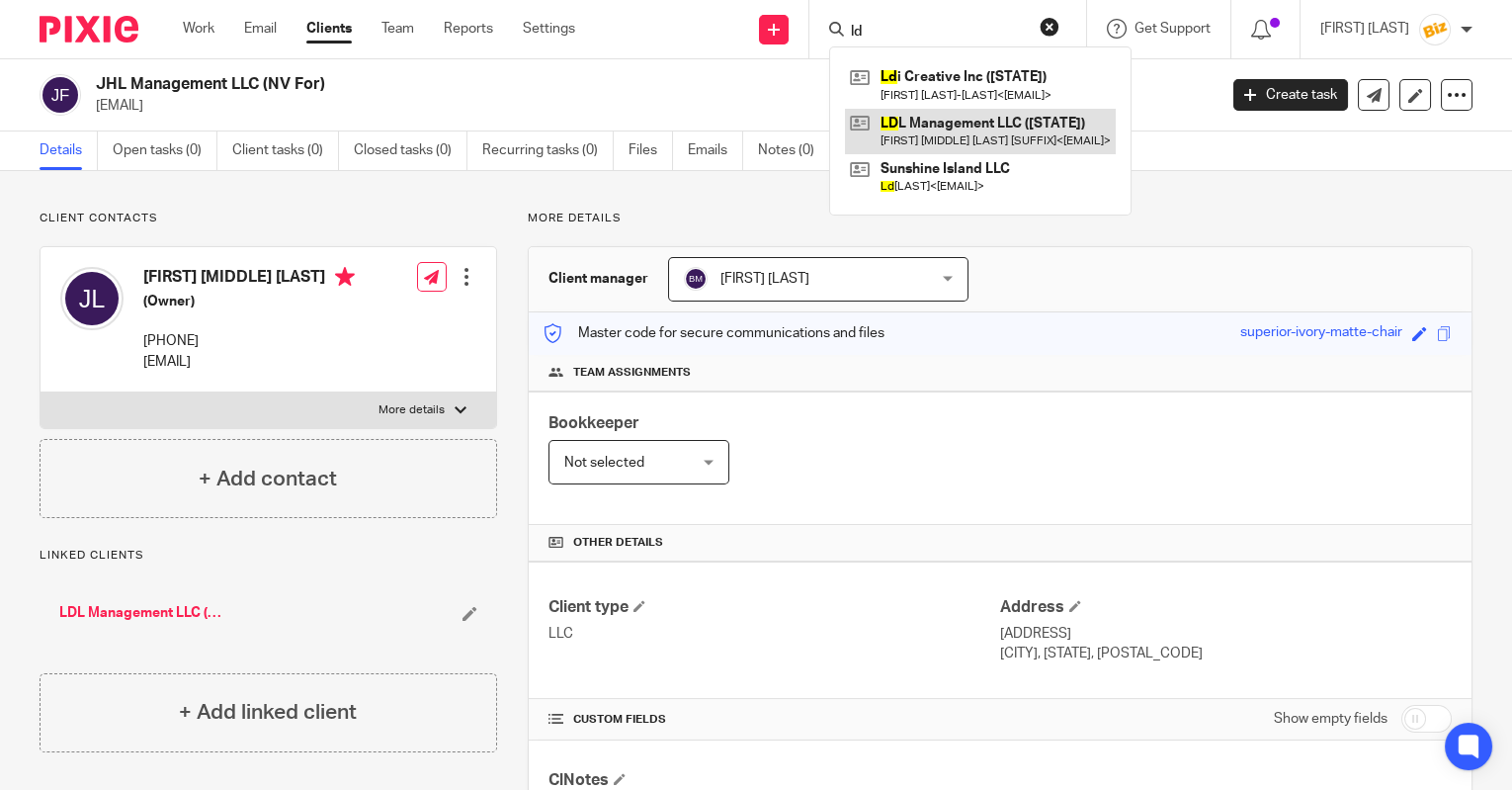 type on "ld" 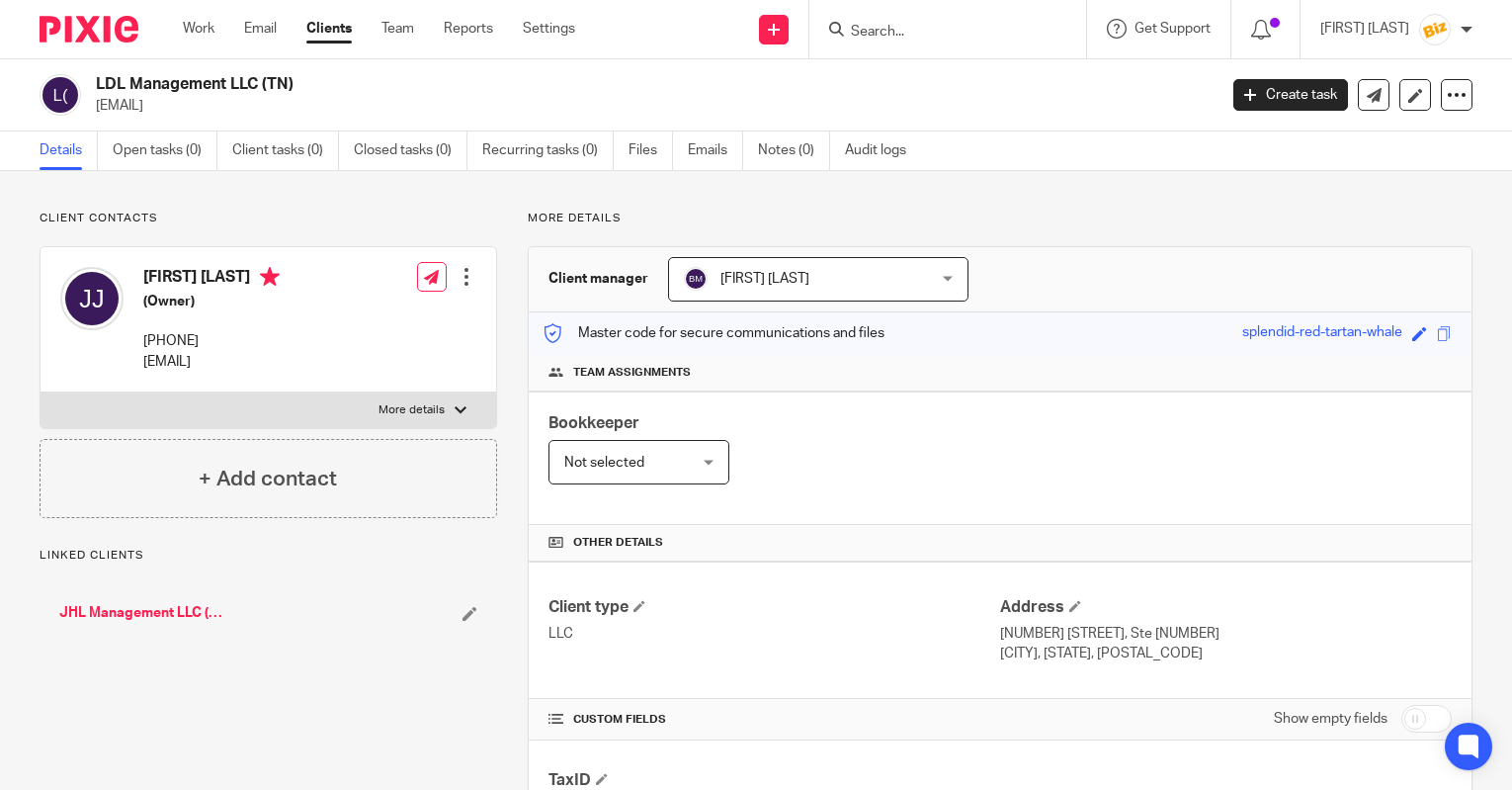 scroll, scrollTop: 0, scrollLeft: 0, axis: both 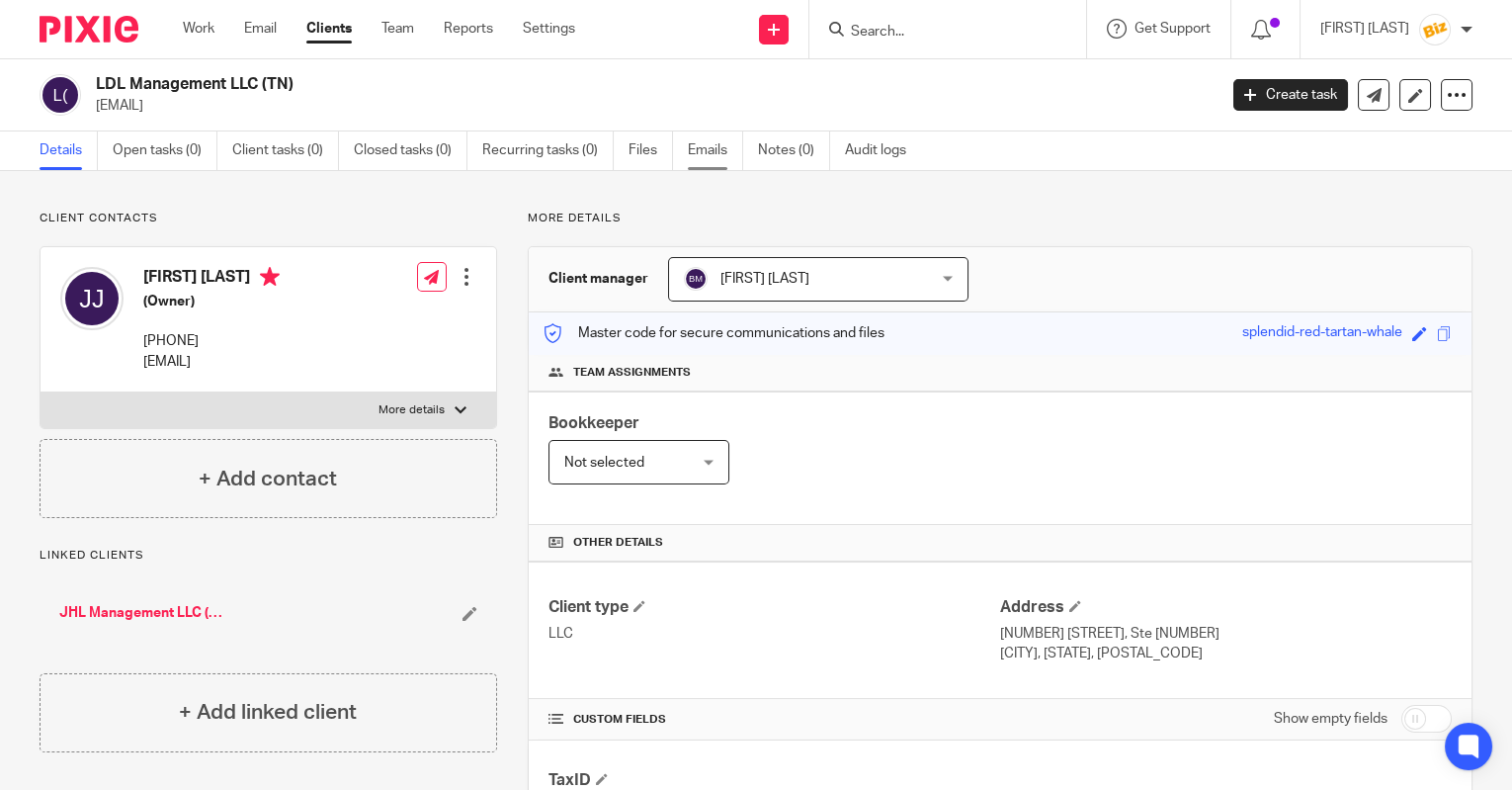 click on "Emails" at bounding box center [715, 150] 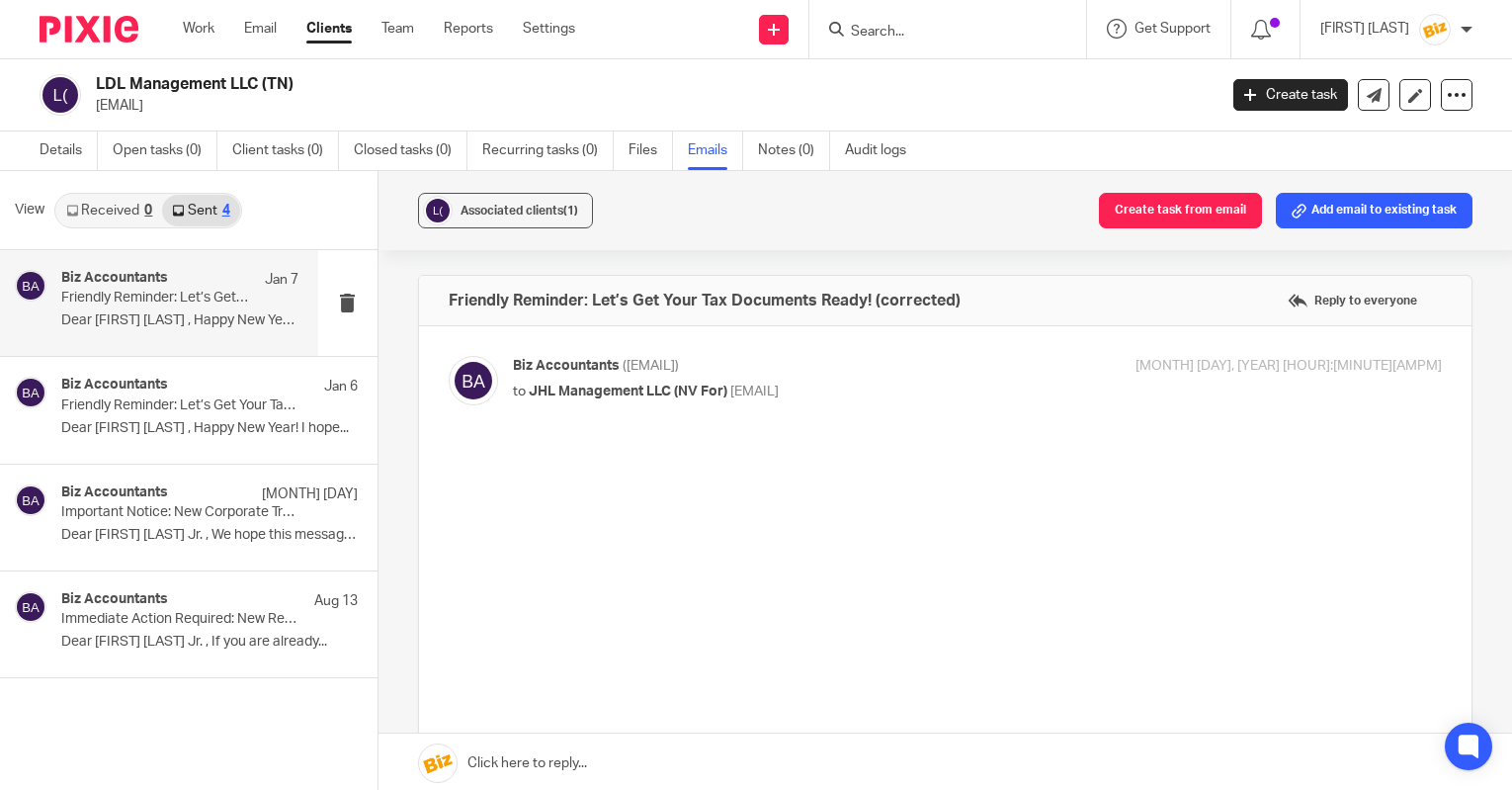 scroll, scrollTop: 0, scrollLeft: 0, axis: both 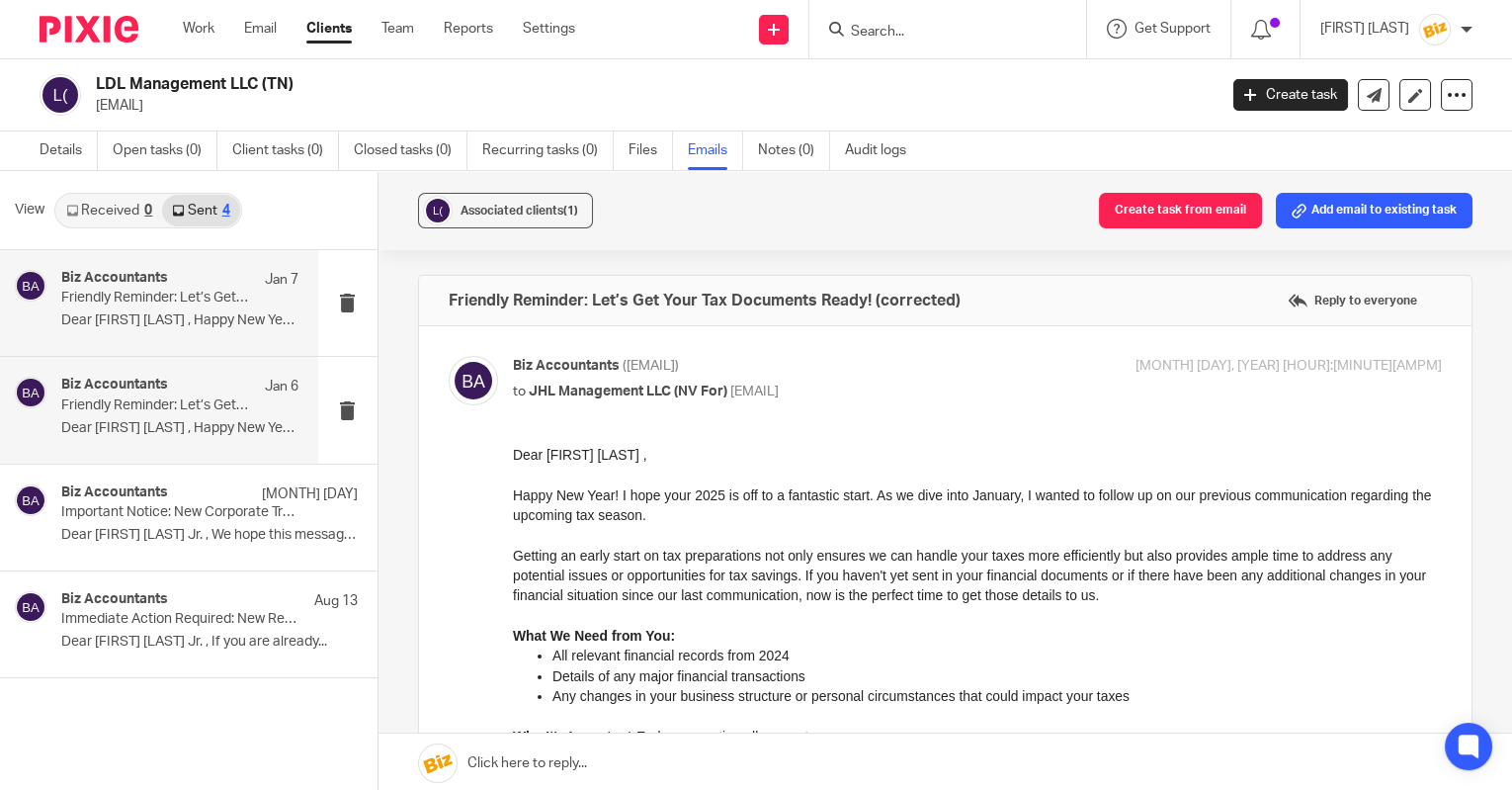 click on "Biz Accountants
Jan 6" at bounding box center [180, 387] 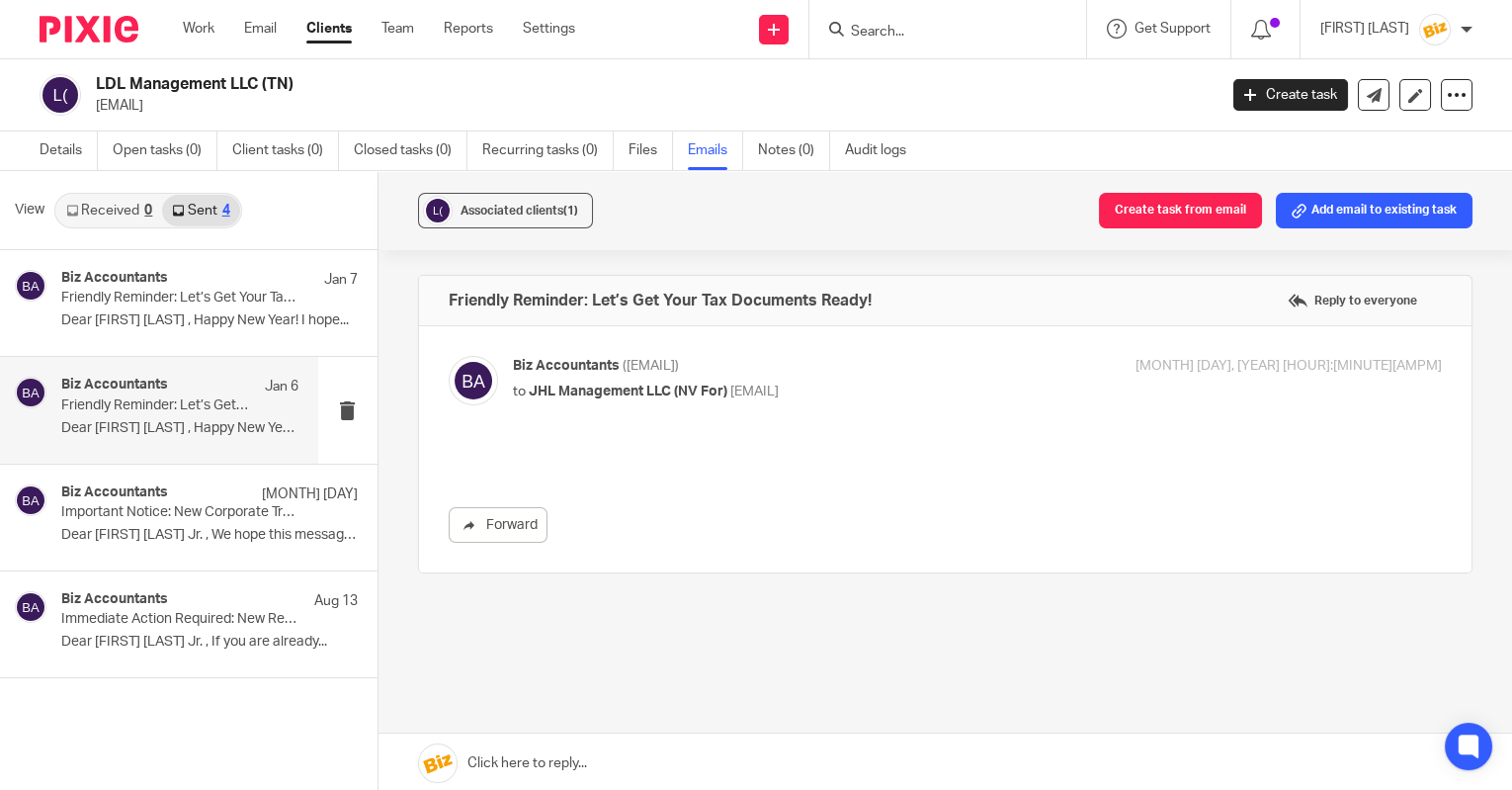 scroll, scrollTop: 0, scrollLeft: 0, axis: both 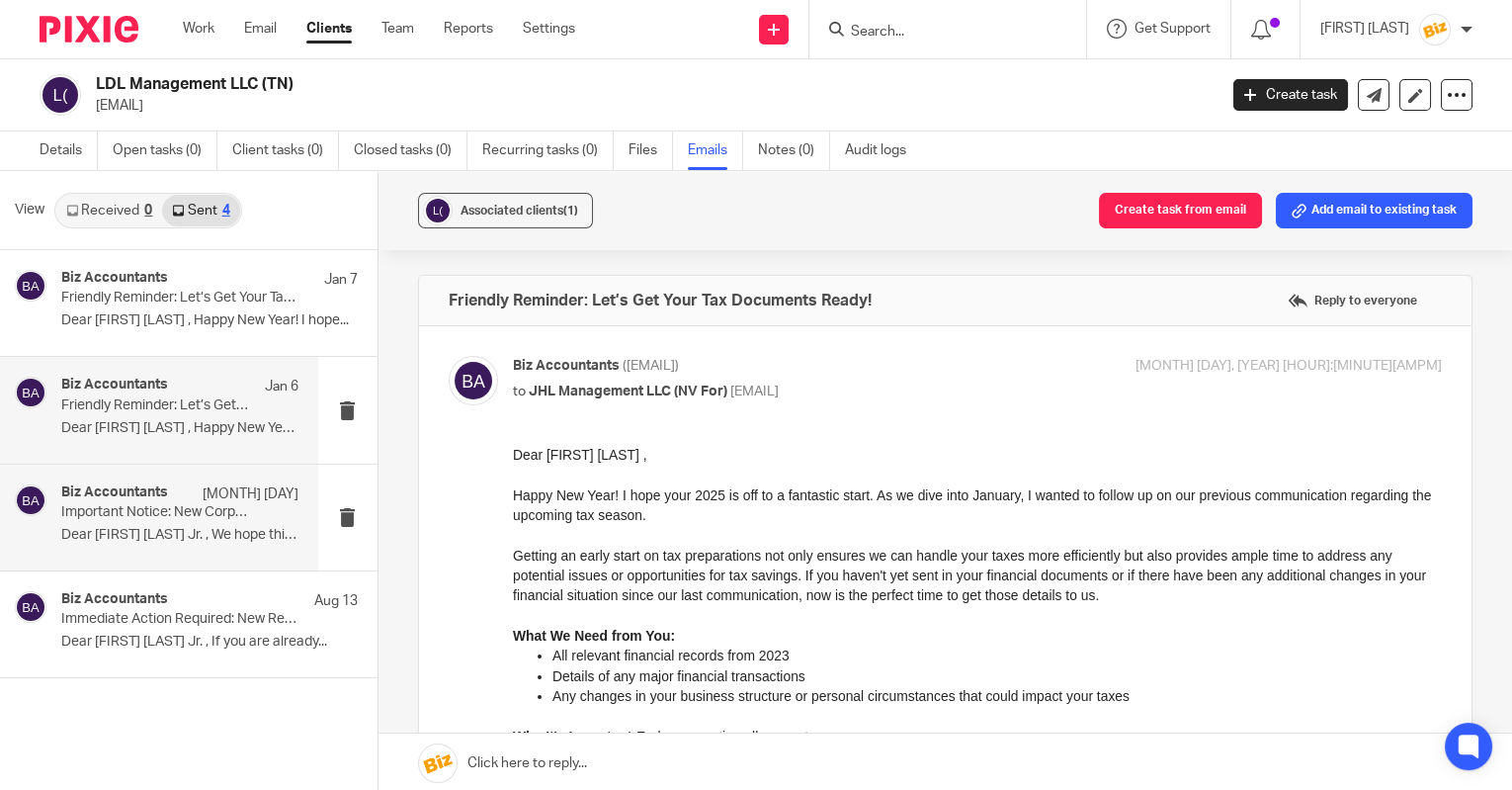 click on "Biz Accountants
Oct 29" at bounding box center (180, 494) 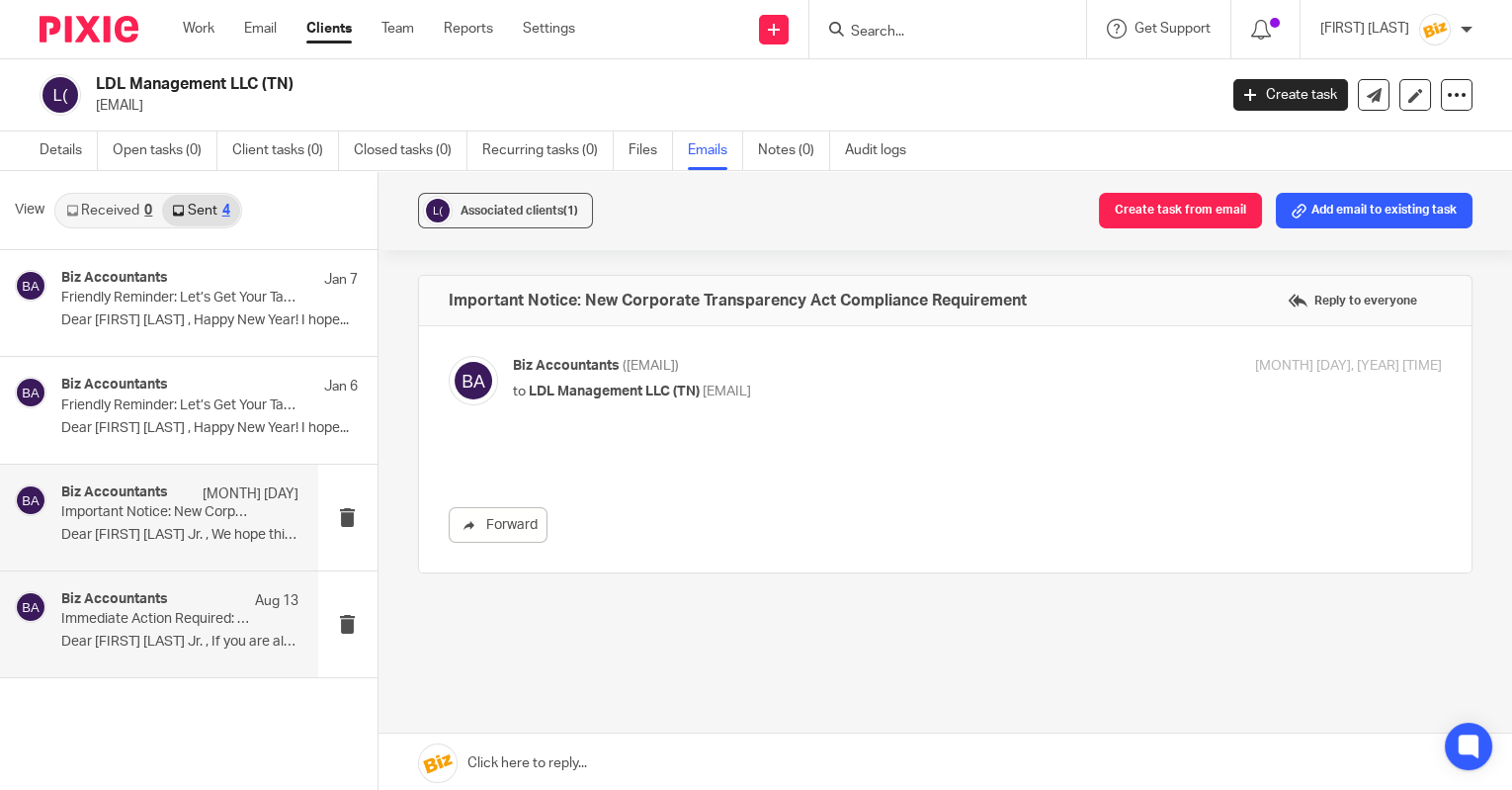scroll, scrollTop: 0, scrollLeft: 0, axis: both 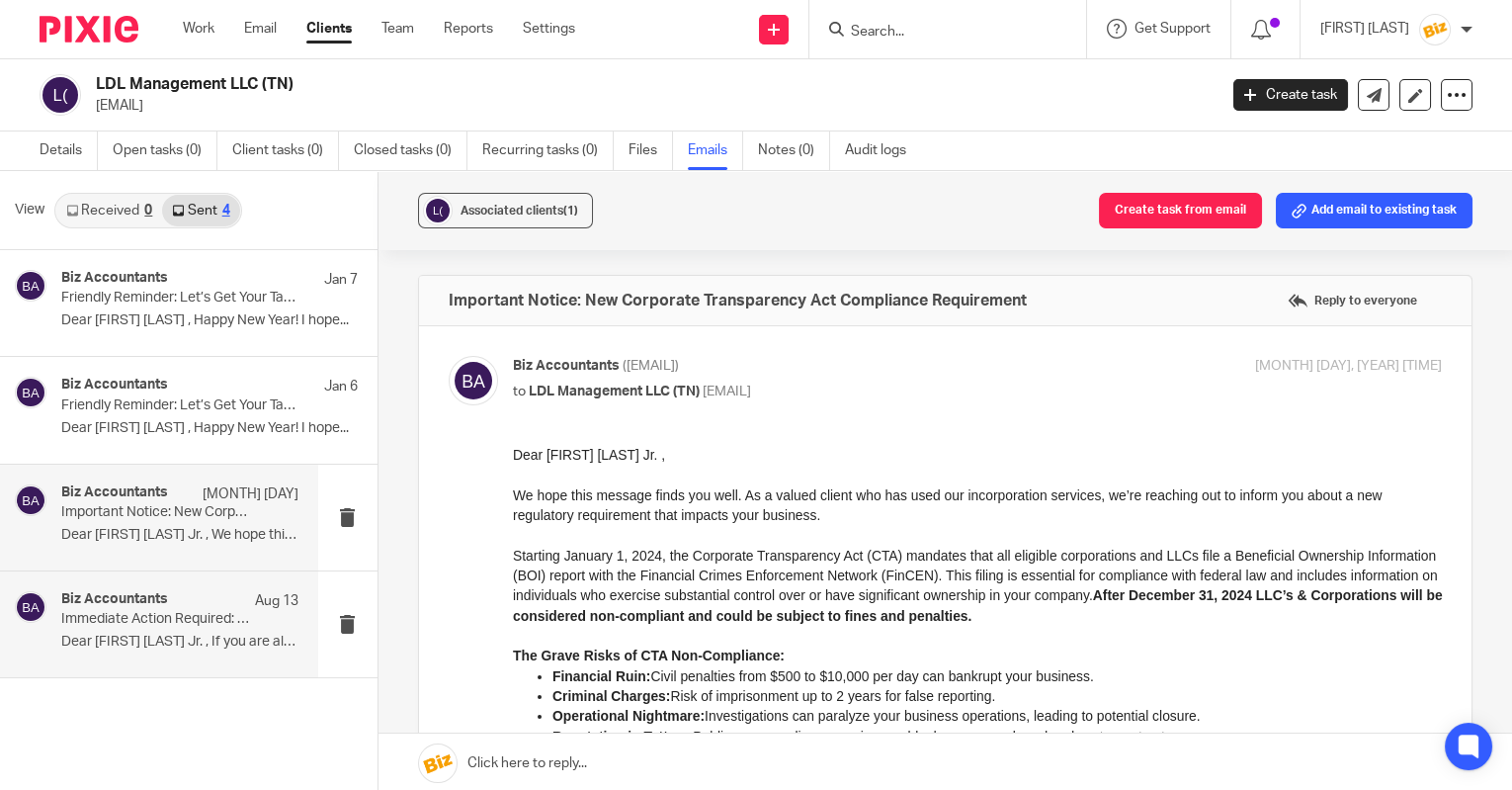 click on "Biz Accountants
Aug 13" at bounding box center (180, 601) 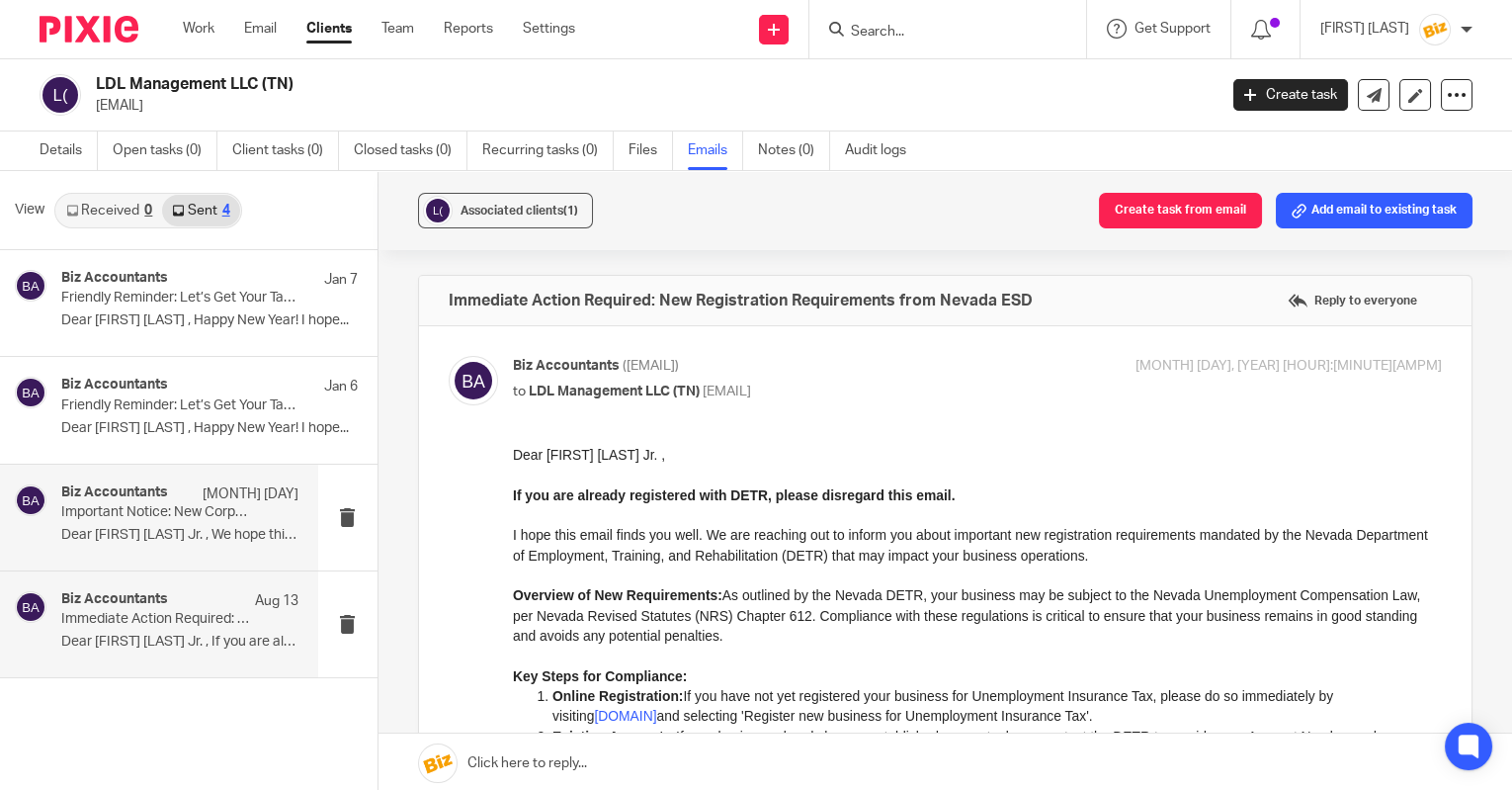 scroll, scrollTop: 0, scrollLeft: 0, axis: both 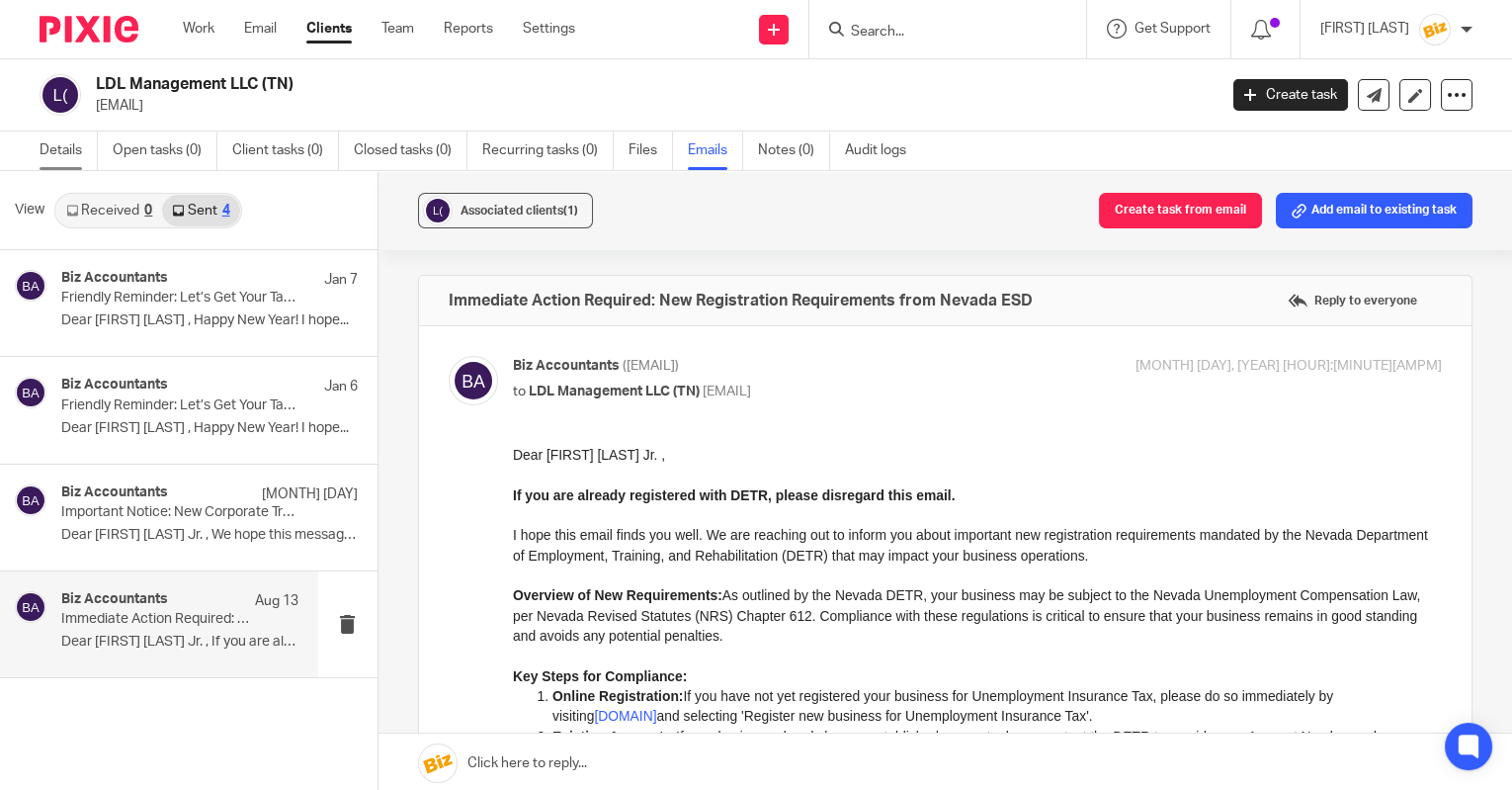 click on "Details" at bounding box center [68, 150] 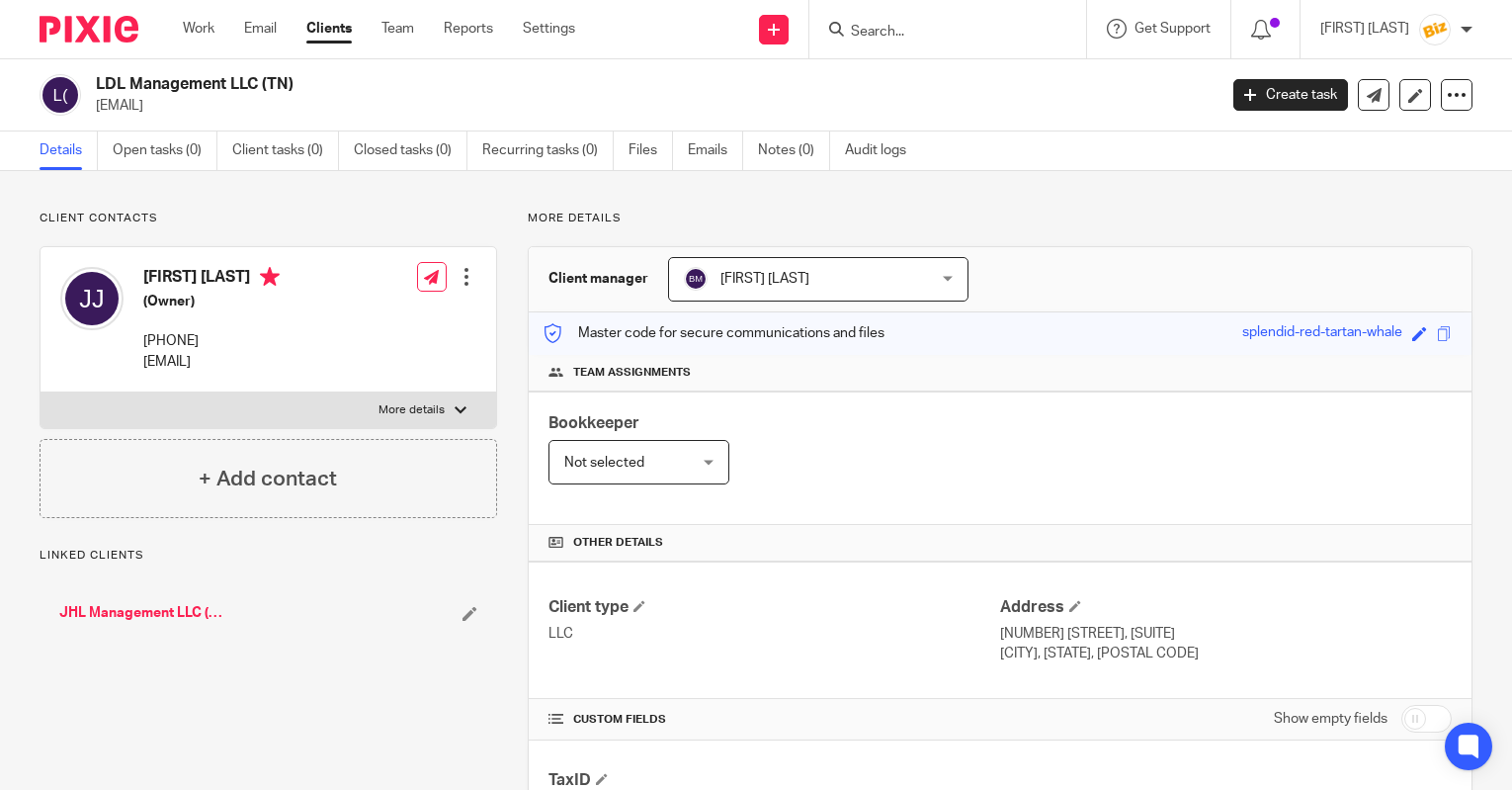 scroll, scrollTop: 0, scrollLeft: 0, axis: both 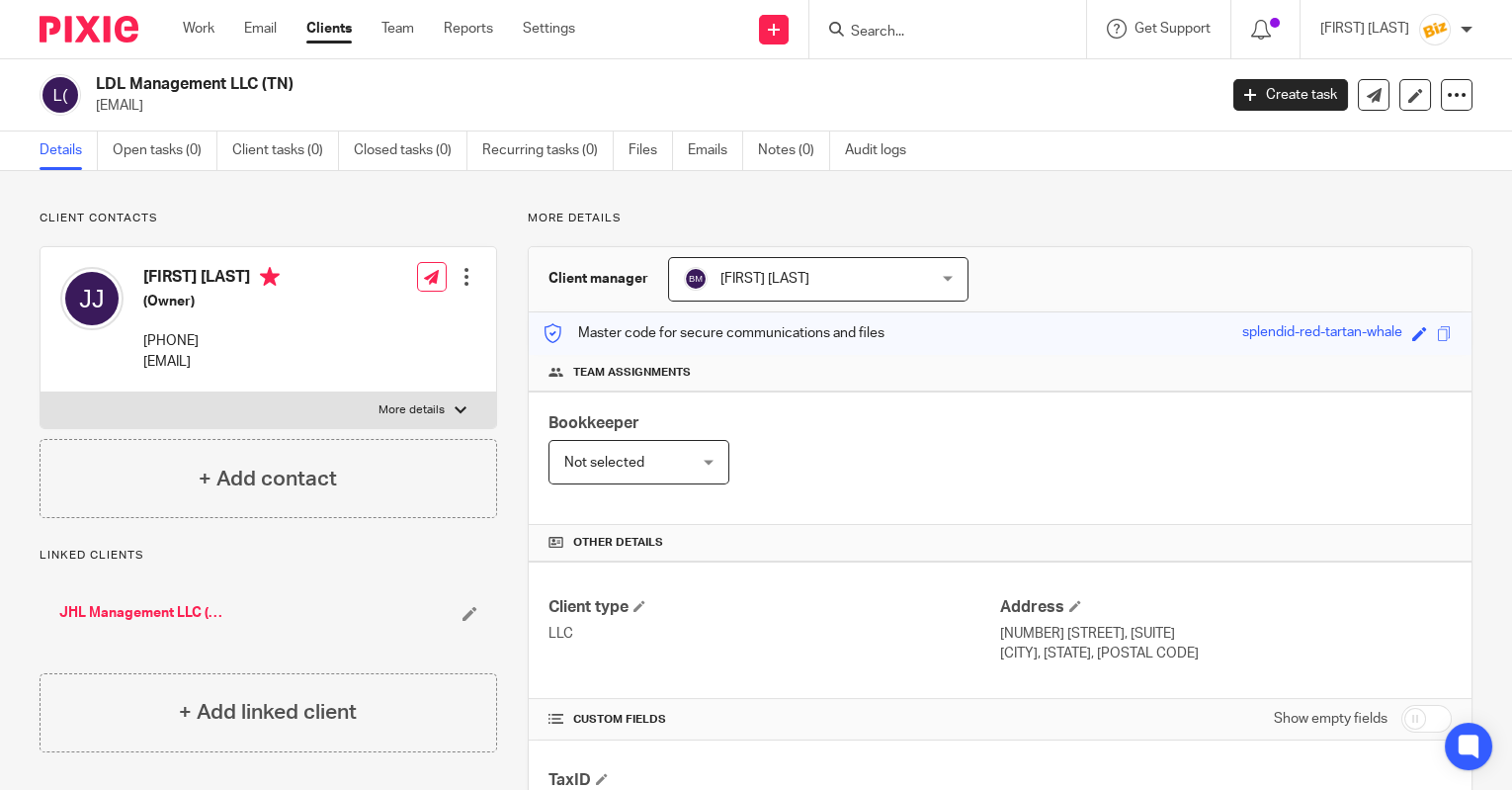 click on "More details
Client manager
Bradley Mayes
Bradley Mayes
Anna McDaniel
Bill Stocker
Billing Invoices
Biz Bookkeeping
Bradley Mayes
Cindy Stocker
Juliet Budd
Lead Bookkeeper
2
Master code for secure communications and files
splendid-red-tartan-whale
Save
splendid-red-tartan-whale
Team assignments
Bookkeeper
Not selected
Not selected
Not selected
Anna McDaniel
Bill Stocker" at bounding box center (984, 803) 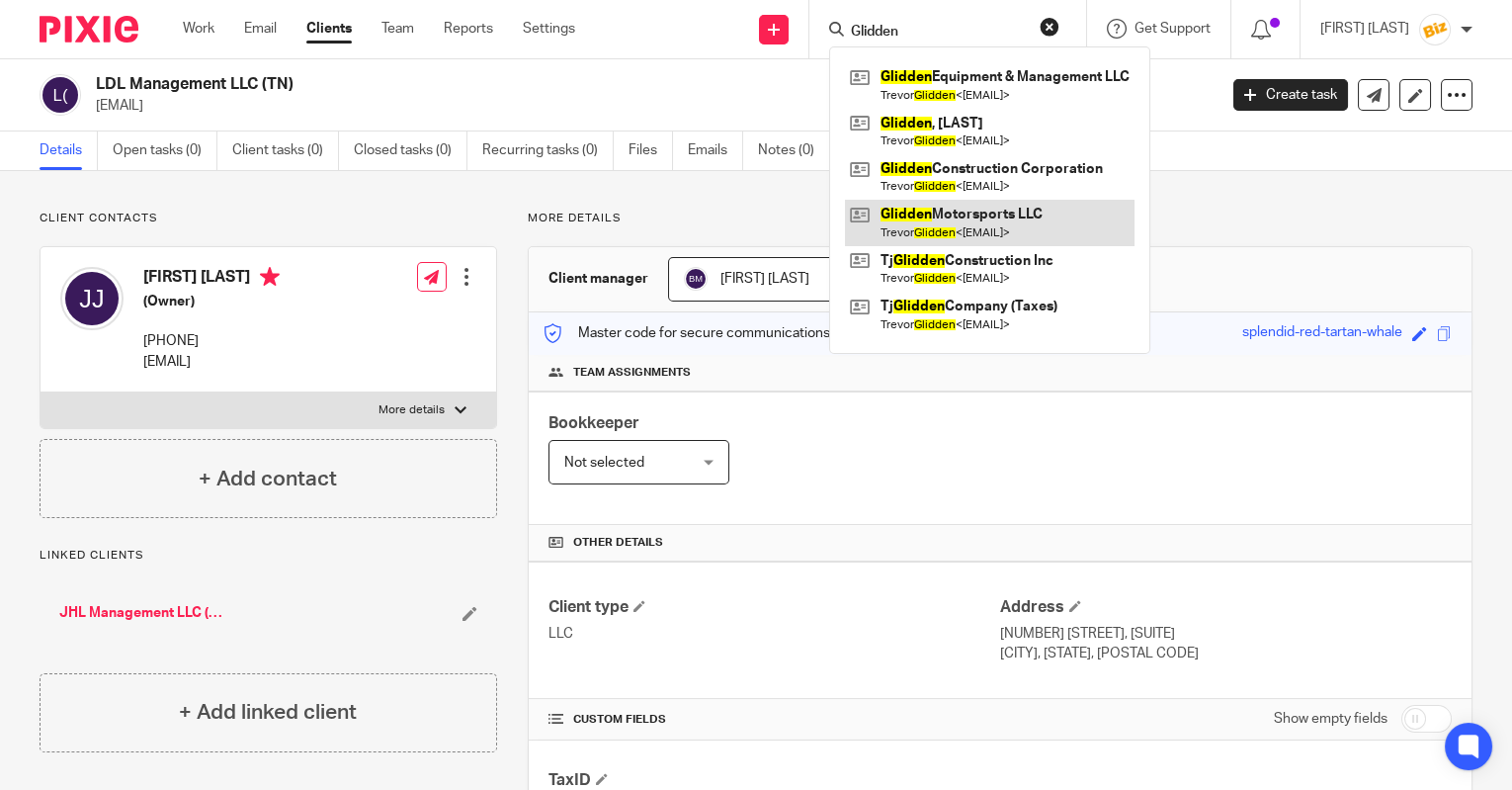 type on "Glidden" 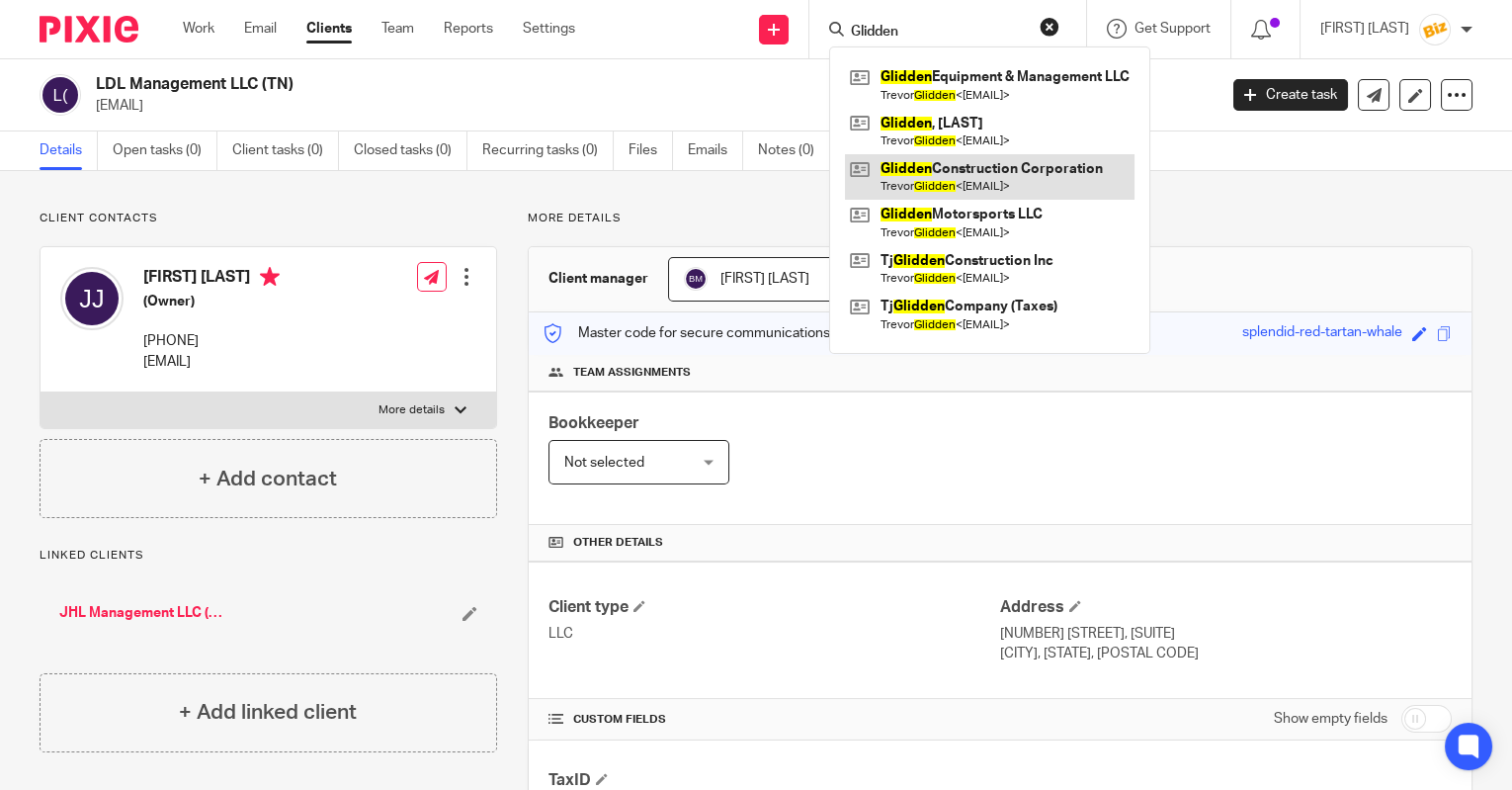 click at bounding box center (989, 177) 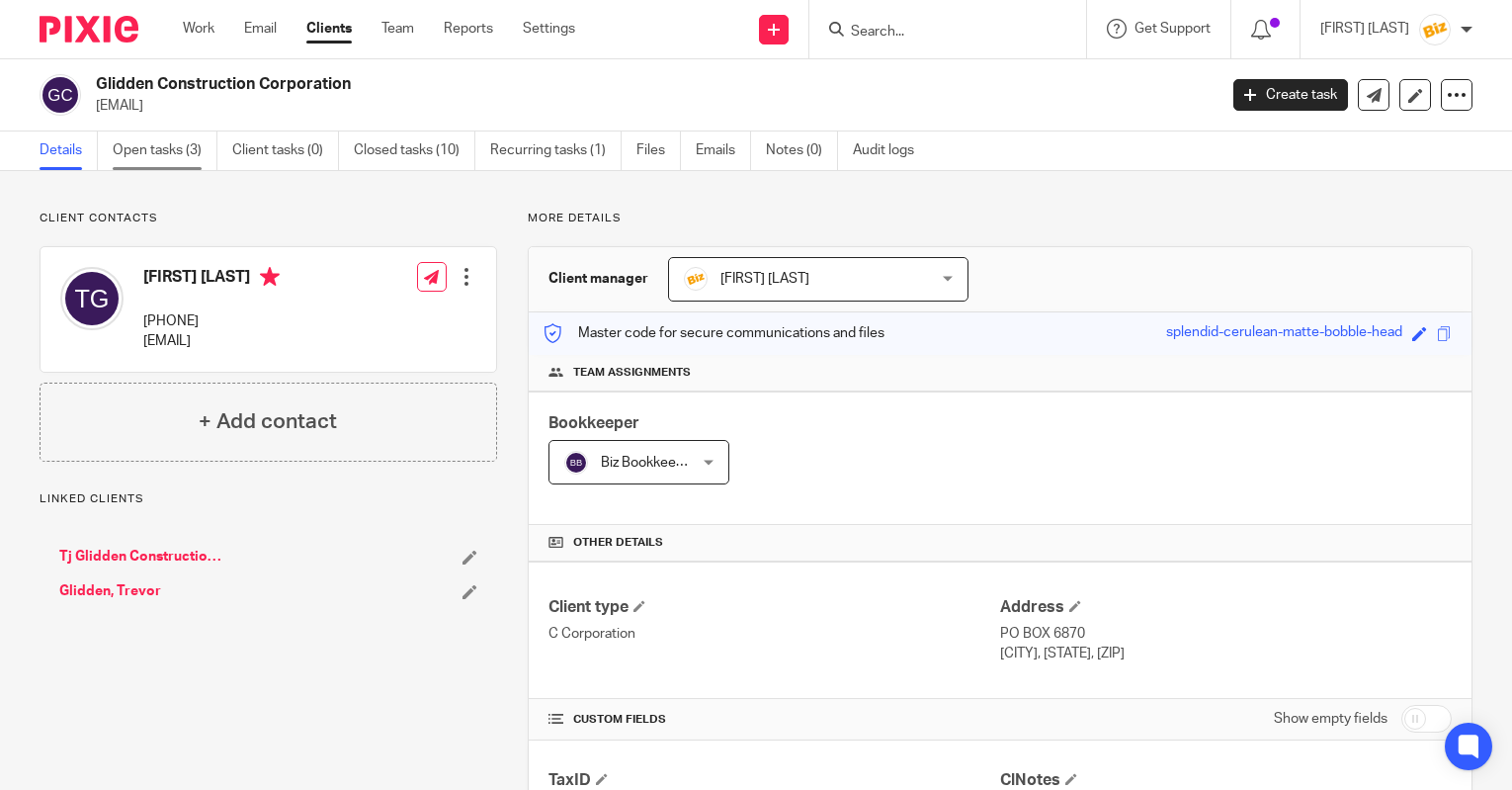 scroll, scrollTop: 0, scrollLeft: 0, axis: both 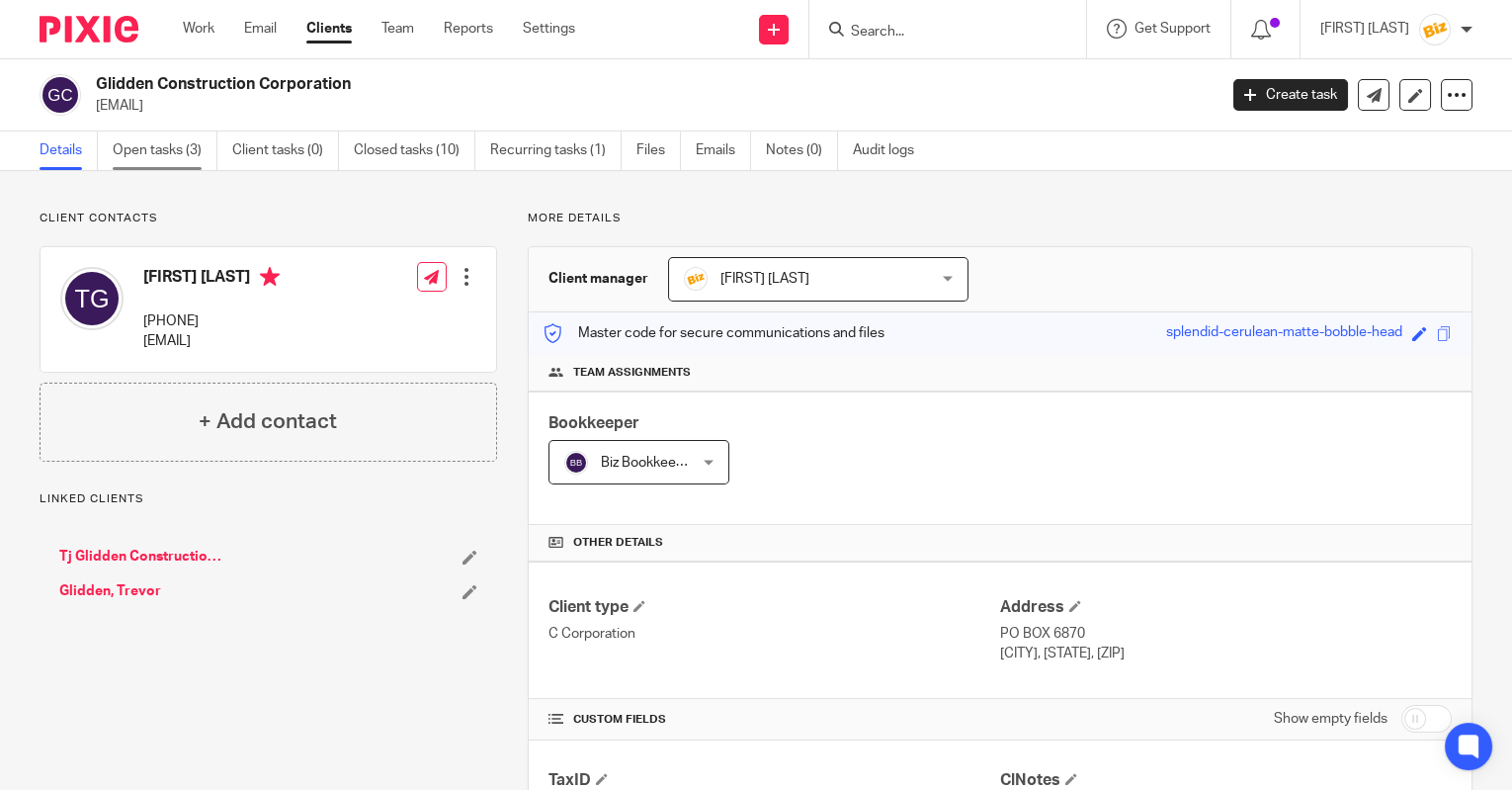 click on "Open tasks (3)" at bounding box center [165, 150] 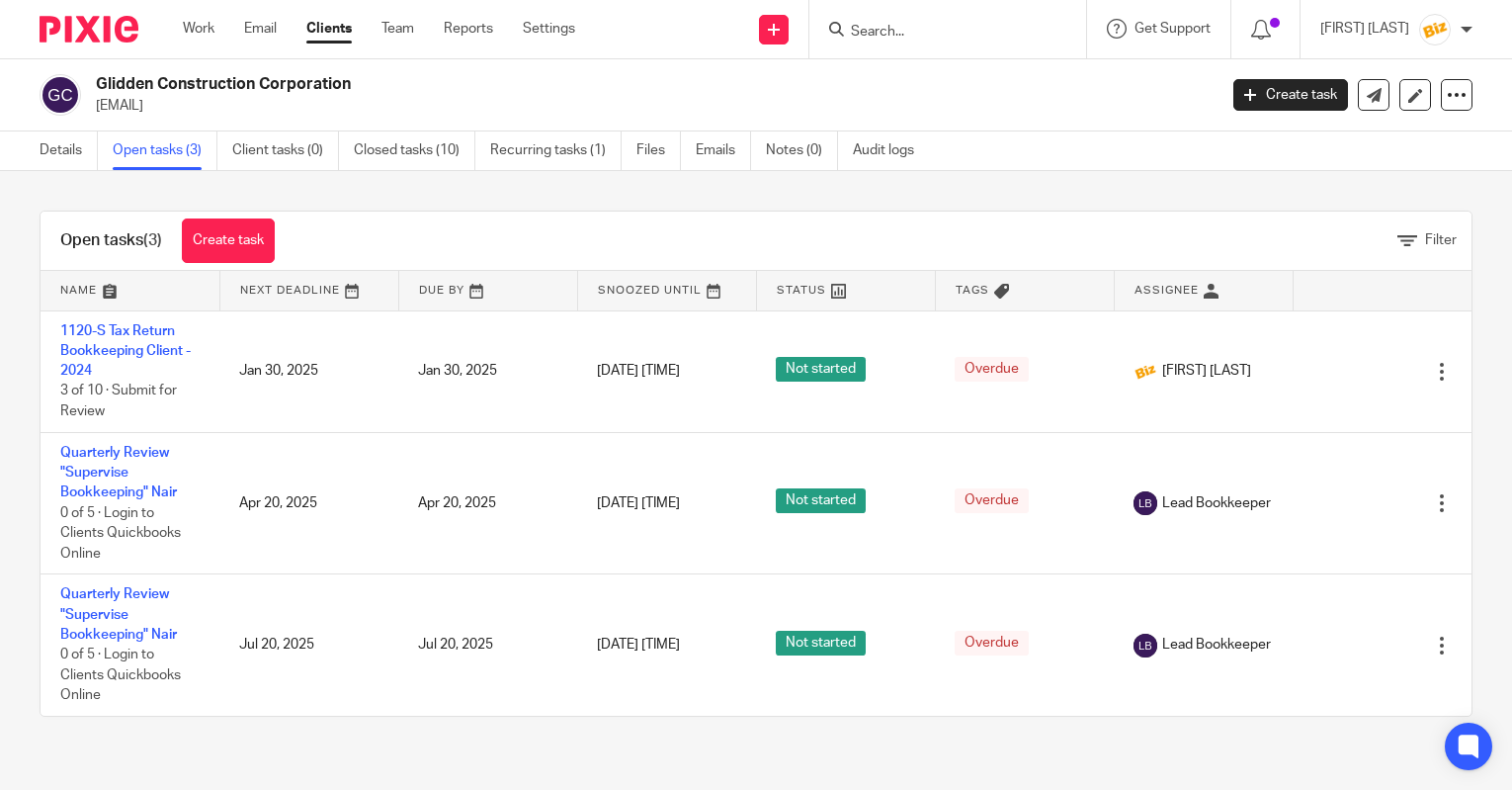 click on "1120-S Tax Return Bookkeeping Client - 2024" at bounding box center (126, 351) 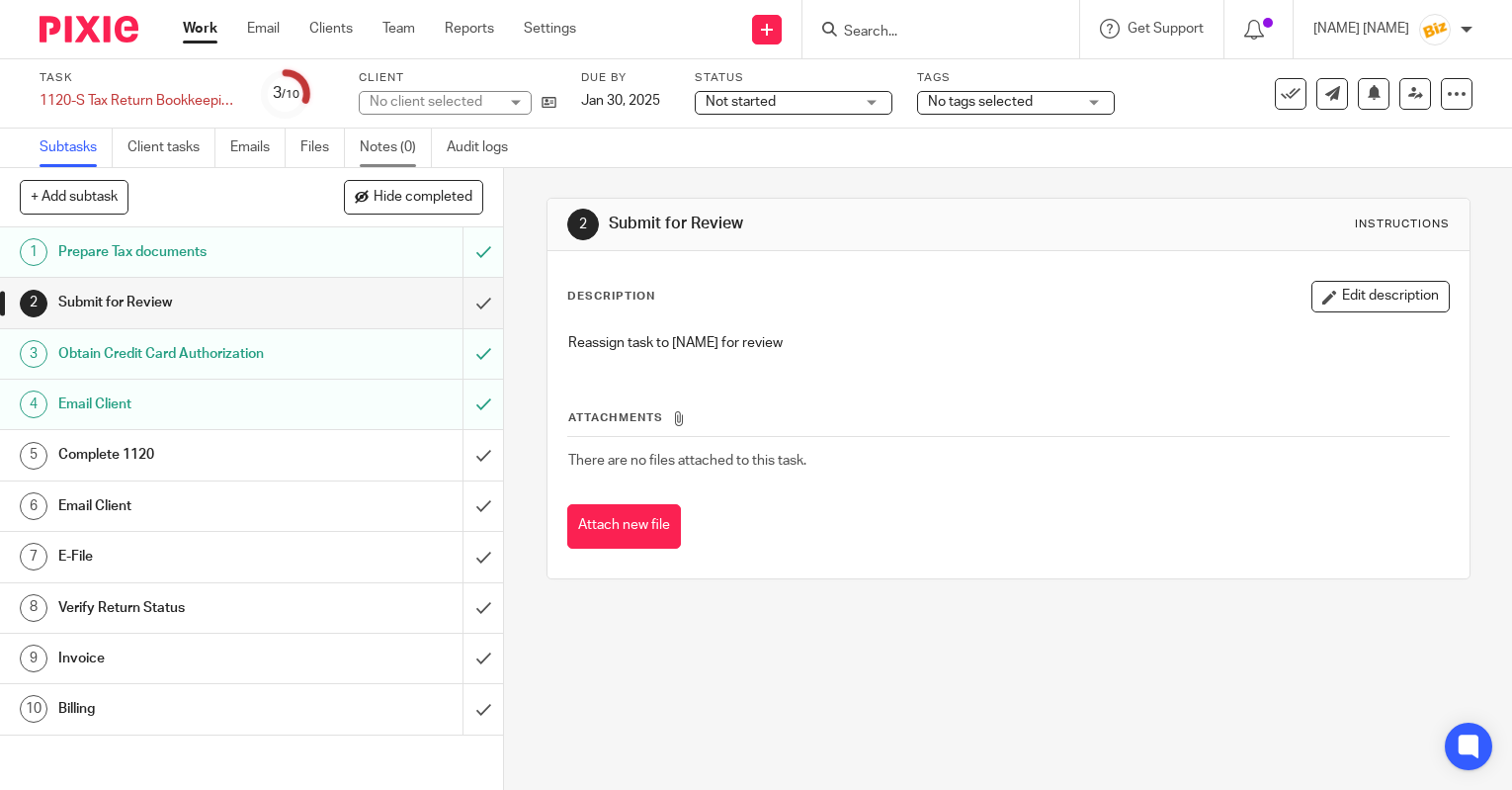 scroll, scrollTop: 0, scrollLeft: 0, axis: both 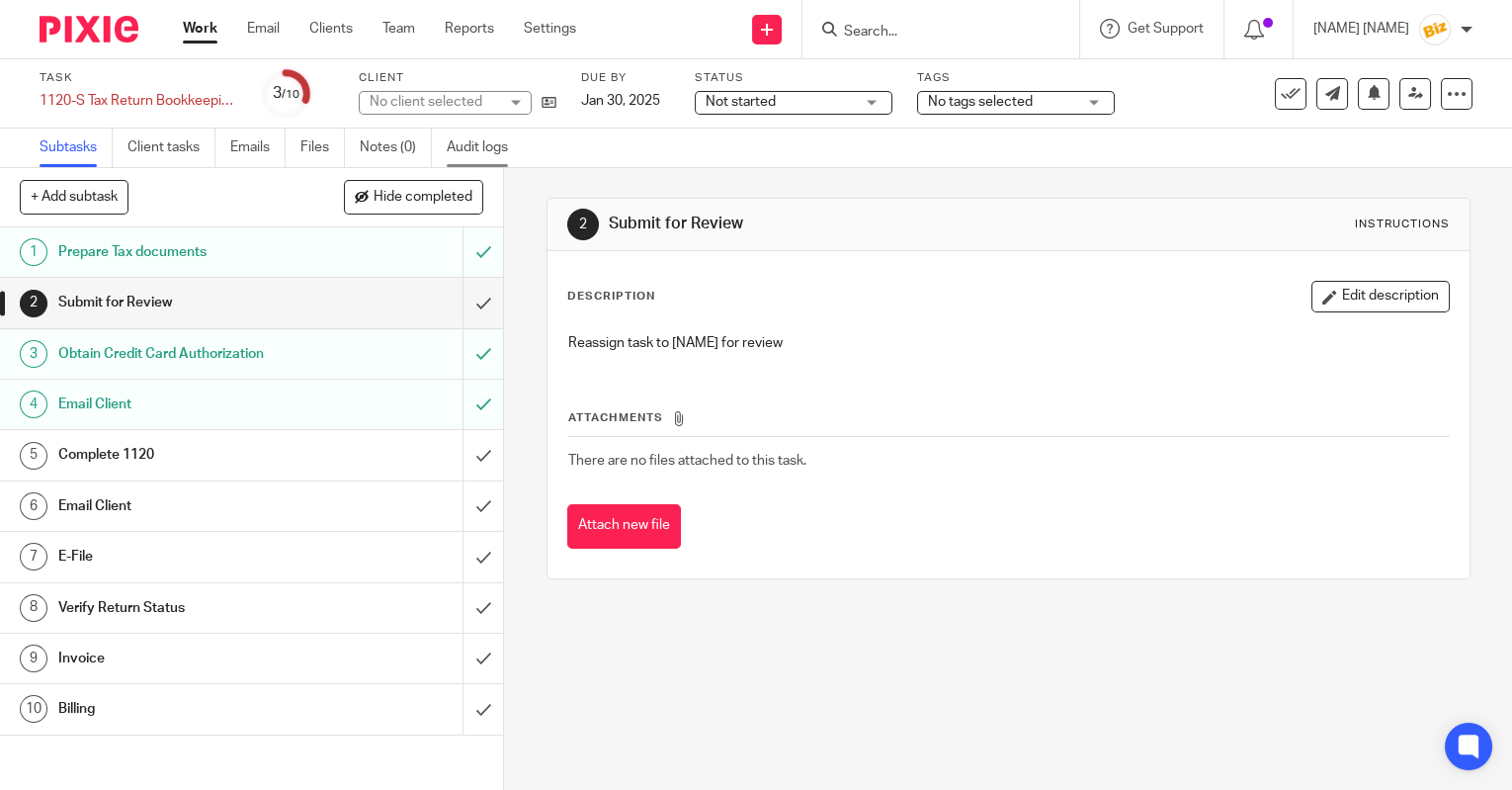 click on "Audit logs" at bounding box center [484, 147] 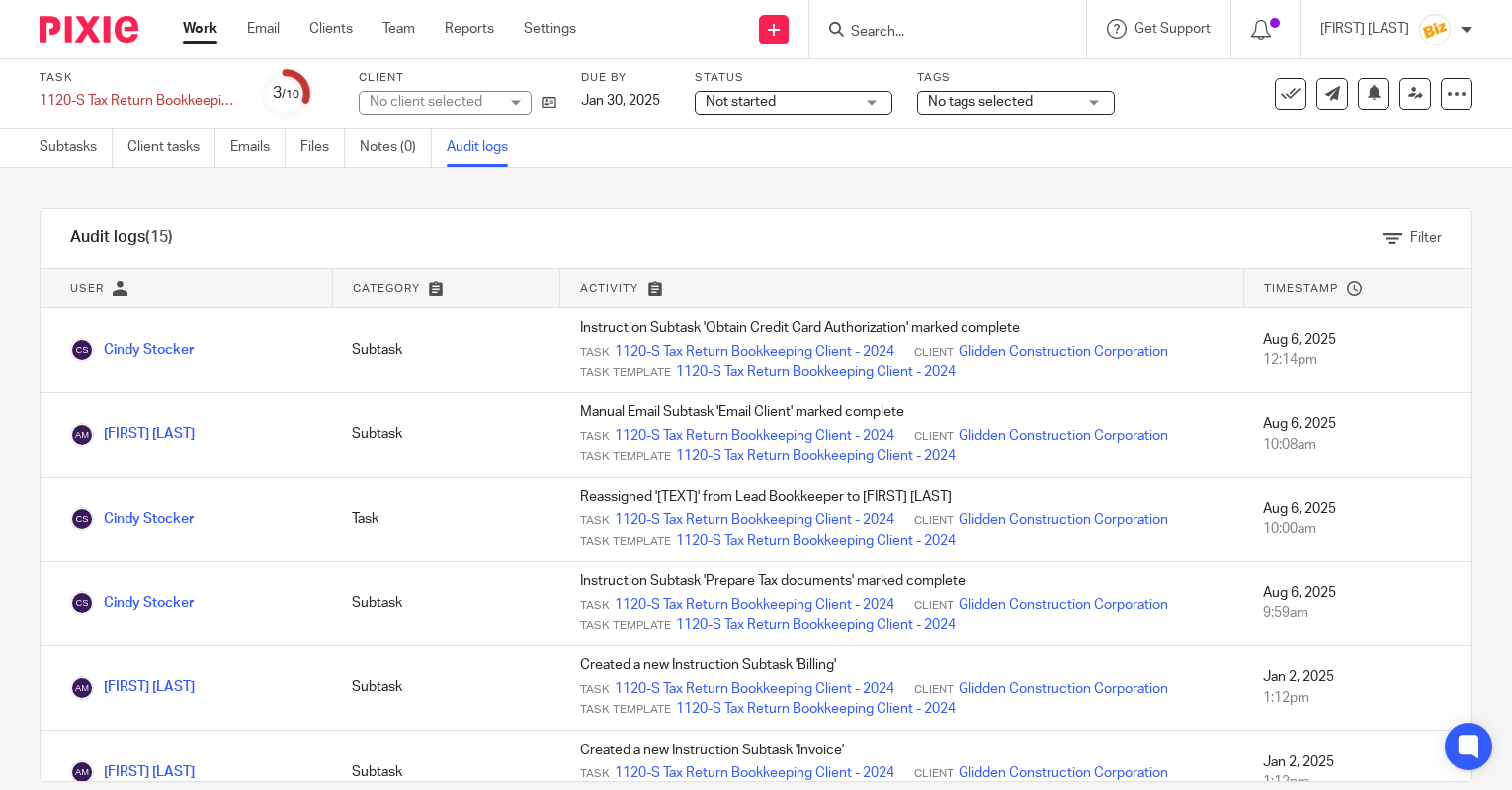 scroll, scrollTop: 0, scrollLeft: 0, axis: both 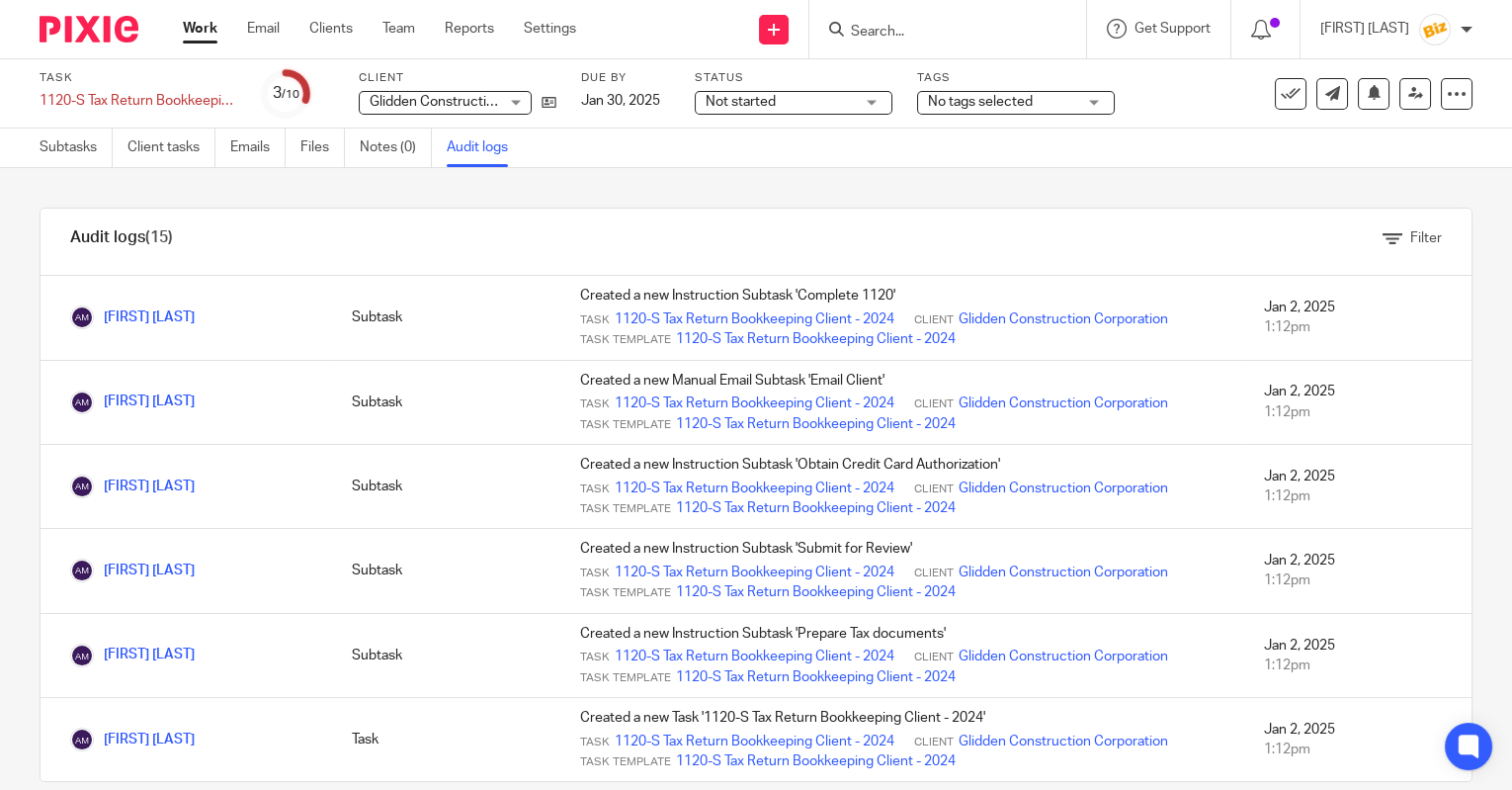 click on "Audit logs
(15)
Filter
Filter Audit Logs
Only show logs matching all of these conditions
1
User
is
is
is
is not
is
2
Category
is
is
is
is not
is
Choose...
Address
Note
File
Client
Contact
Client Task" at bounding box center (756, 479) 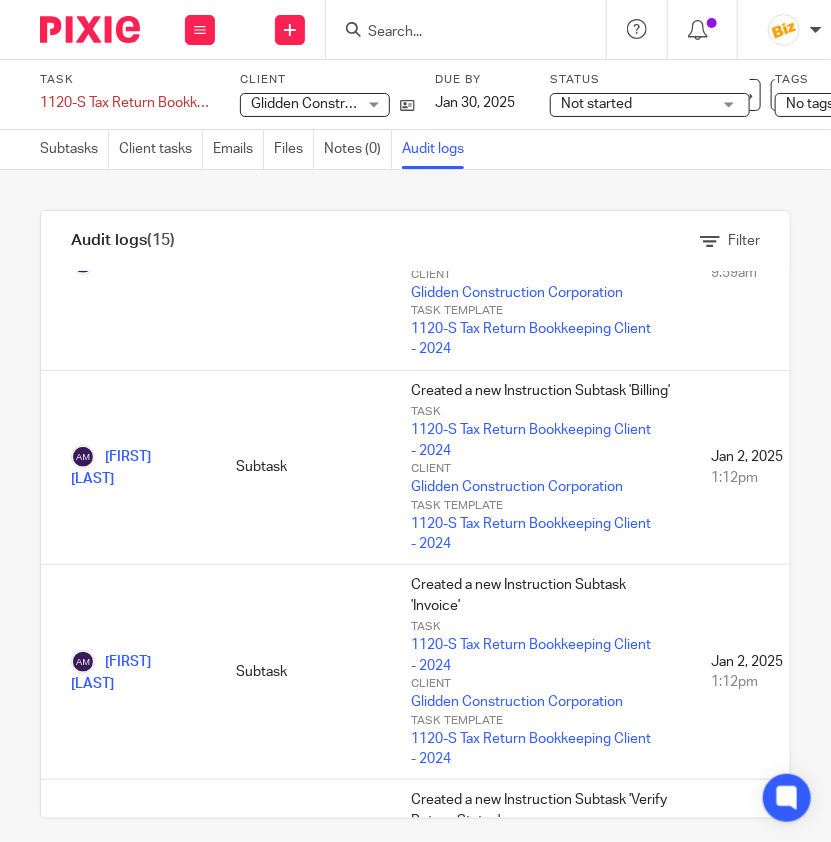 click at bounding box center (456, 33) 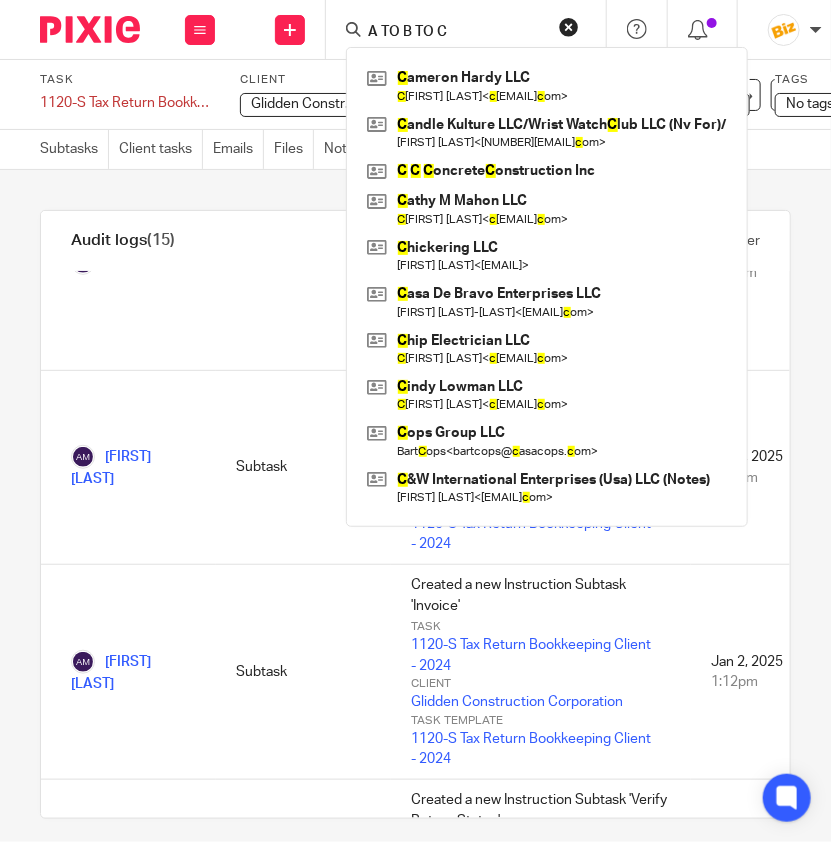 drag, startPoint x: 466, startPoint y: 25, endPoint x: 153, endPoint y: -9, distance: 314.84122 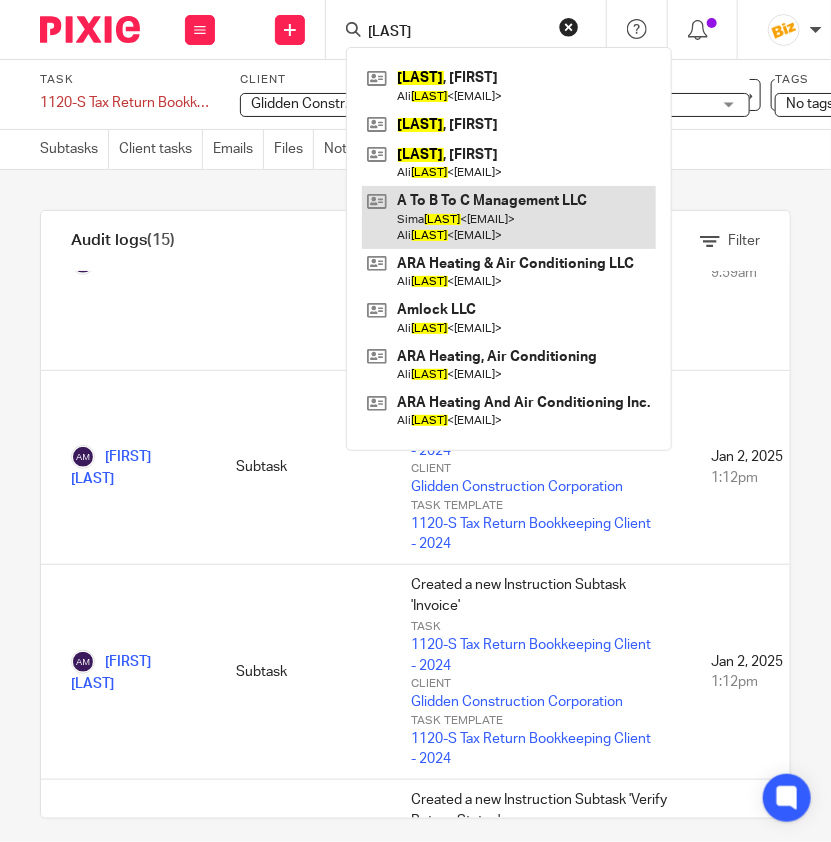 type on "MANAFI" 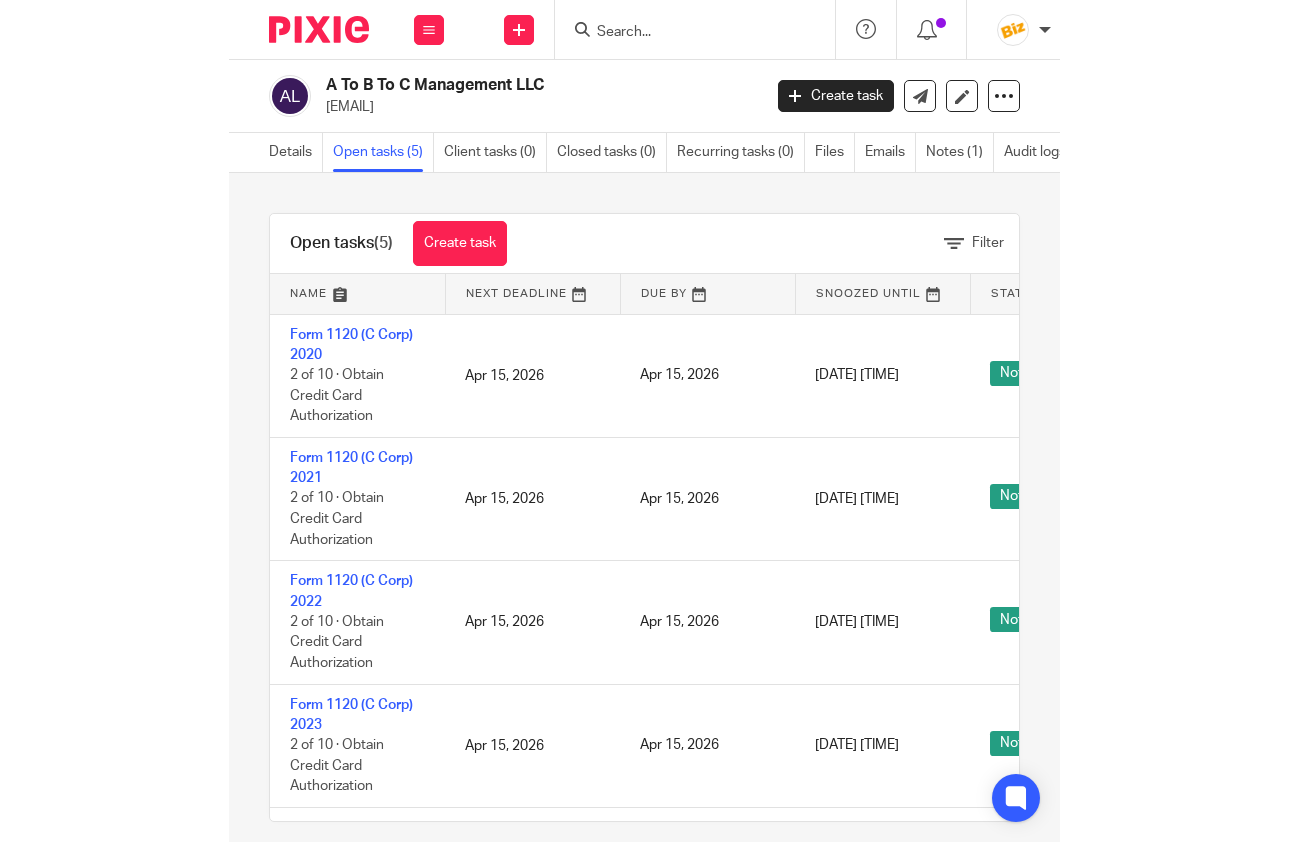 scroll, scrollTop: 0, scrollLeft: 0, axis: both 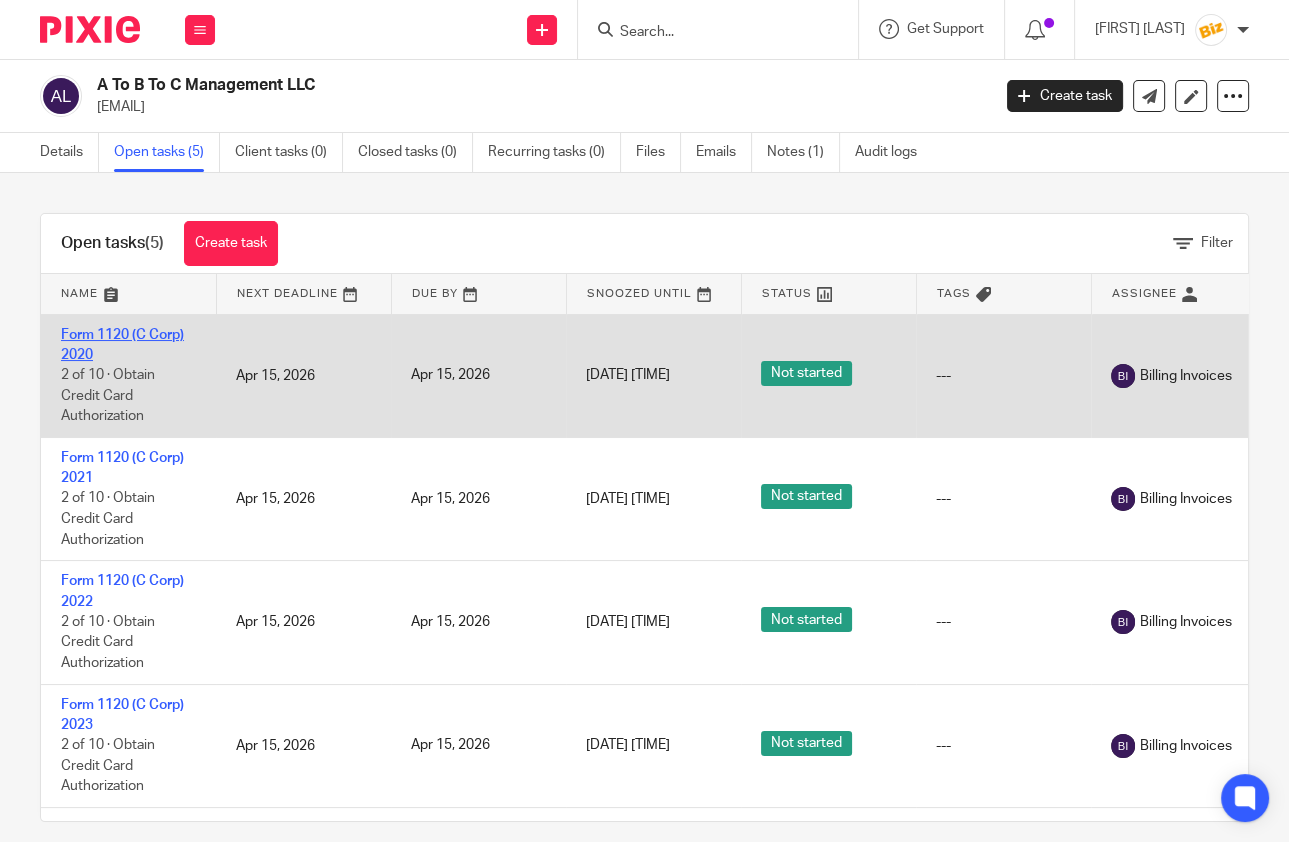 click on "Form 1120 (C Corp) 2020" at bounding box center [122, 345] 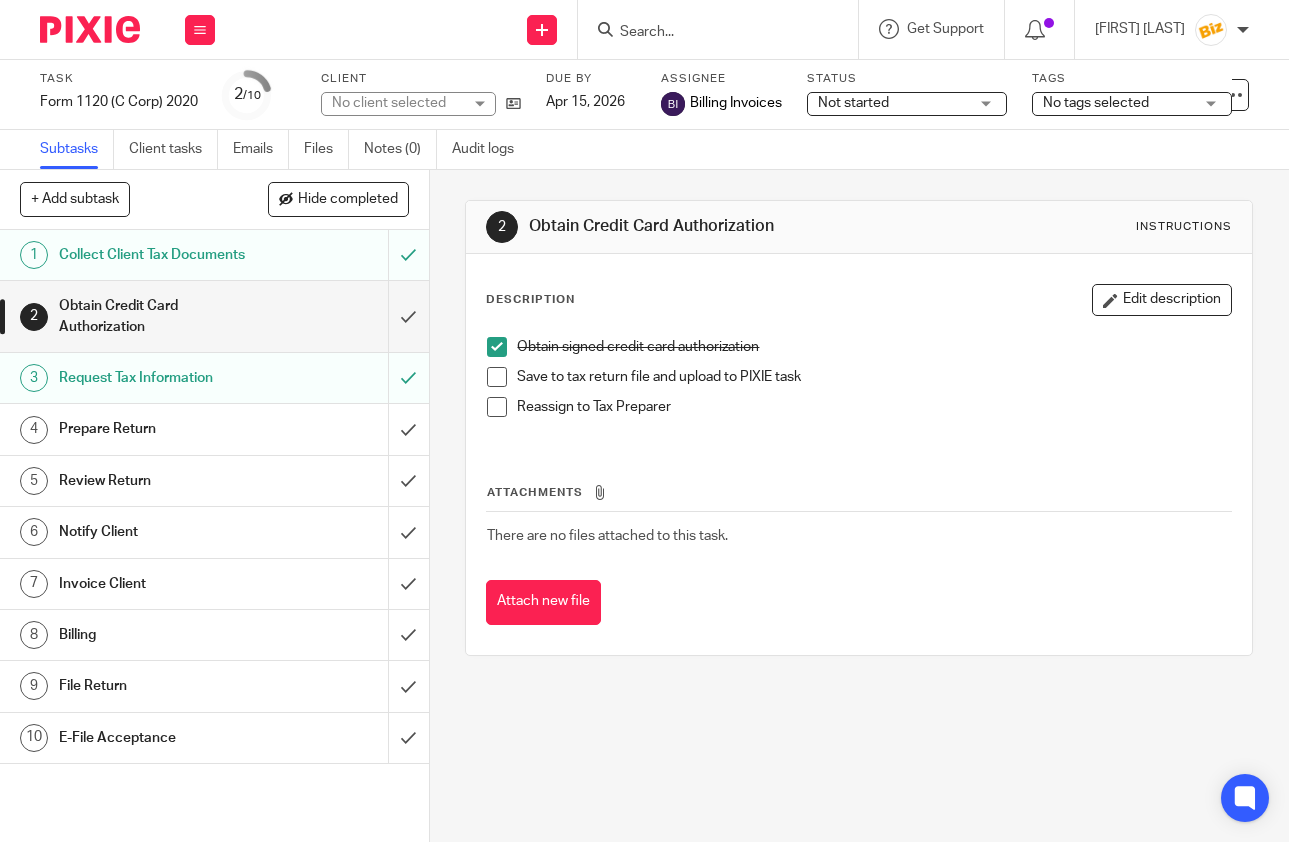 scroll, scrollTop: 0, scrollLeft: 0, axis: both 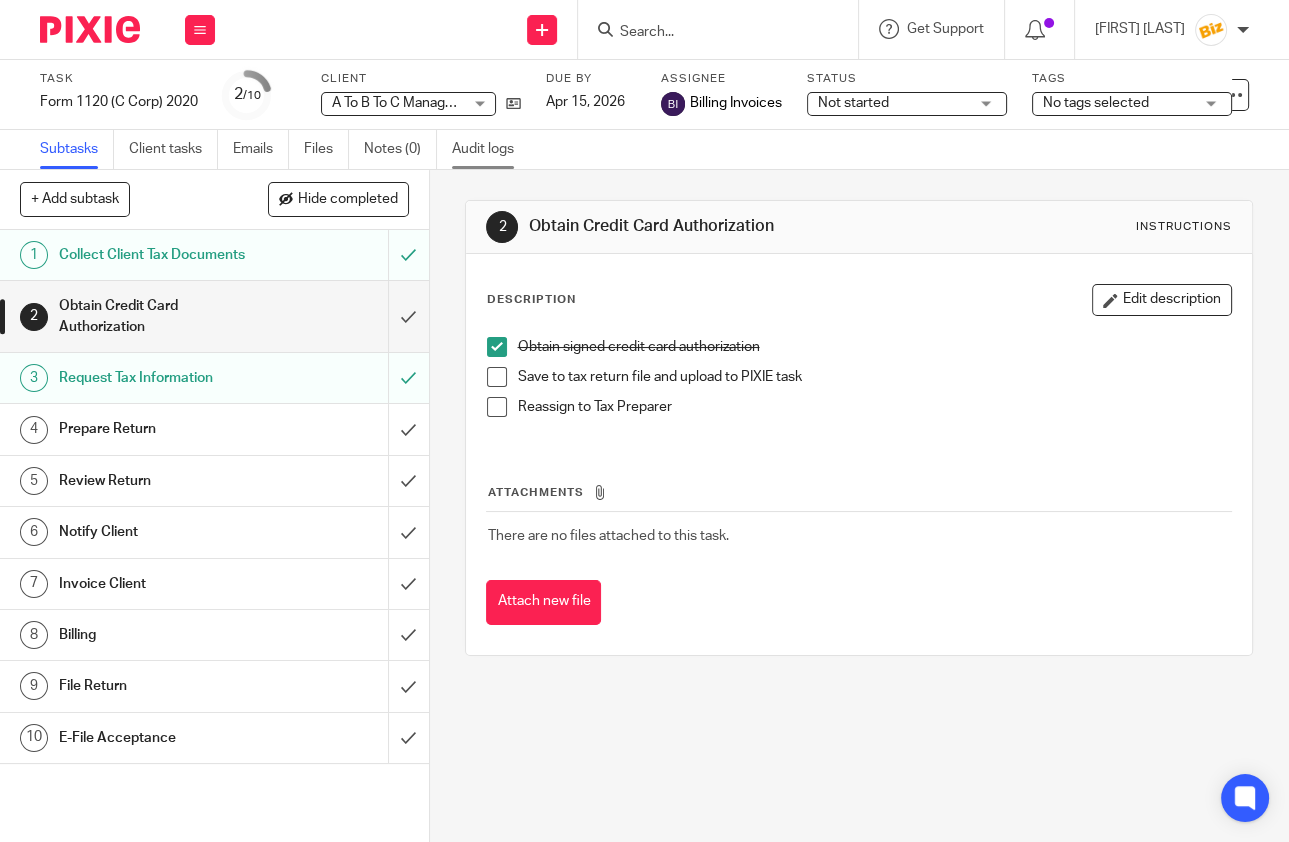 click on "Audit logs" at bounding box center [490, 149] 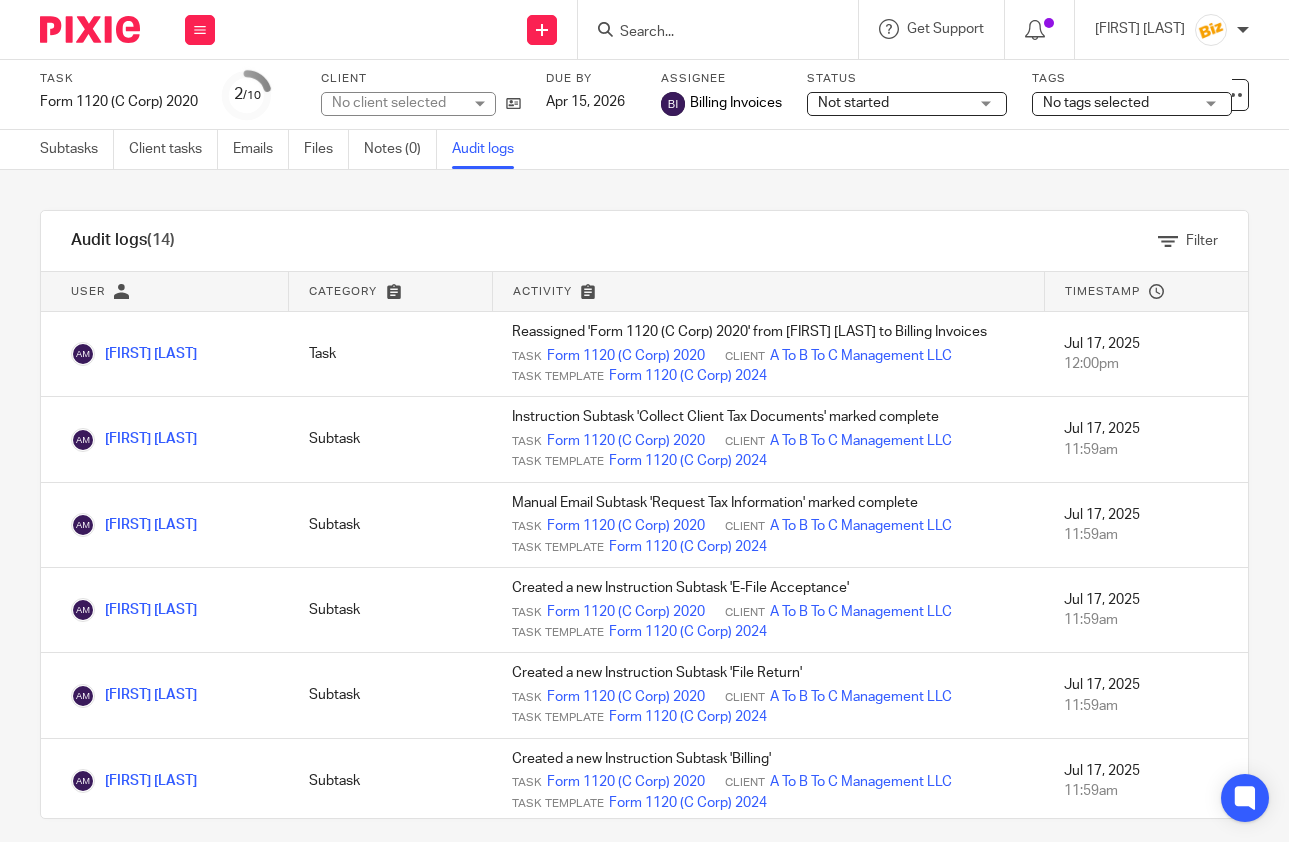 scroll, scrollTop: 0, scrollLeft: 0, axis: both 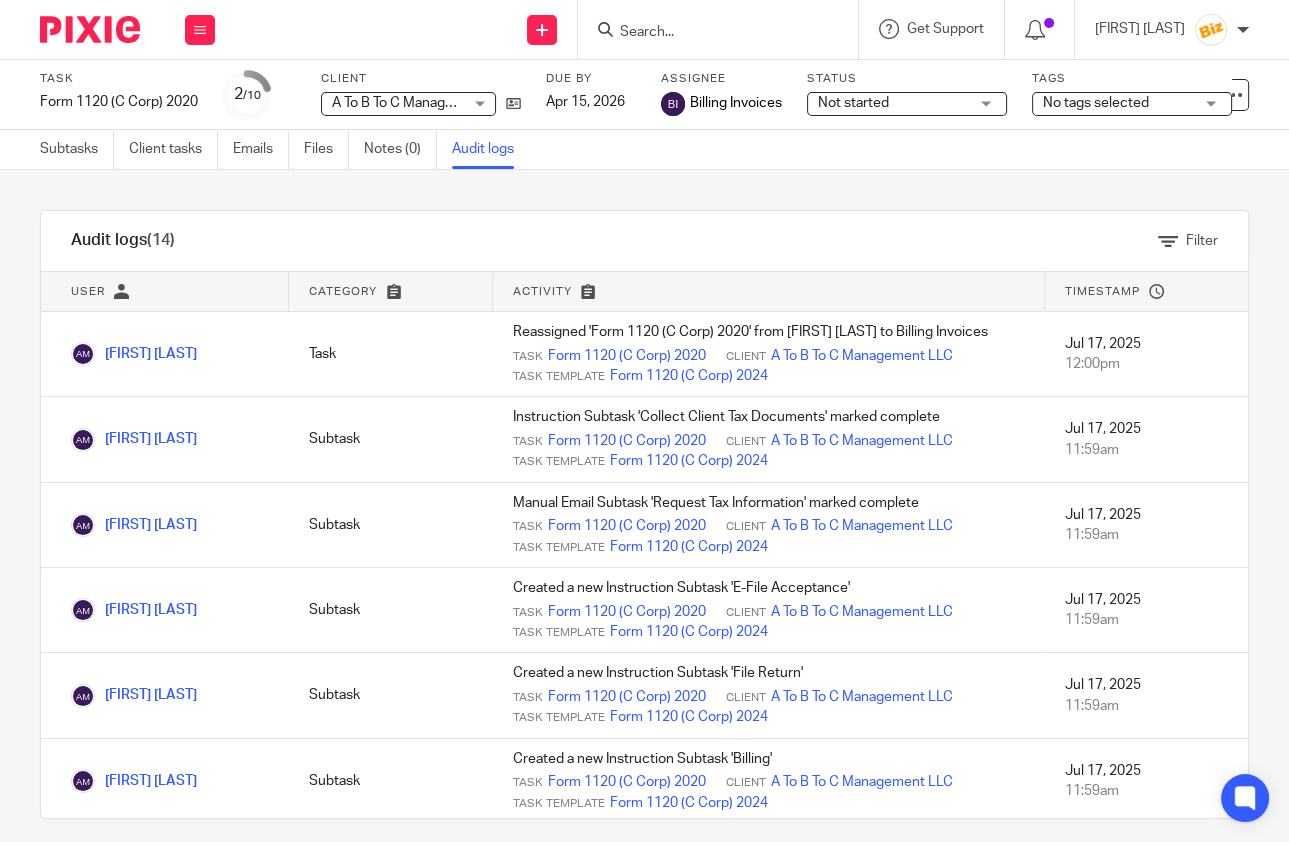 click on "Audit logs
(14)
Filter
Filter Audit Logs
Only show logs matching all of these conditions
1
User
is
is
is
is not
is
2
Category
is
is
is
is not
is
Choose...
Address
Note
File
Client
Contact
Client Task" at bounding box center [644, 506] 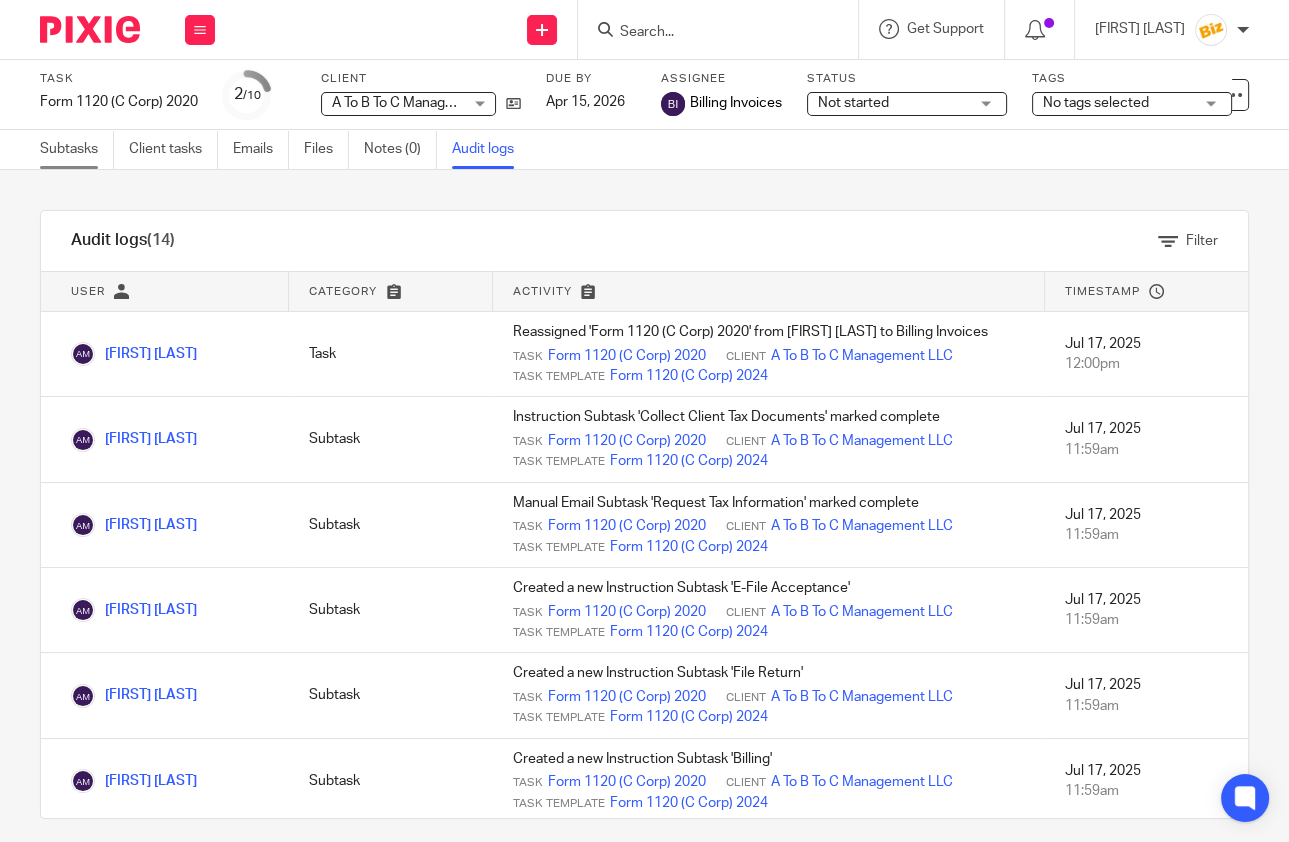 click on "Subtasks" at bounding box center (77, 149) 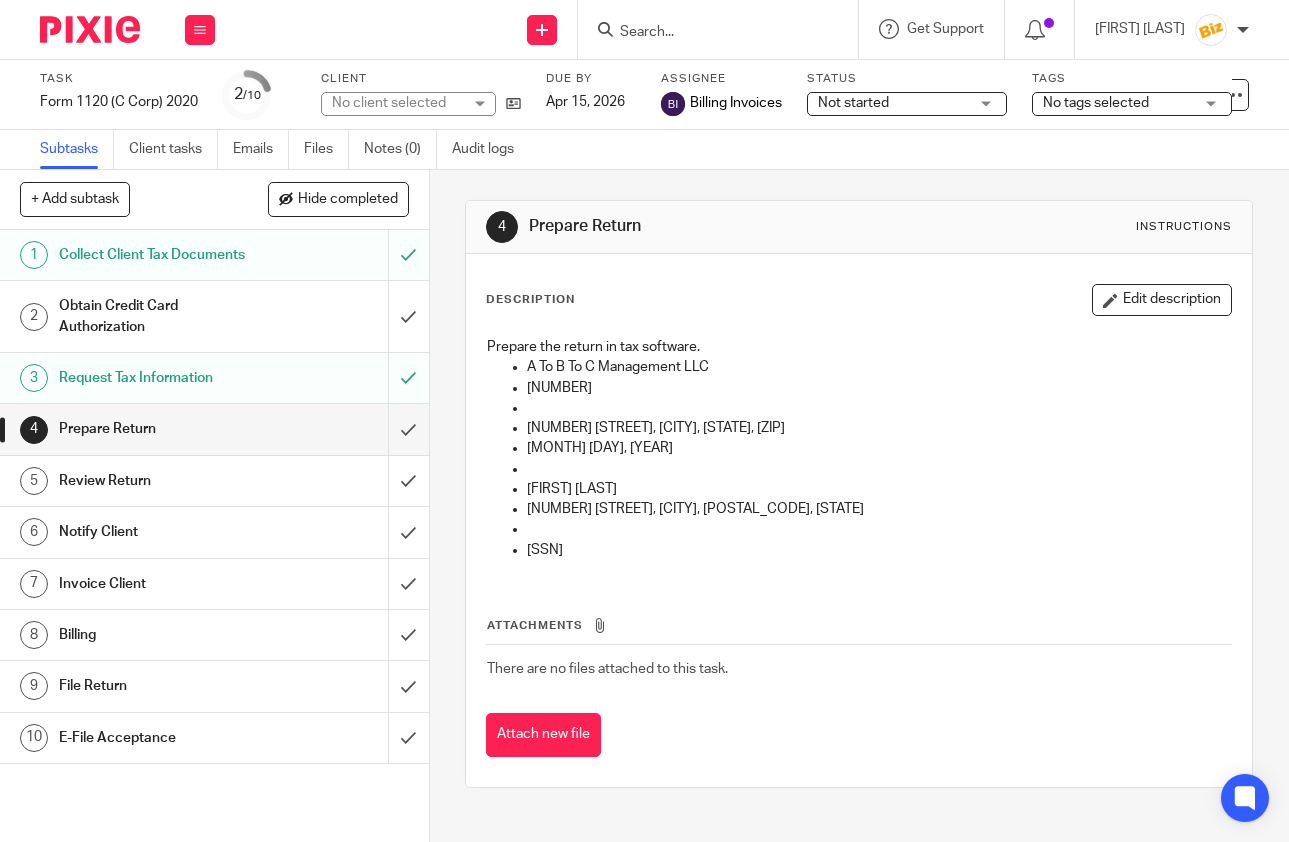 scroll, scrollTop: 0, scrollLeft: 0, axis: both 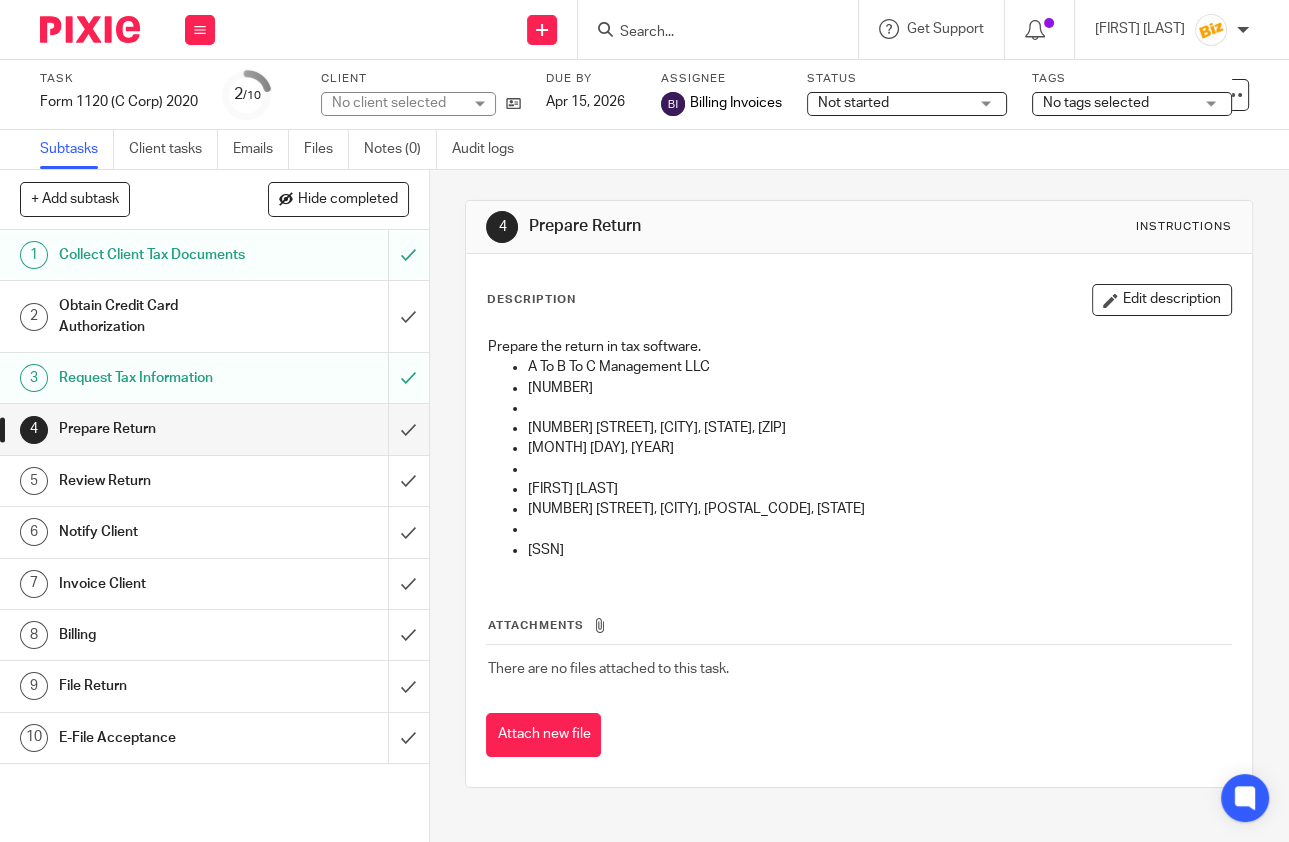 click on "Attach new file" at bounding box center (543, 735) 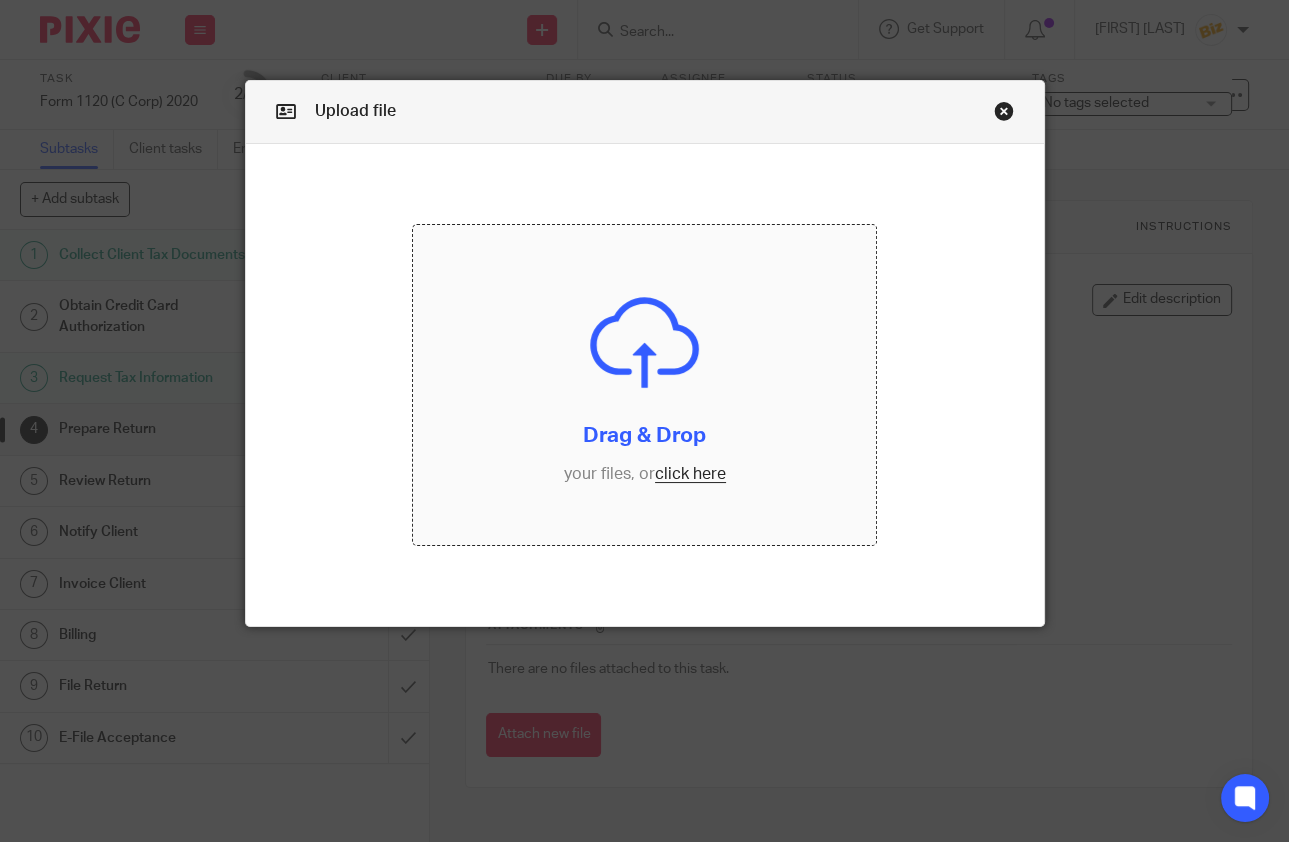 click at bounding box center (645, 385) 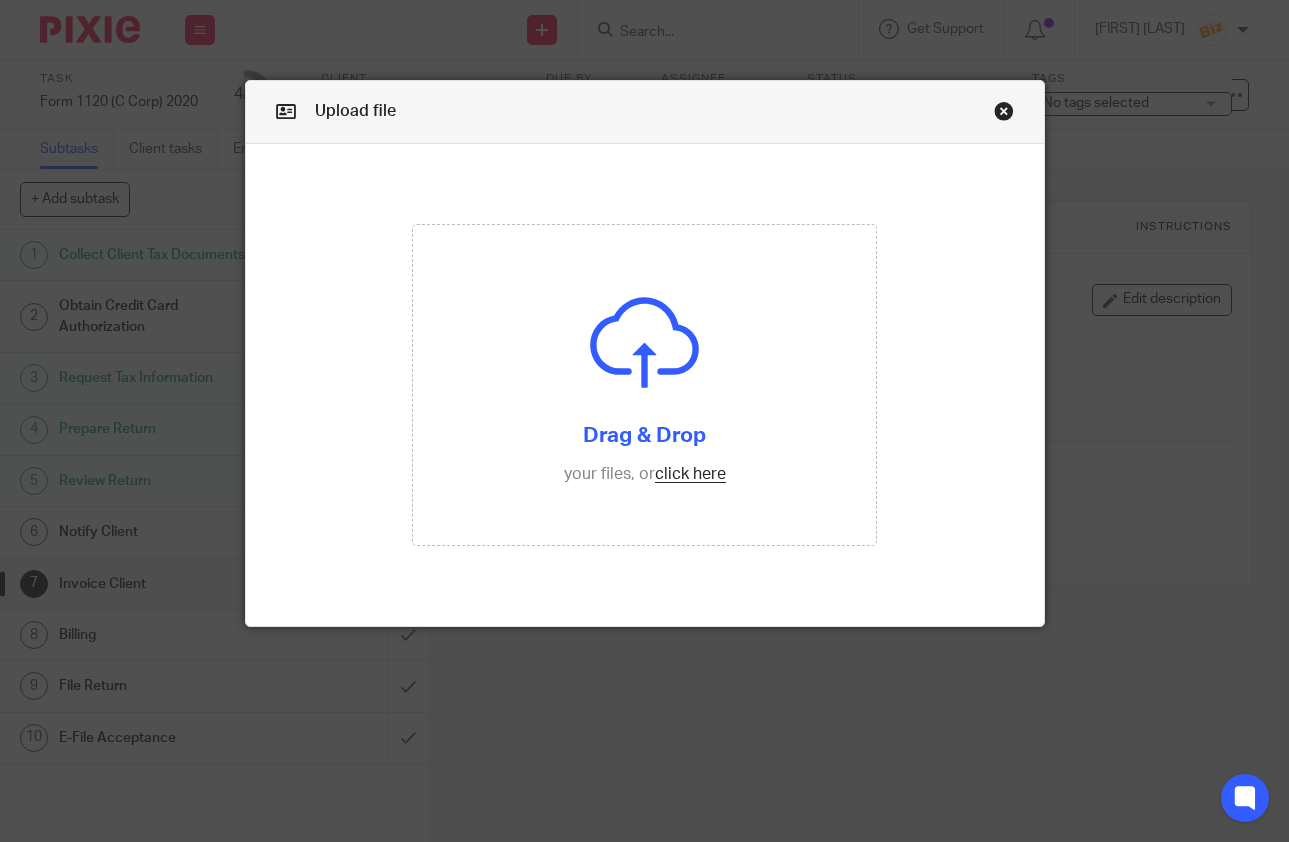 scroll, scrollTop: 0, scrollLeft: 0, axis: both 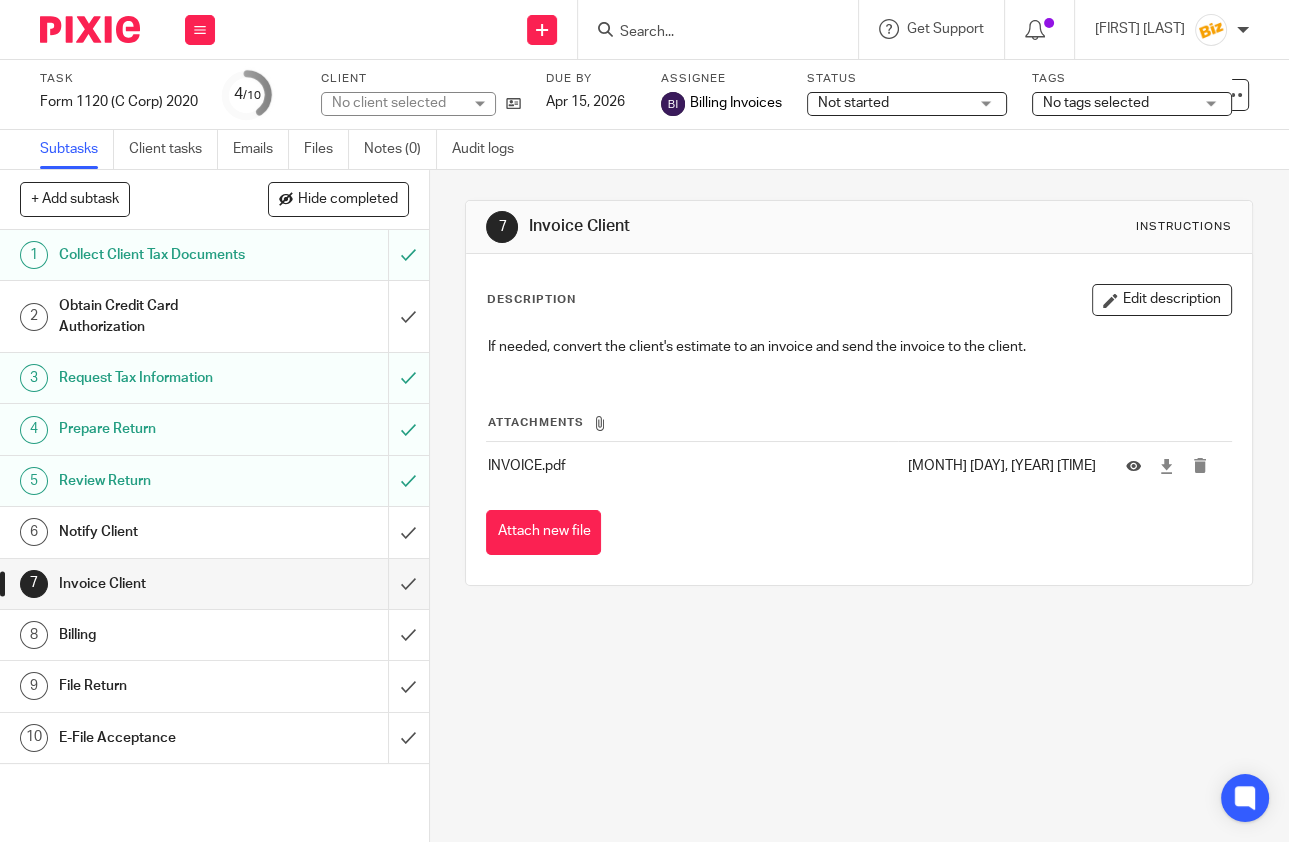 click on "File Return" at bounding box center (213, 686) 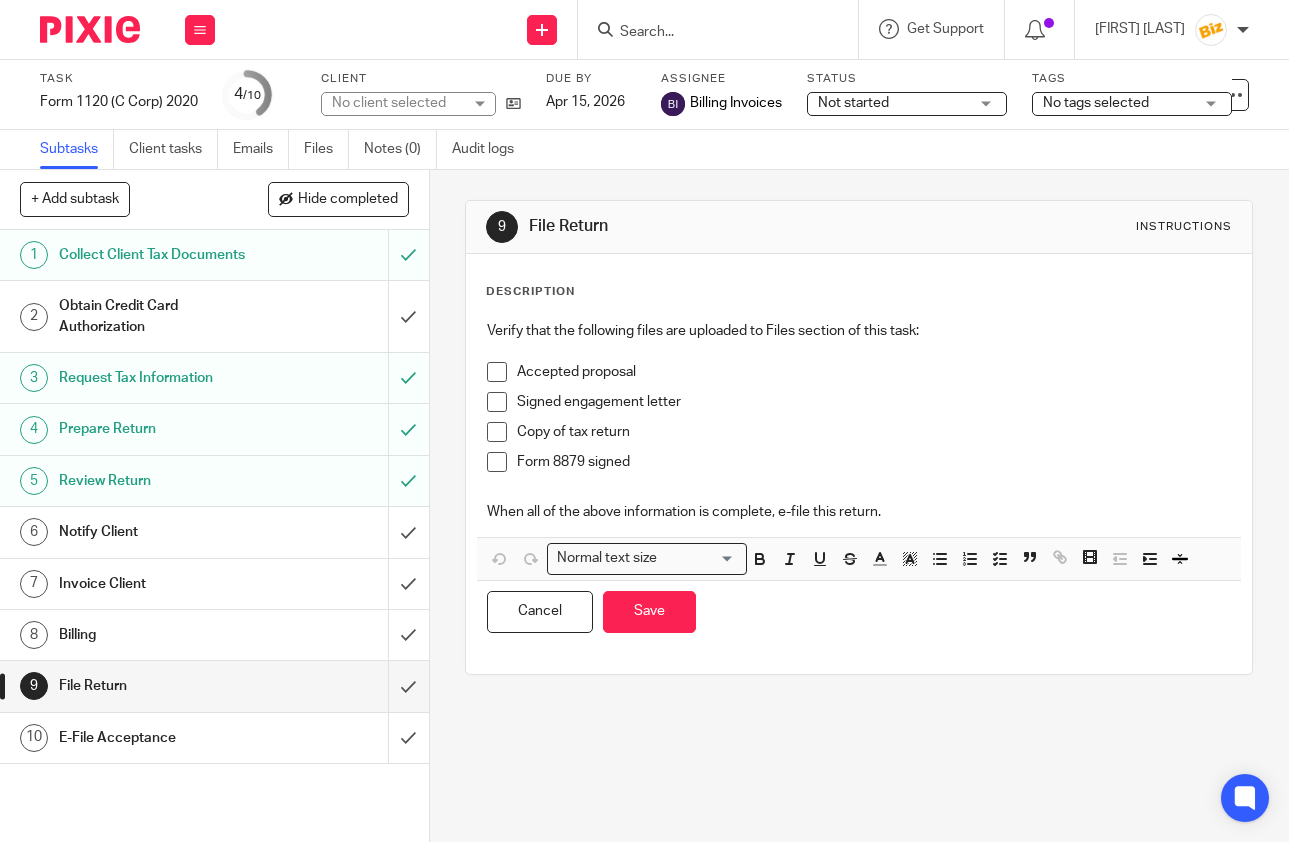 scroll, scrollTop: 0, scrollLeft: 0, axis: both 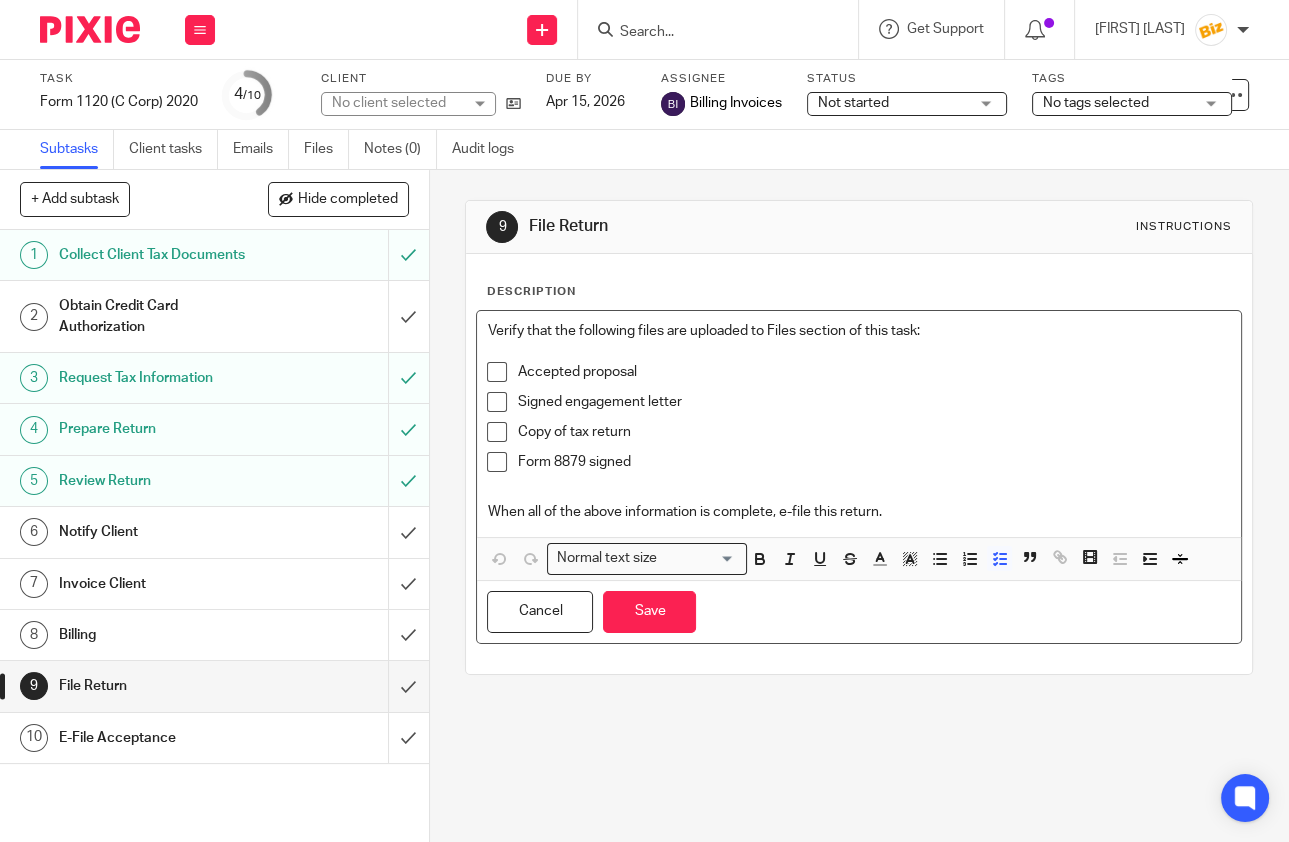 click on "Form 8879 signed" at bounding box center [874, 467] 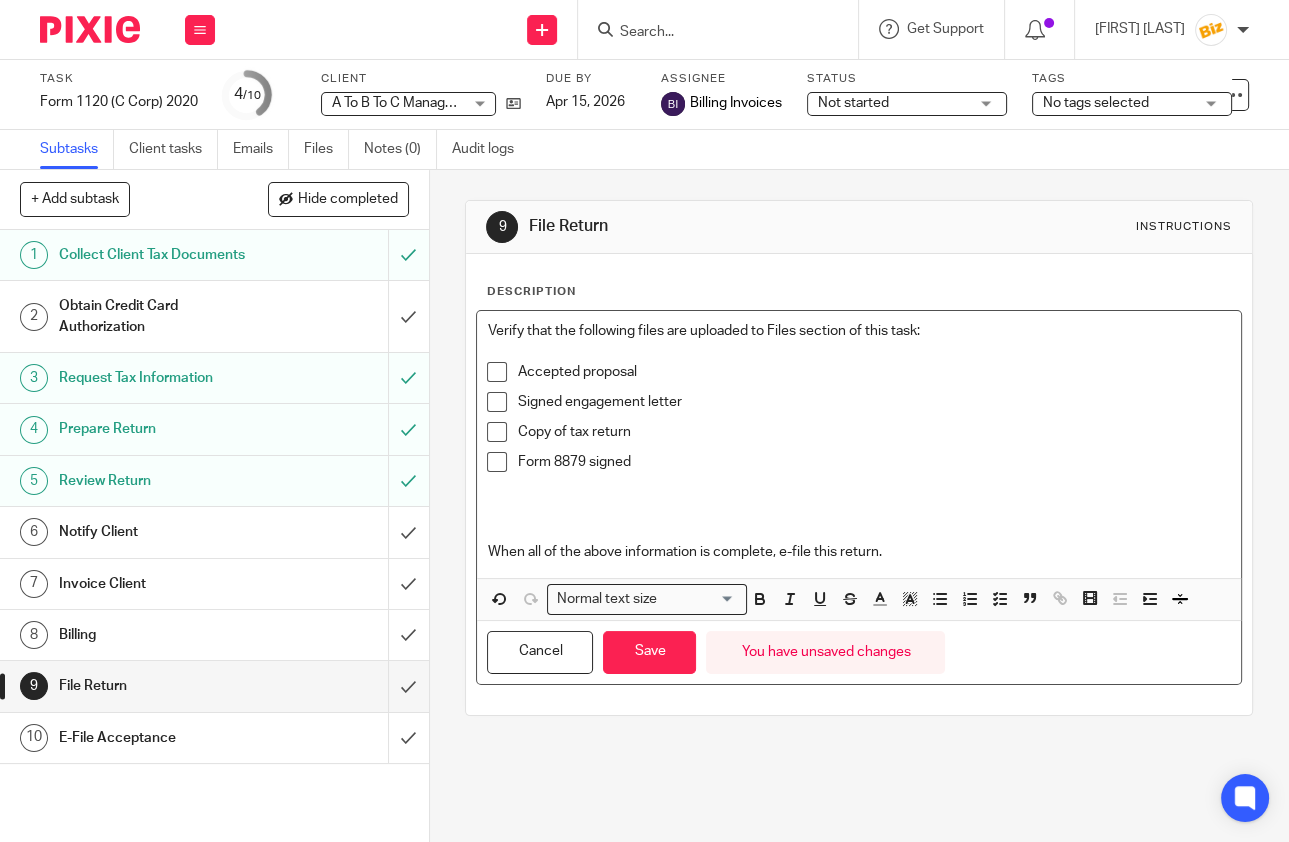 type 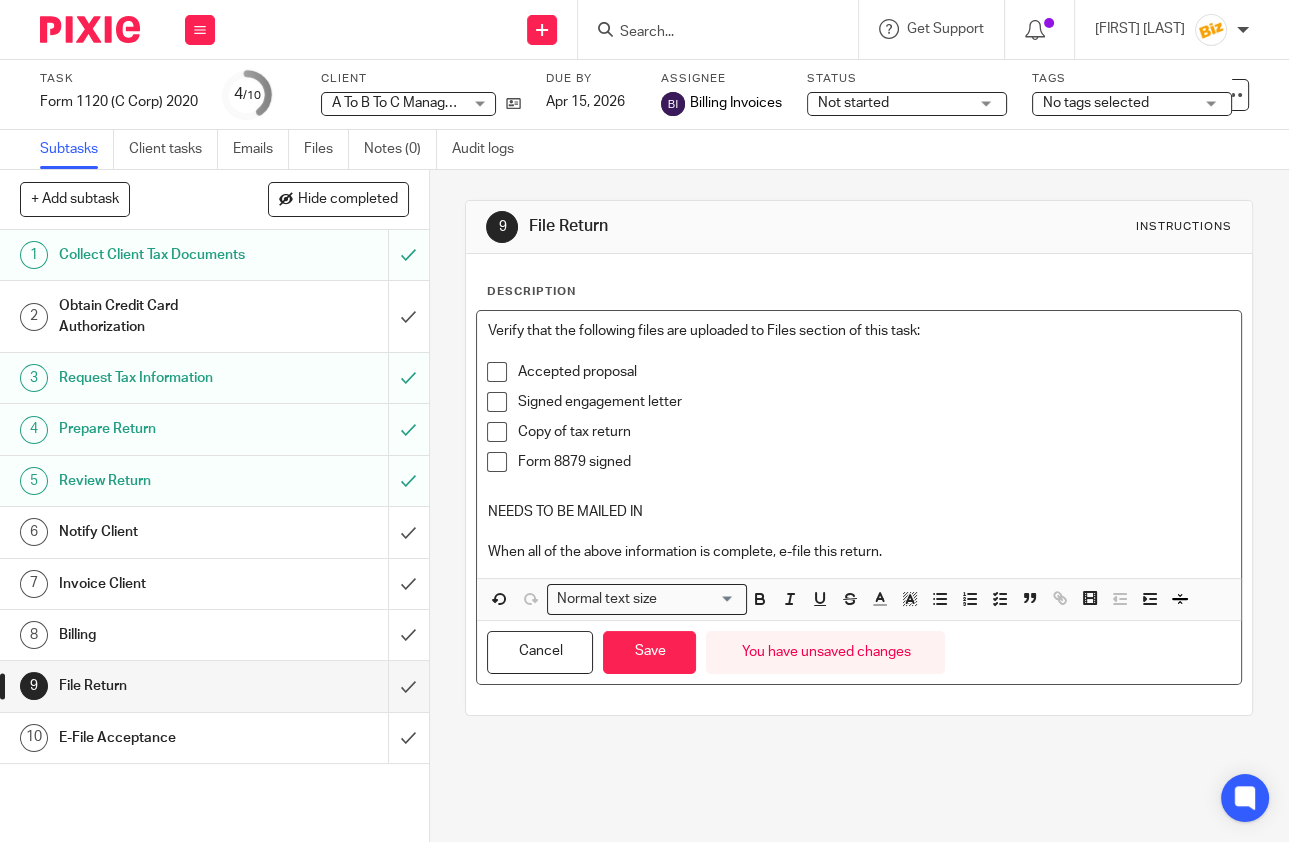 click on "NEEDS TO BE MAILED IN" at bounding box center [859, 512] 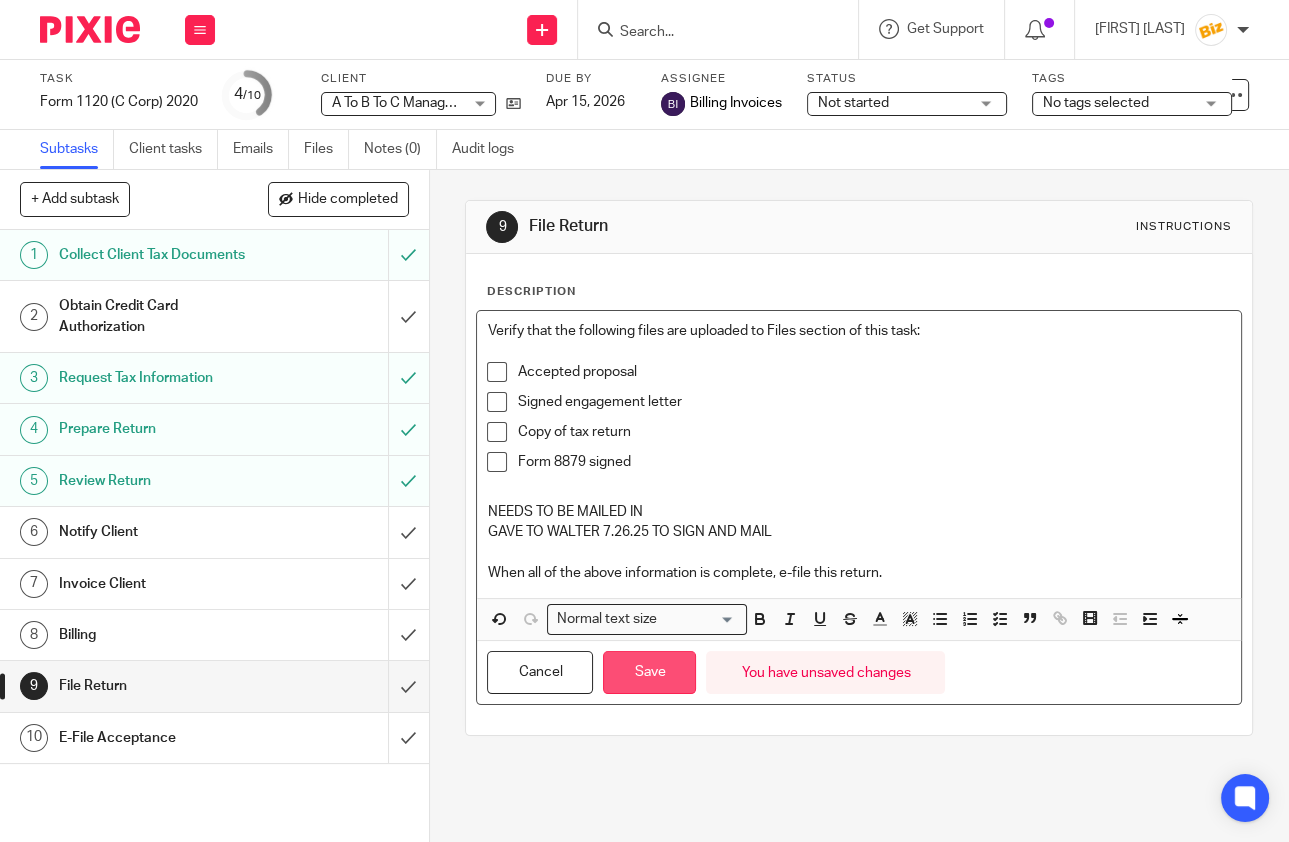 click on "Save" at bounding box center (649, 672) 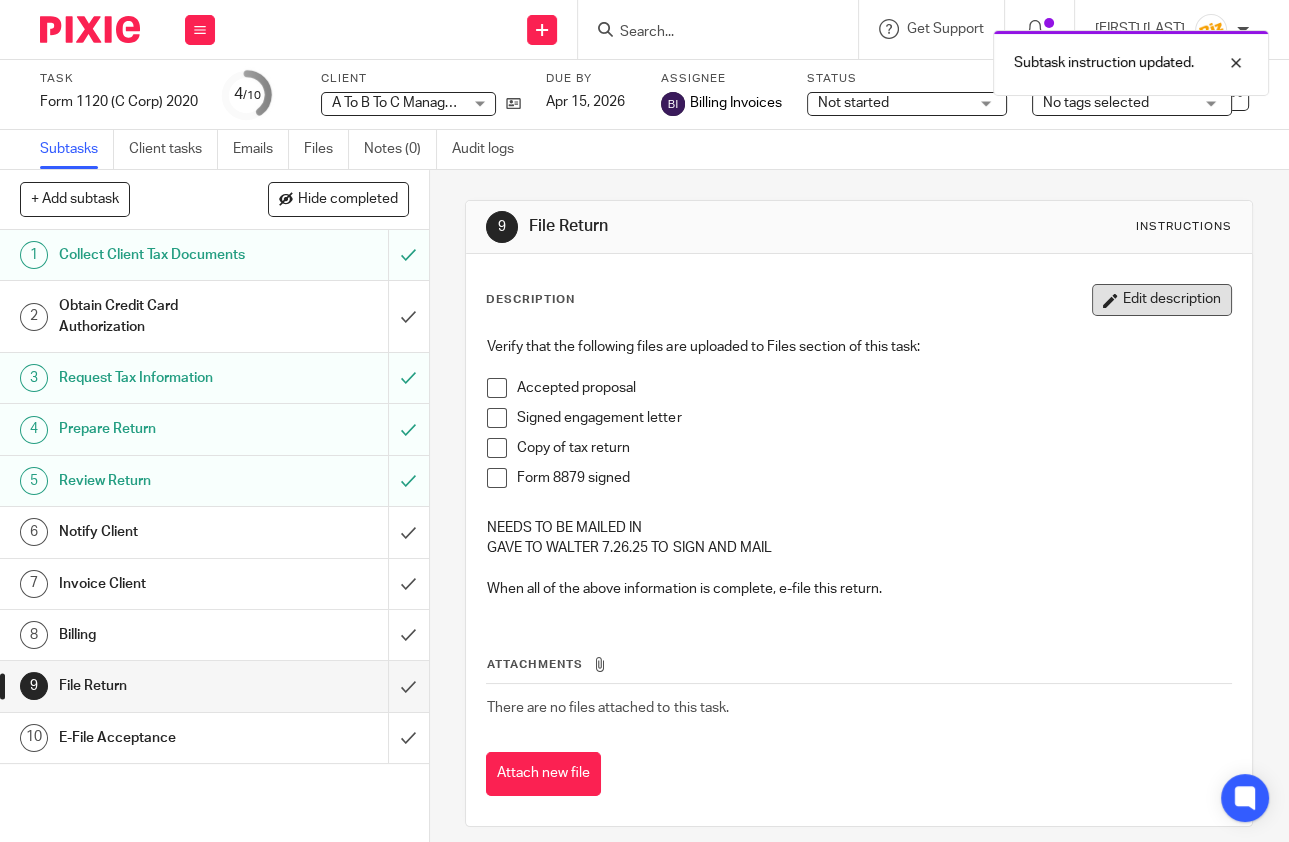 click on "Edit description" at bounding box center [1162, 300] 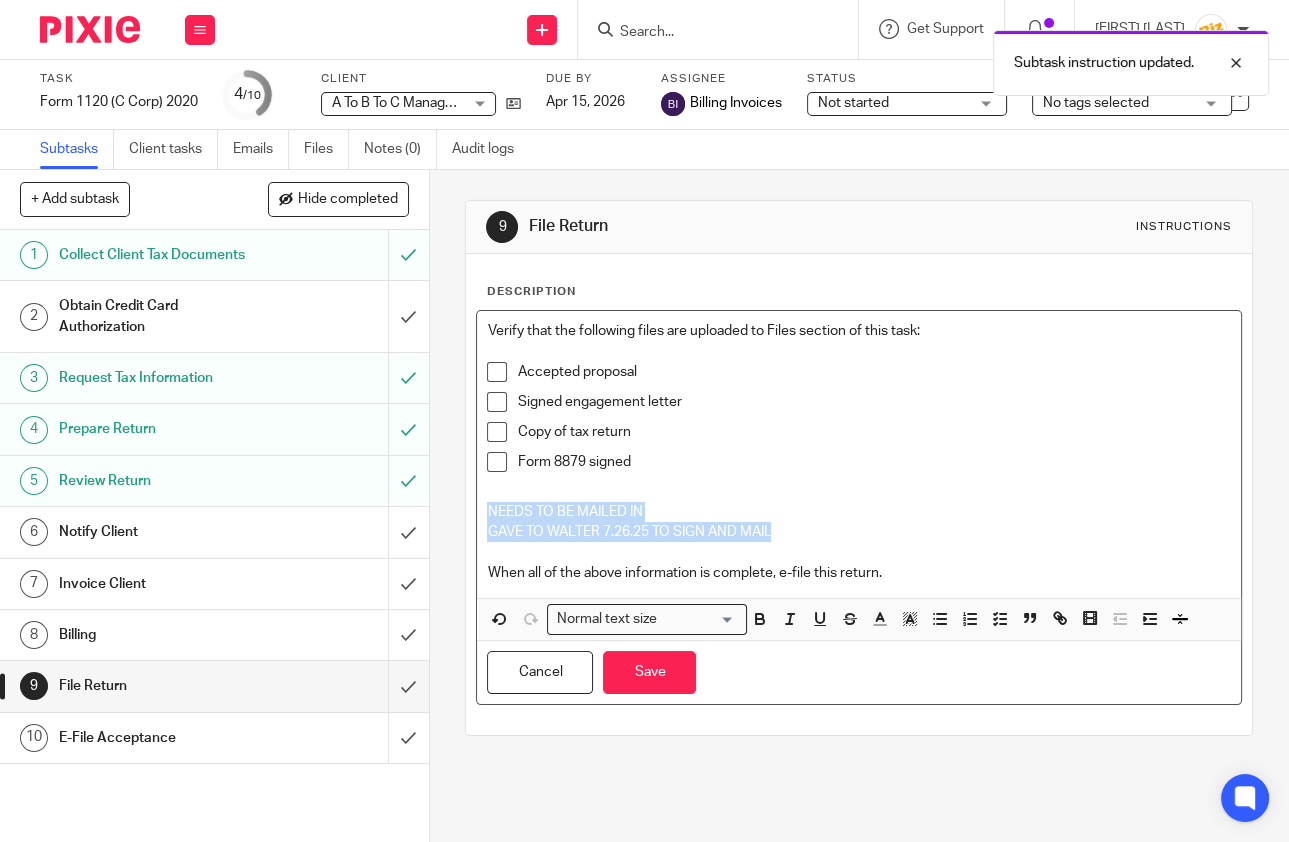 drag, startPoint x: 807, startPoint y: 526, endPoint x: 484, endPoint y: 507, distance: 323.55835 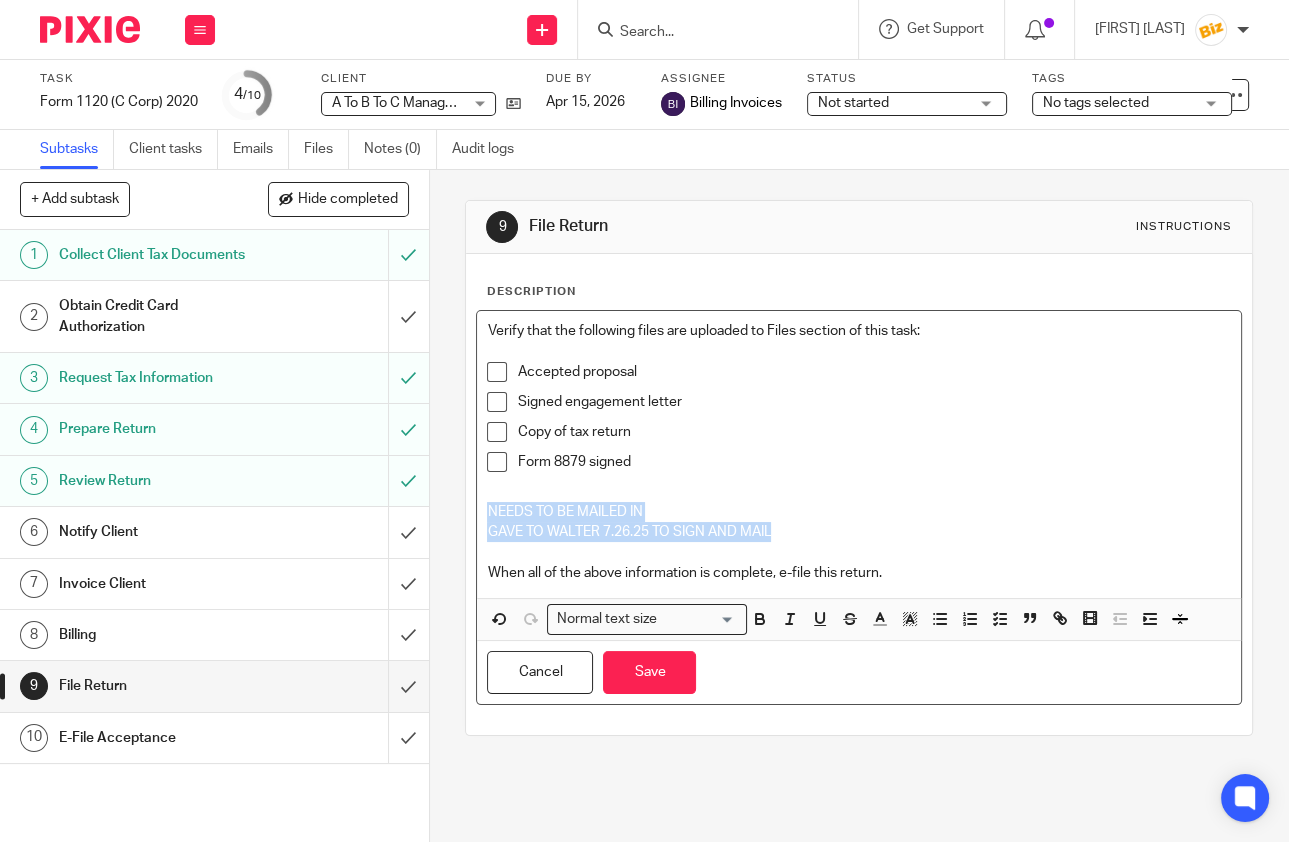 copy on "NEEDS TO BE MAILED IN  GAVE TO WALTER 7.26.25 TO SIGN AND MAIL" 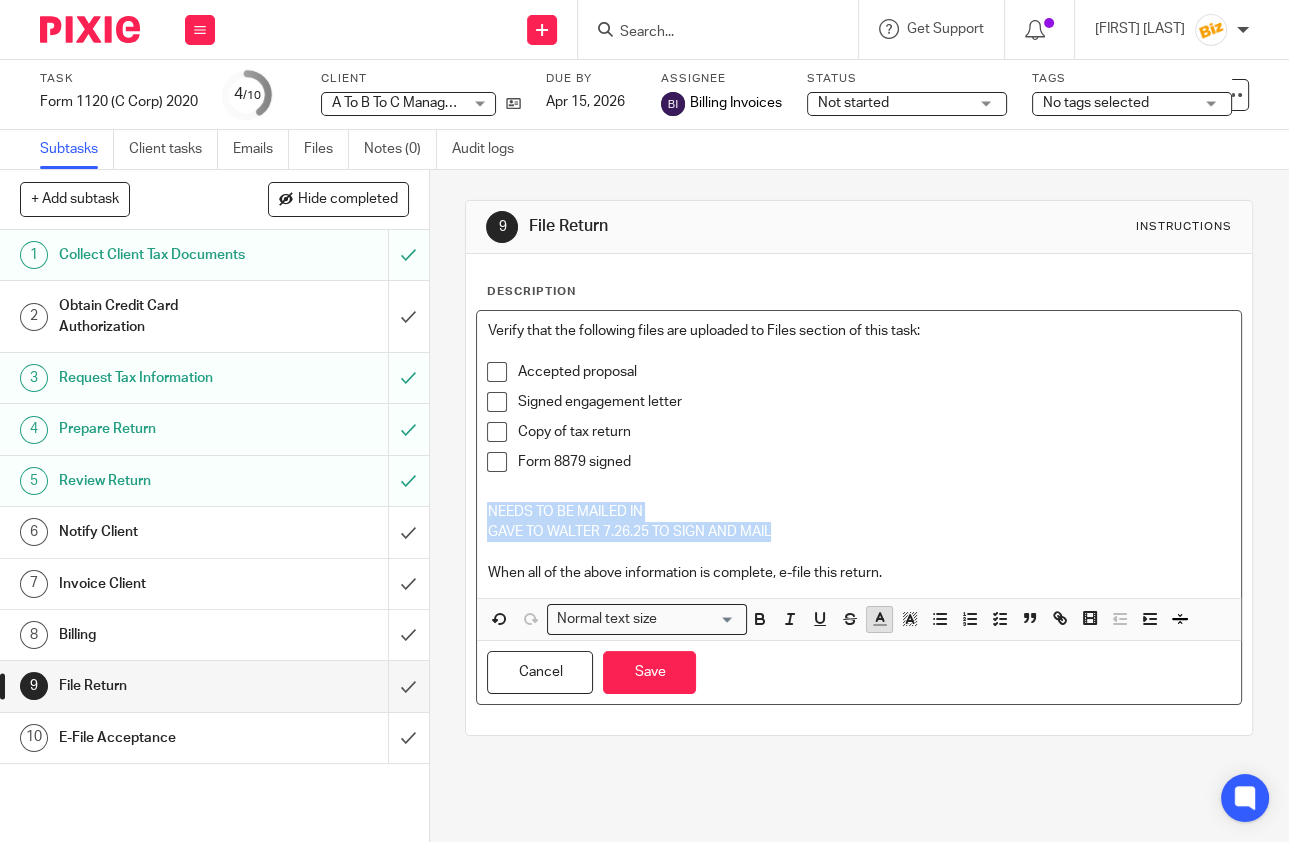 click 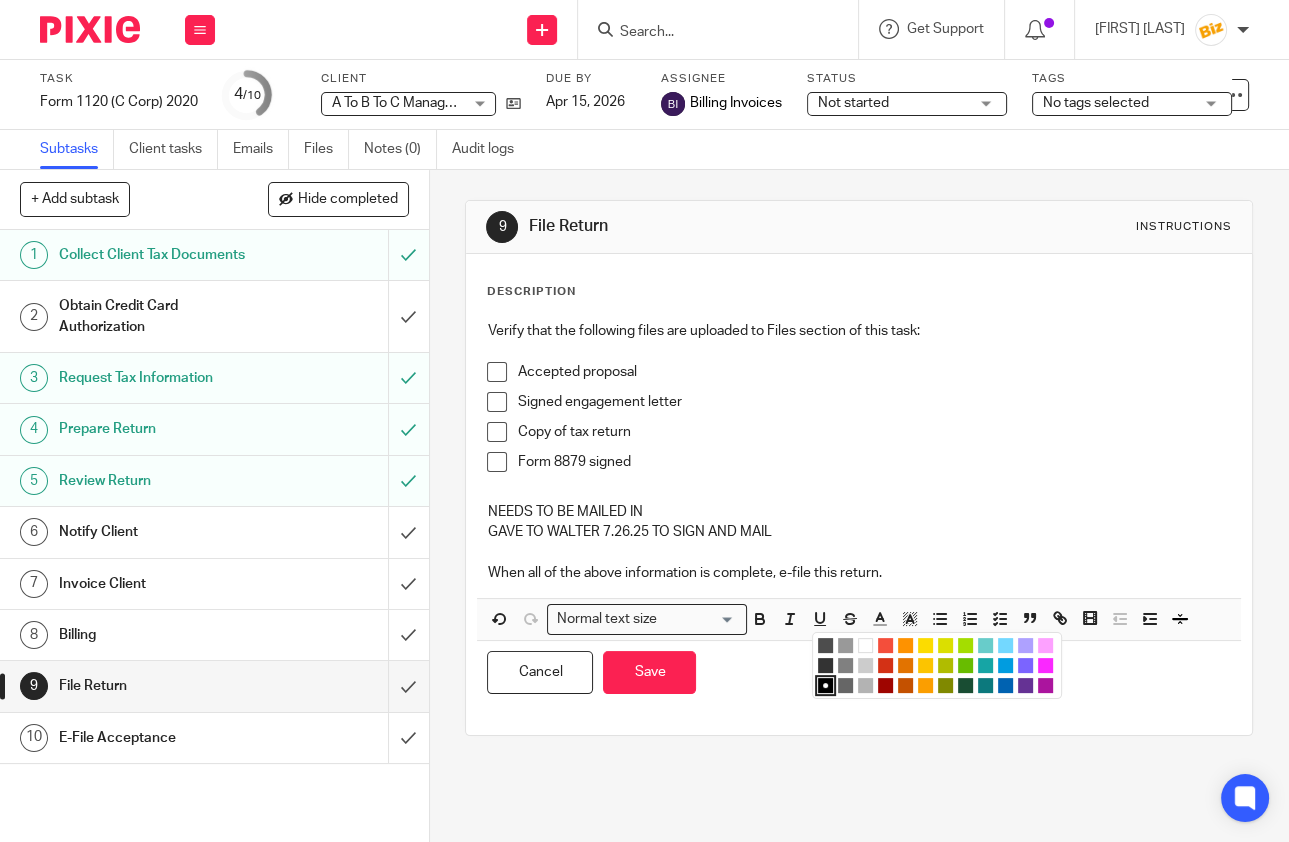 click at bounding box center (1045, 665) 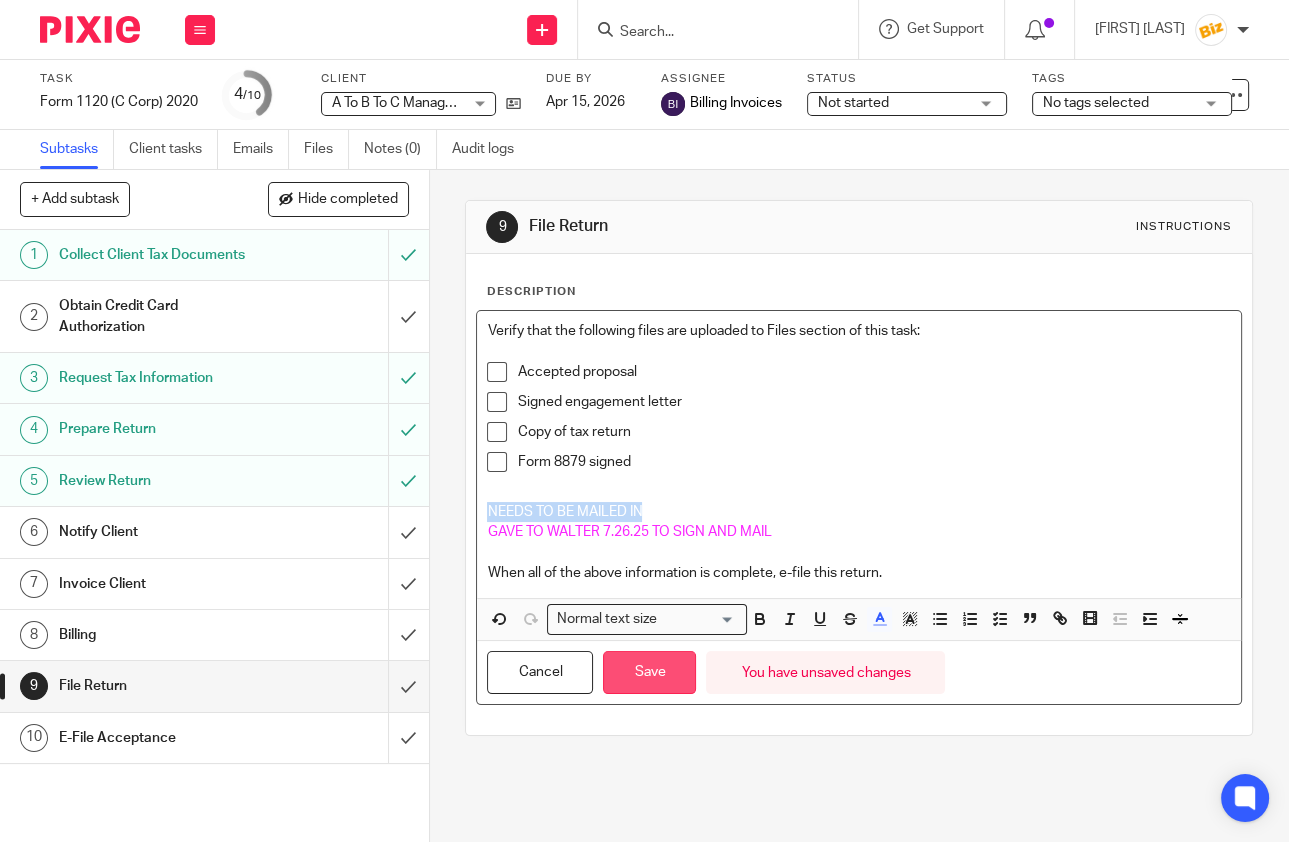 click on "Save" at bounding box center [649, 672] 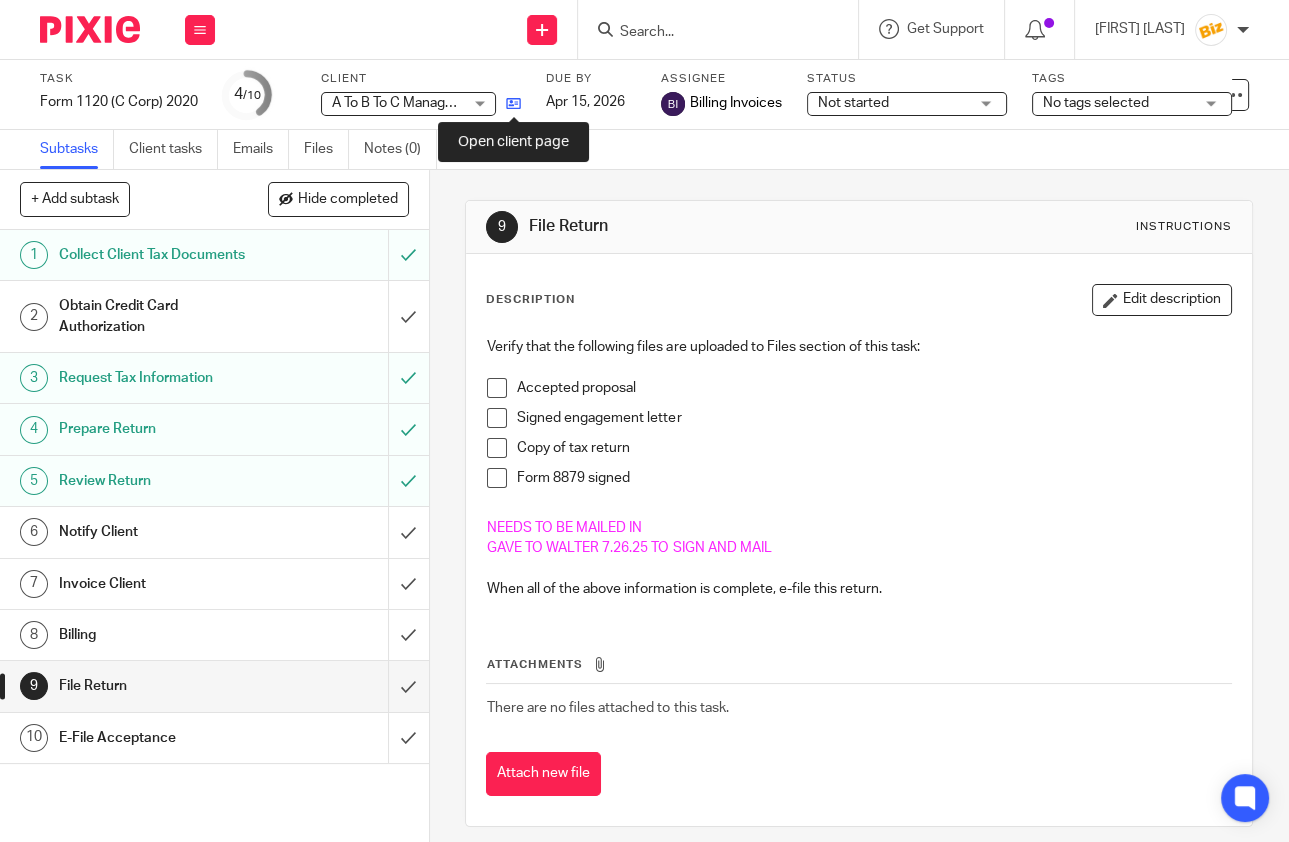 click at bounding box center (513, 103) 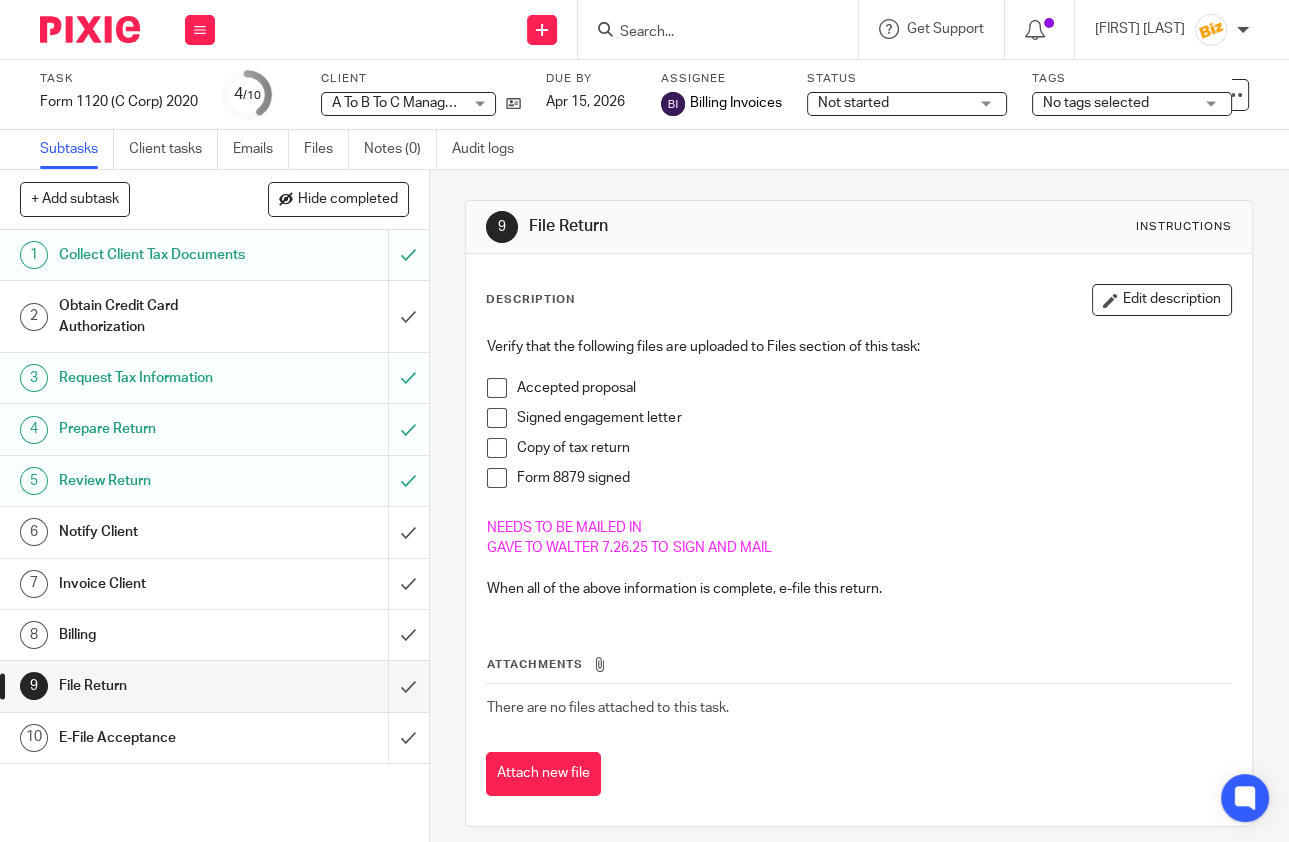 click at bounding box center [714, 29] 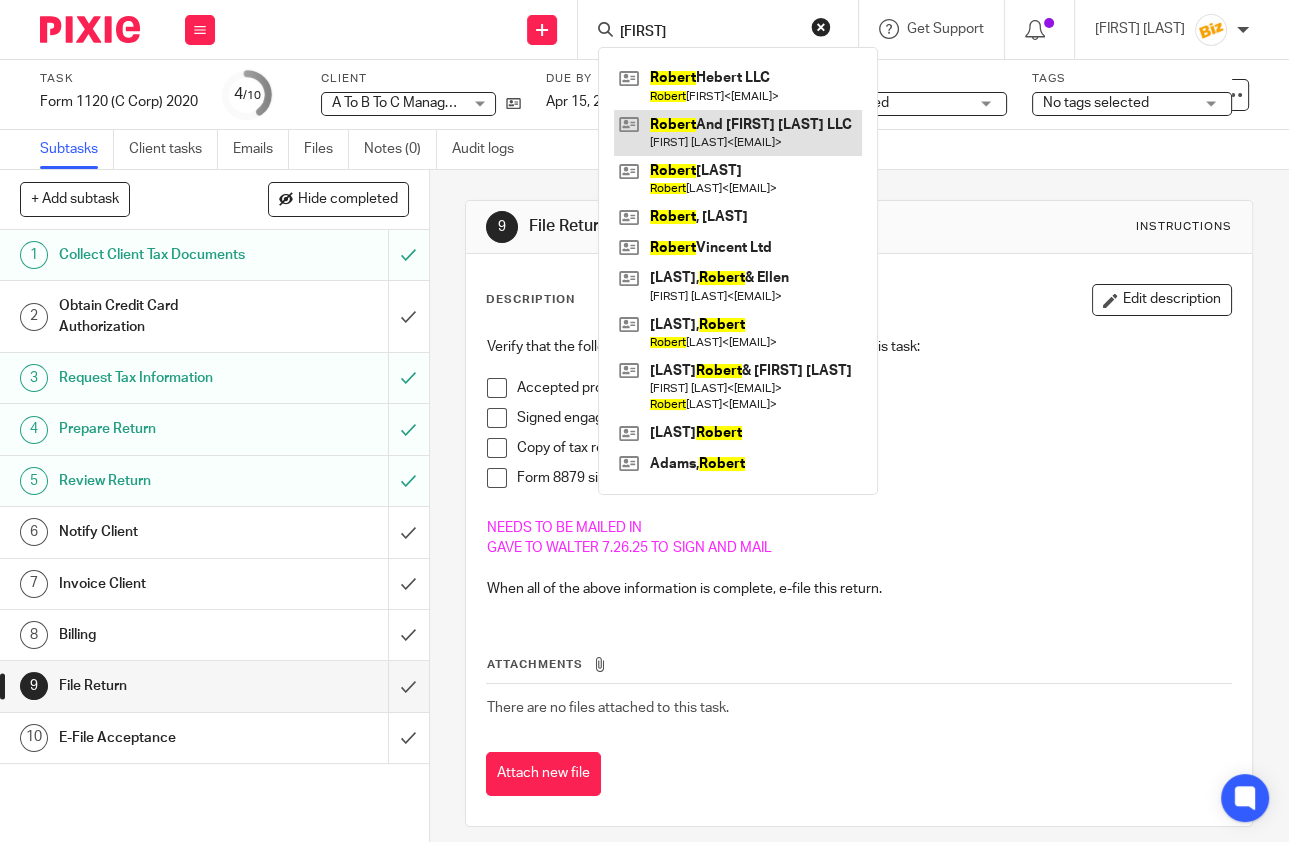 type on "rOBERT" 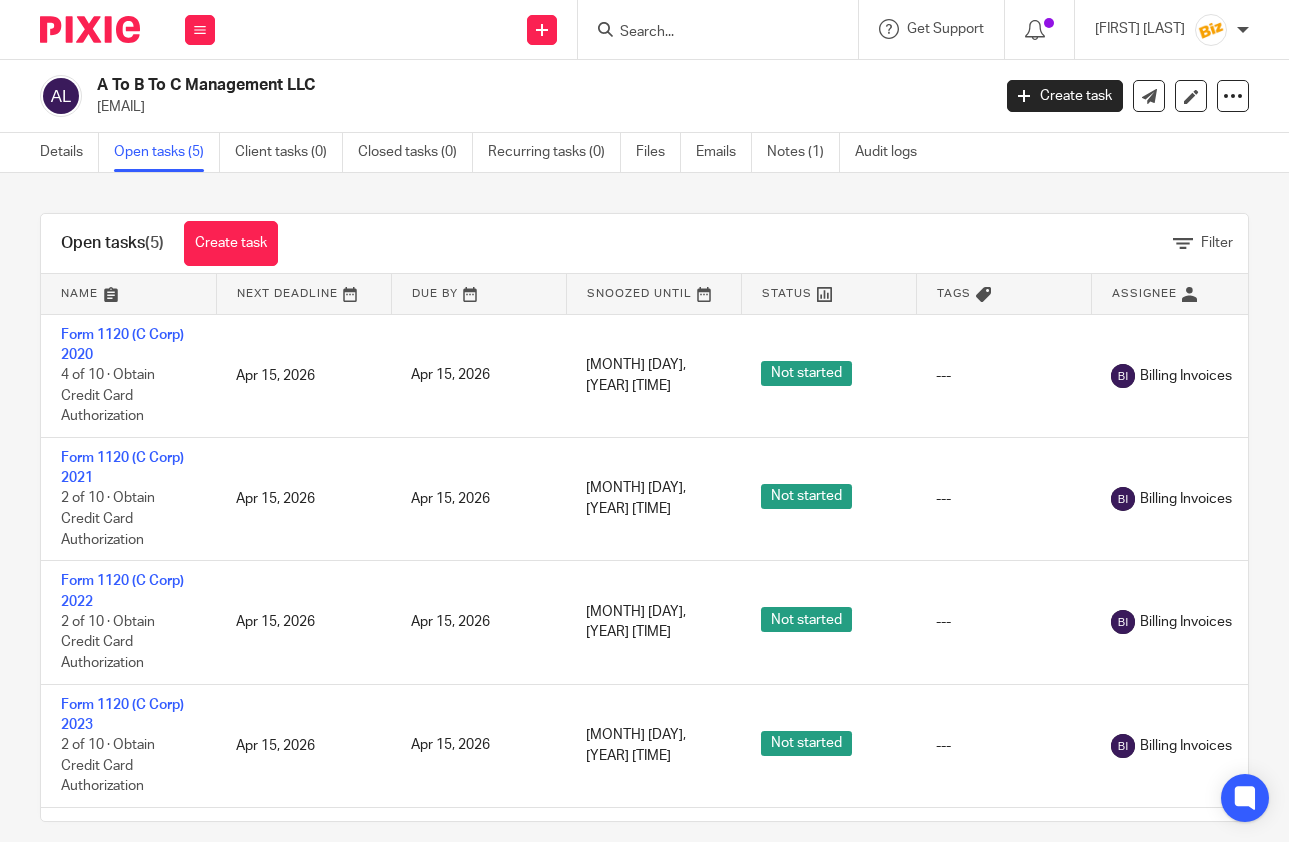 scroll, scrollTop: 0, scrollLeft: 0, axis: both 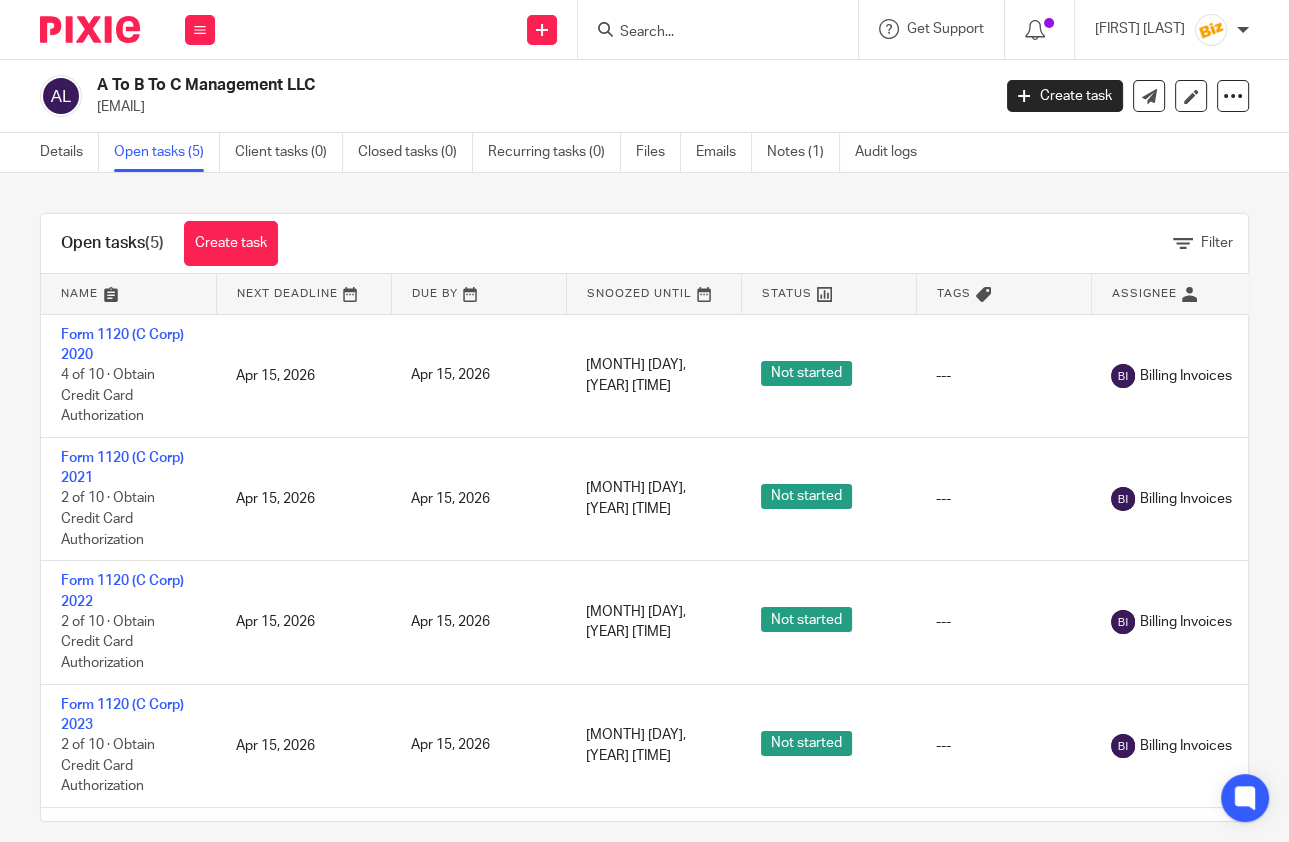 click on "Form 1120 (C Corp) 2021" at bounding box center (122, 468) 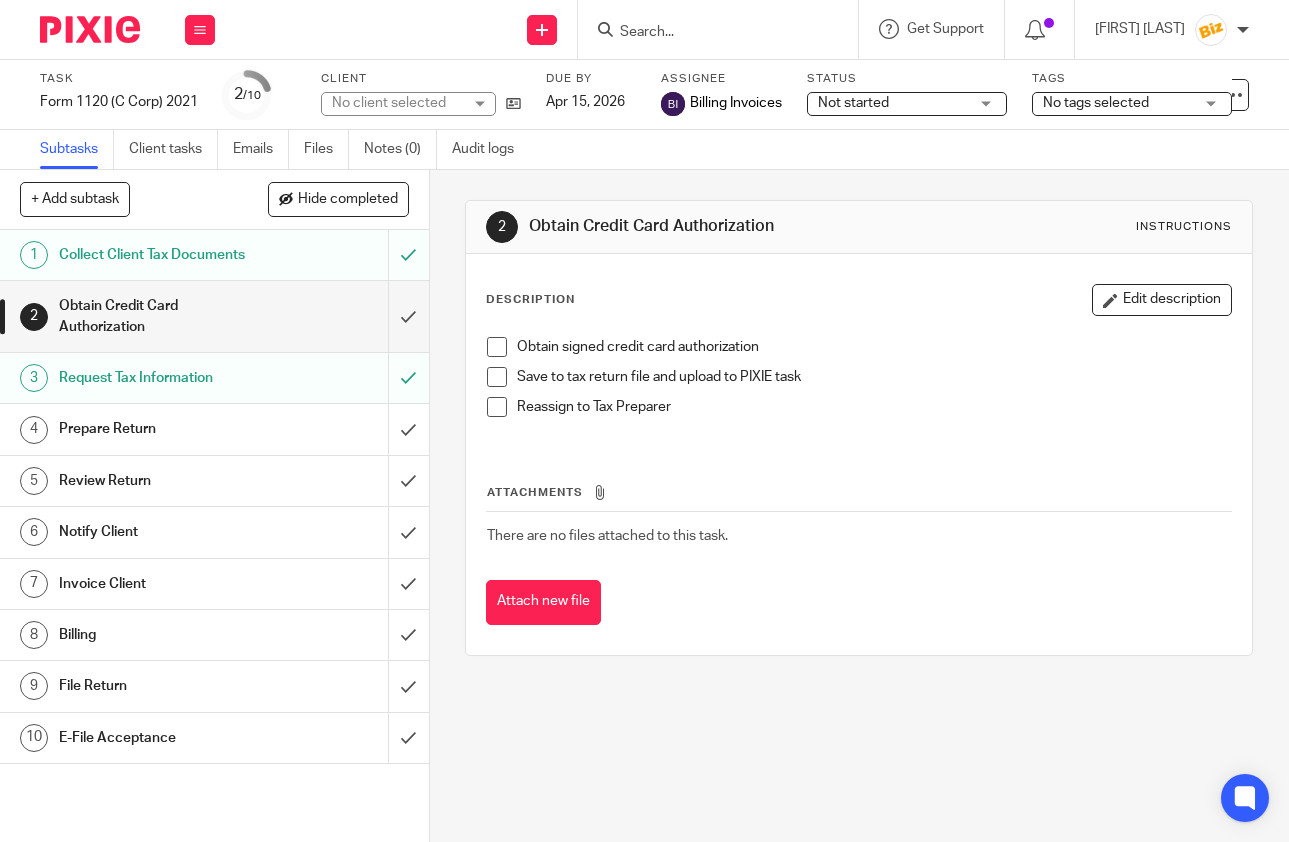scroll, scrollTop: 0, scrollLeft: 0, axis: both 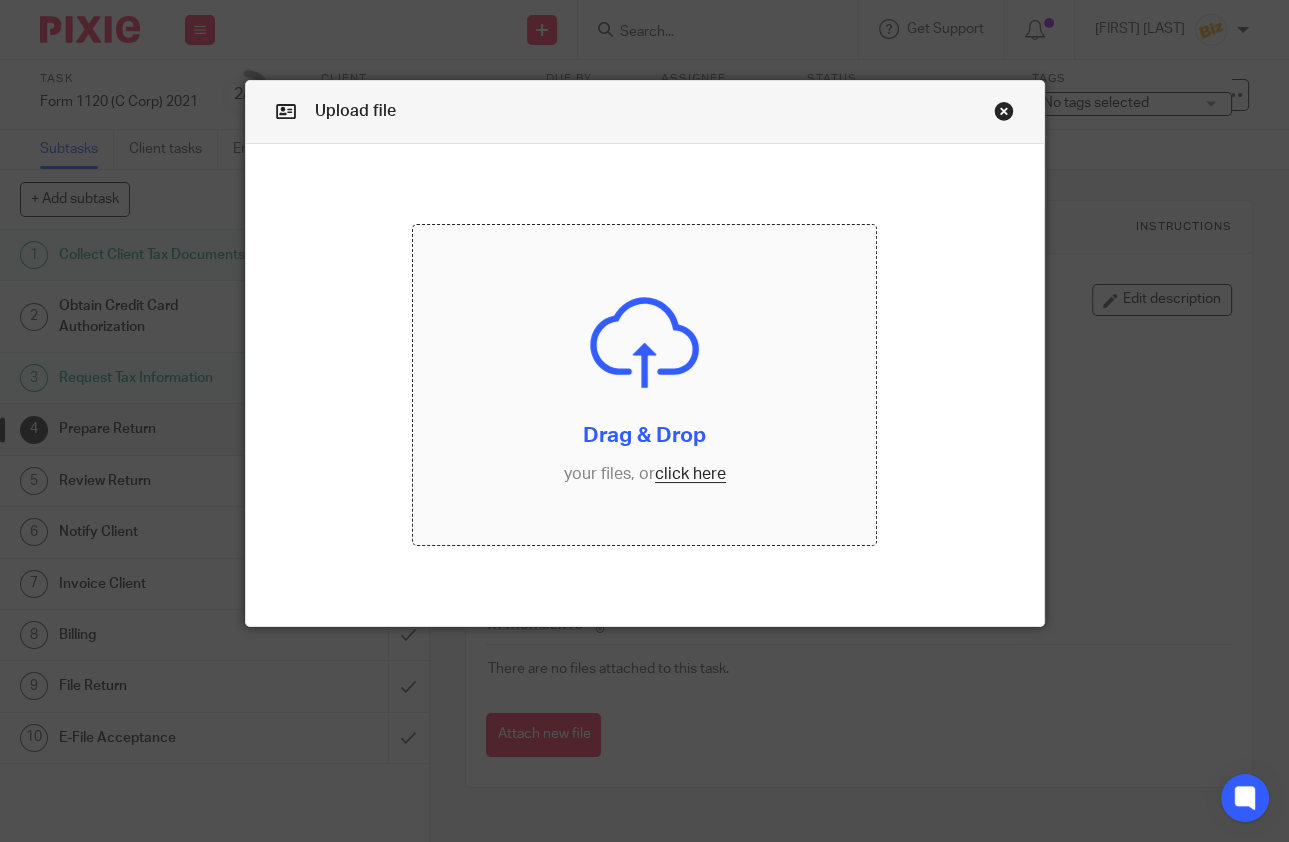 click at bounding box center (645, 385) 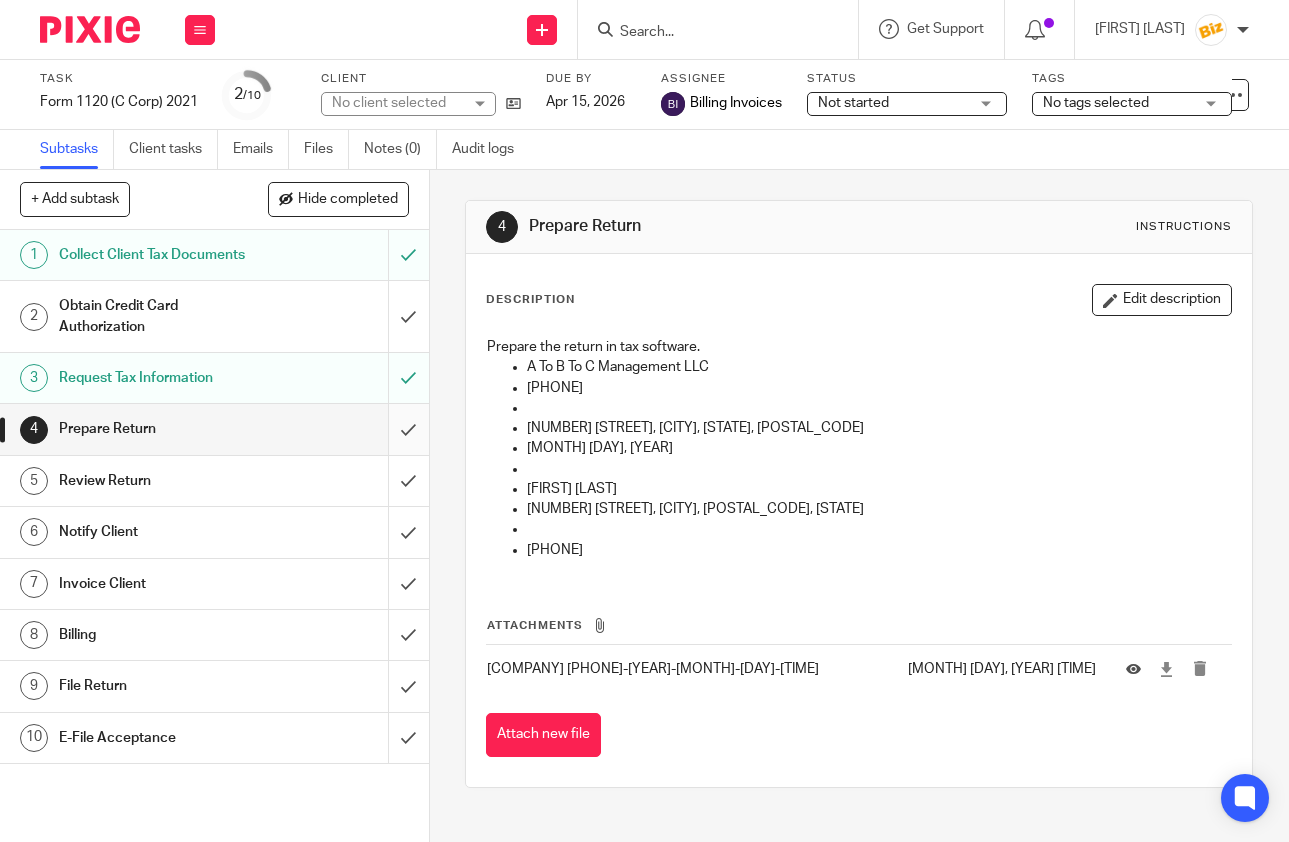 scroll, scrollTop: 0, scrollLeft: 0, axis: both 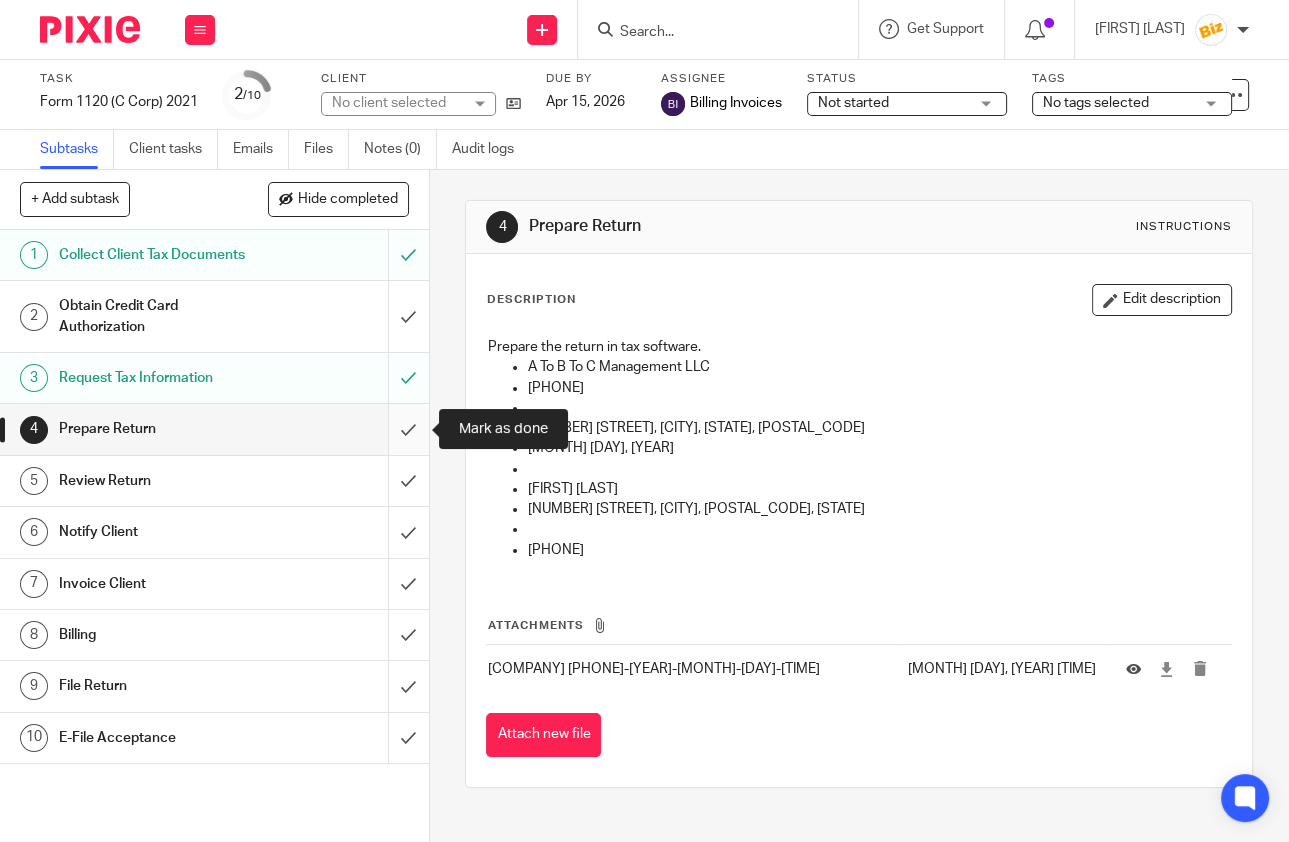 click at bounding box center (214, 429) 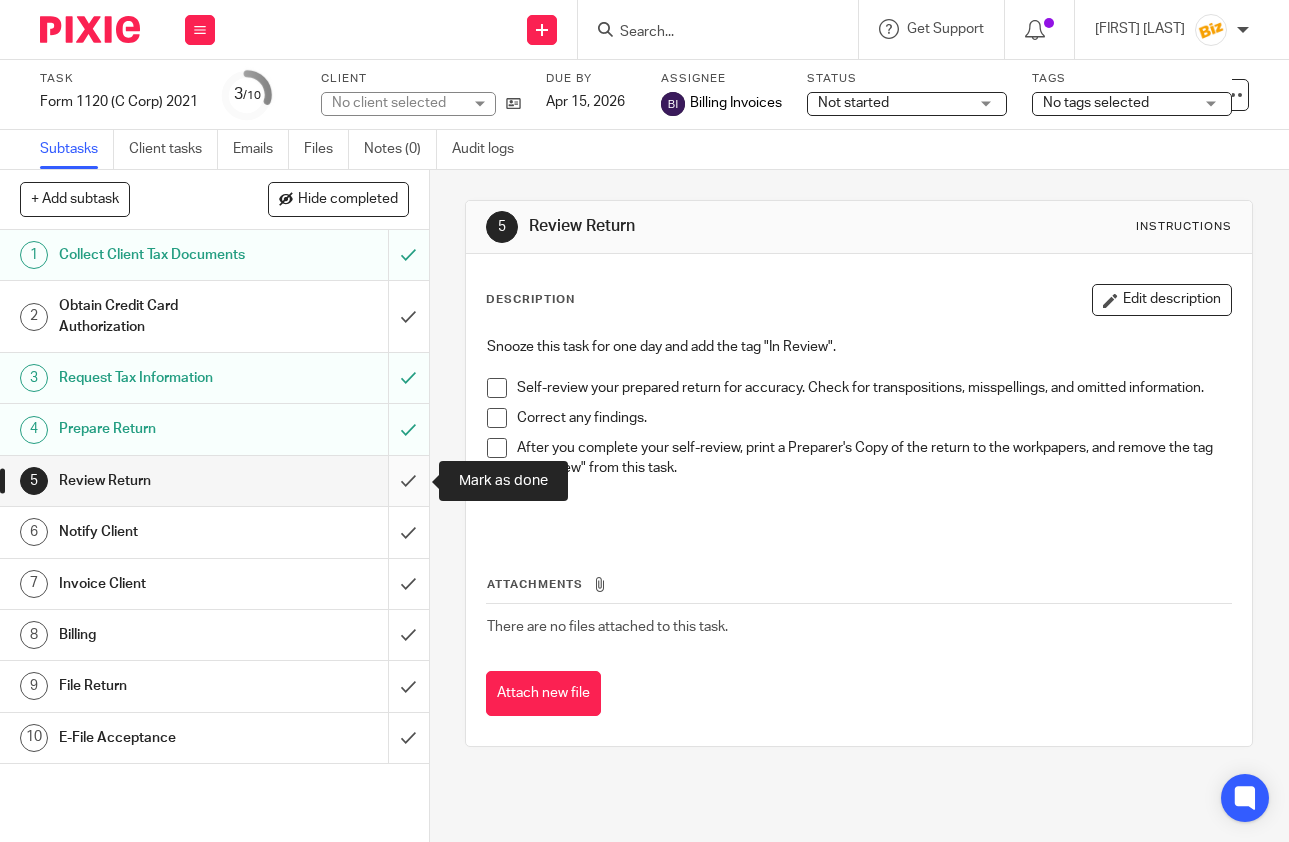scroll, scrollTop: 0, scrollLeft: 0, axis: both 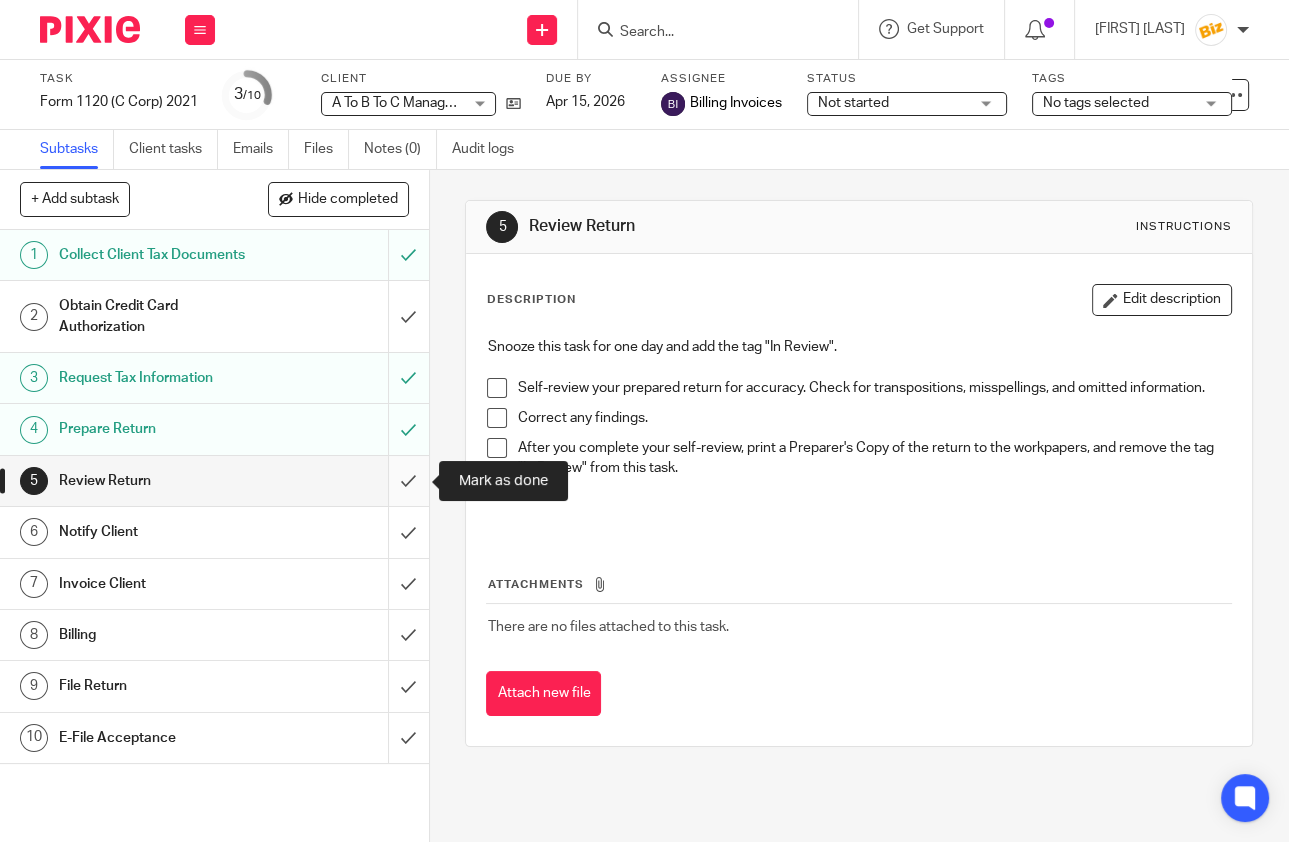 click at bounding box center (214, 481) 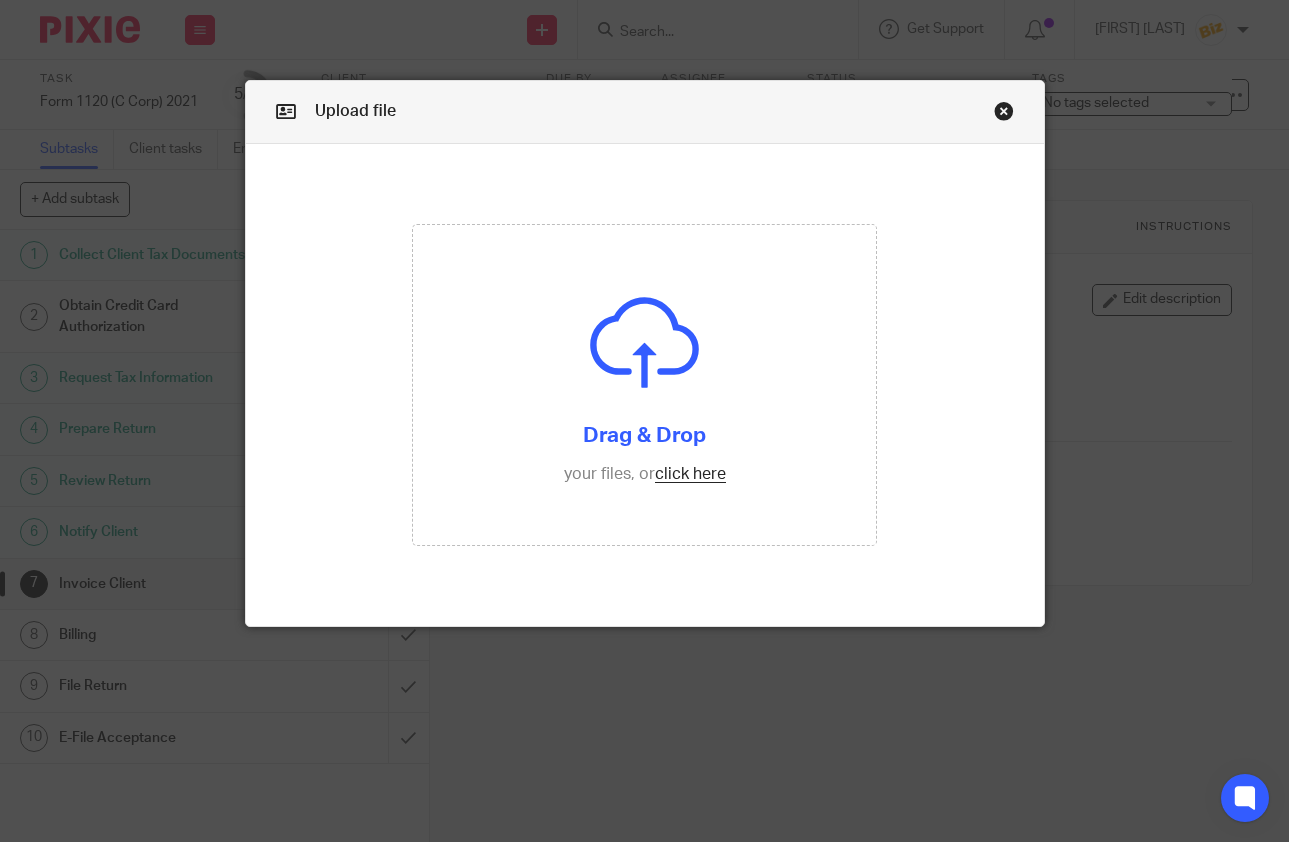 scroll, scrollTop: 0, scrollLeft: 0, axis: both 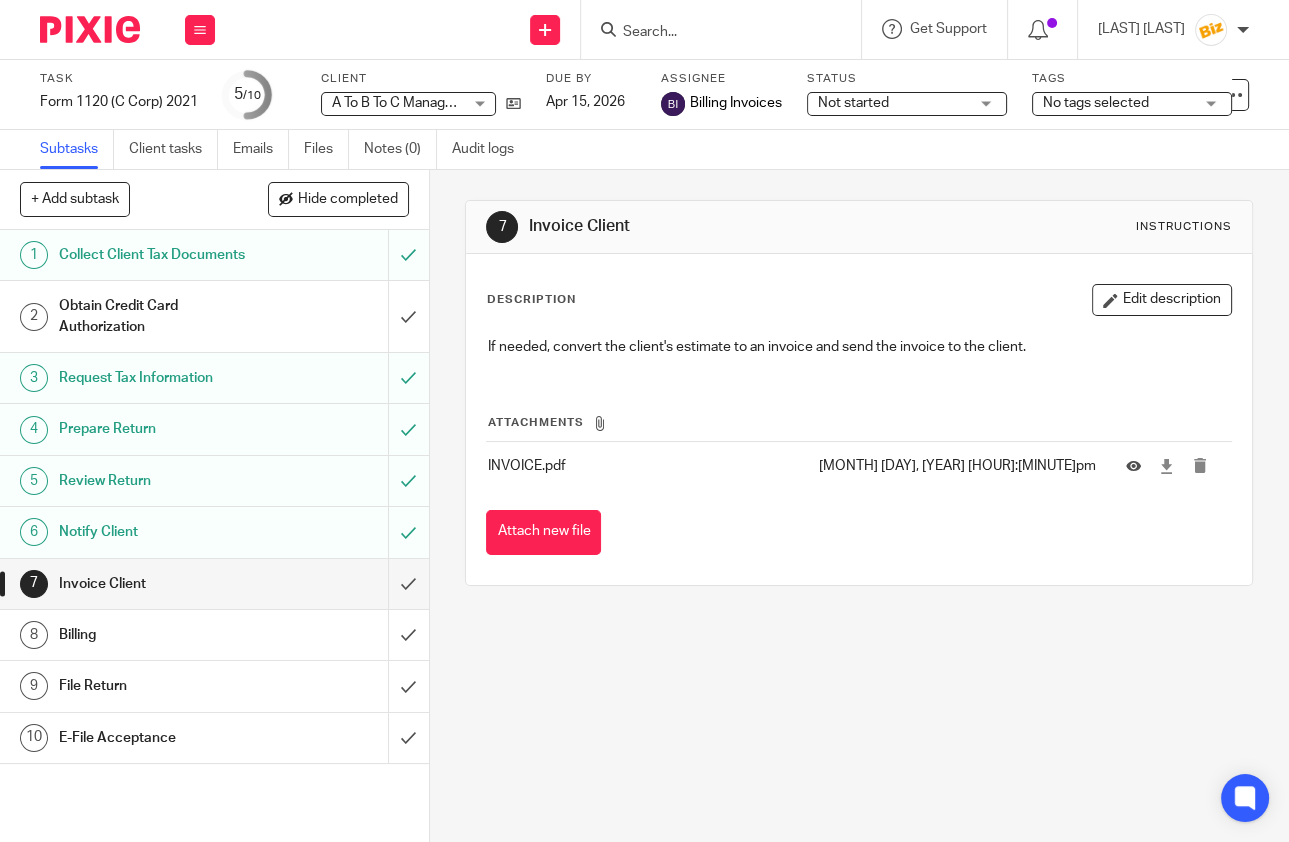 click on "File Return" at bounding box center [213, 686] 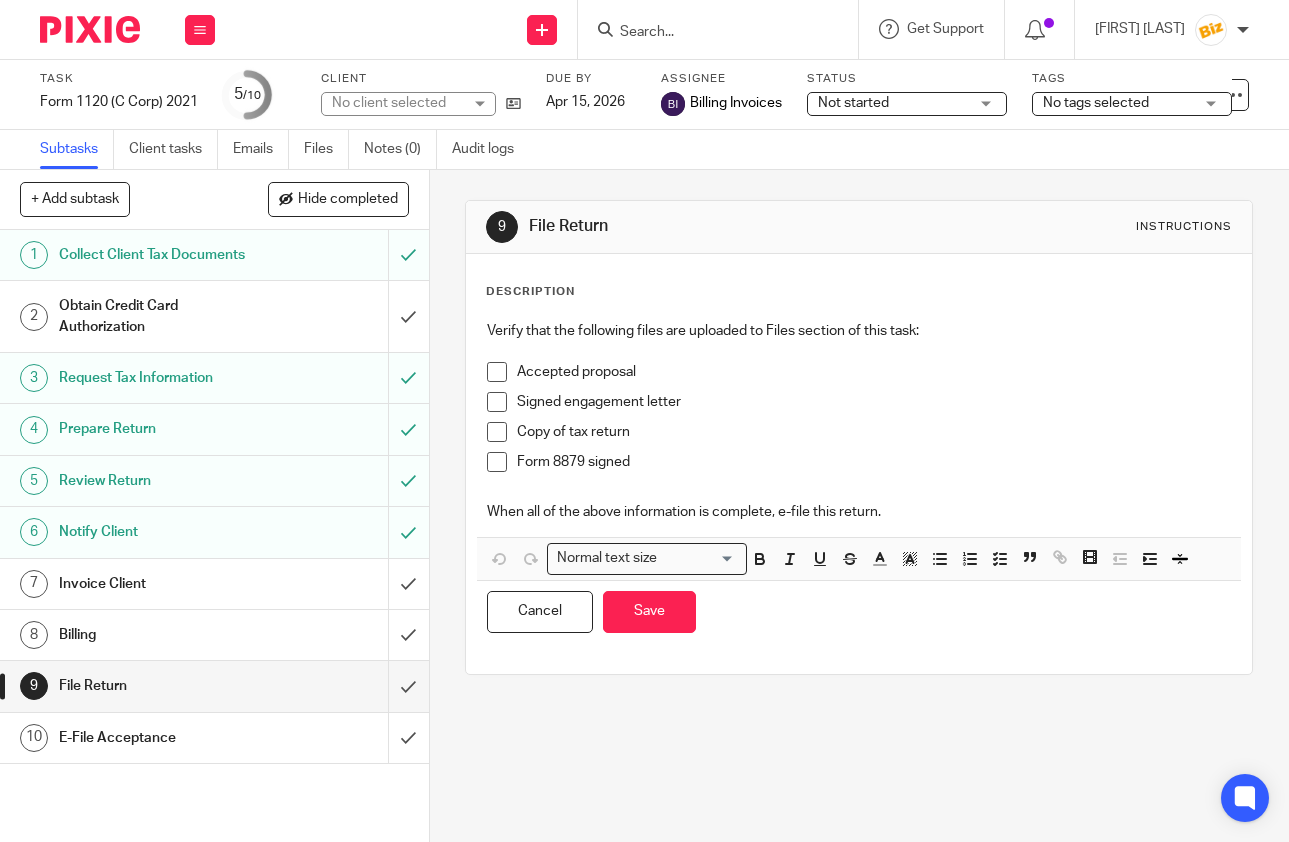 scroll, scrollTop: 0, scrollLeft: 0, axis: both 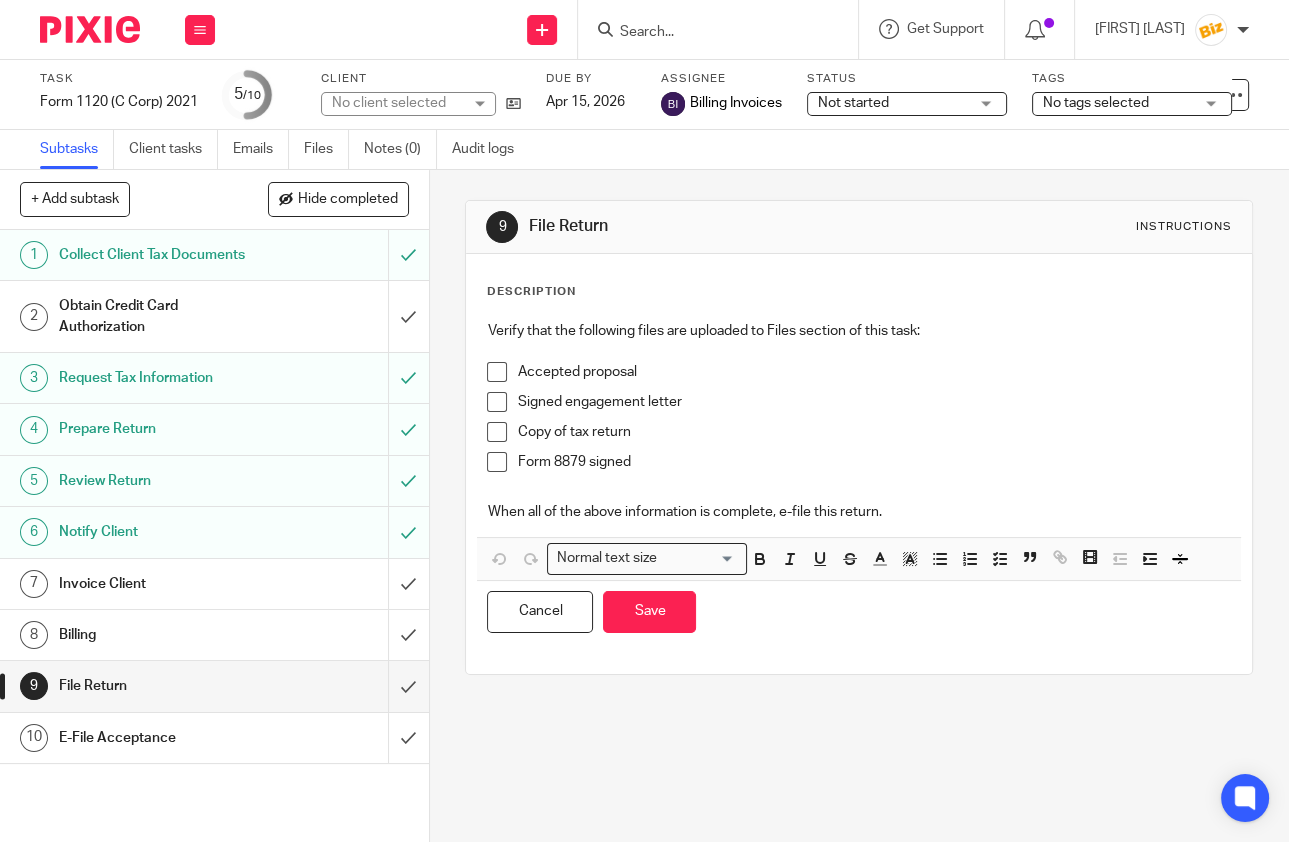 click on "Form 8879 signed" at bounding box center [874, 467] 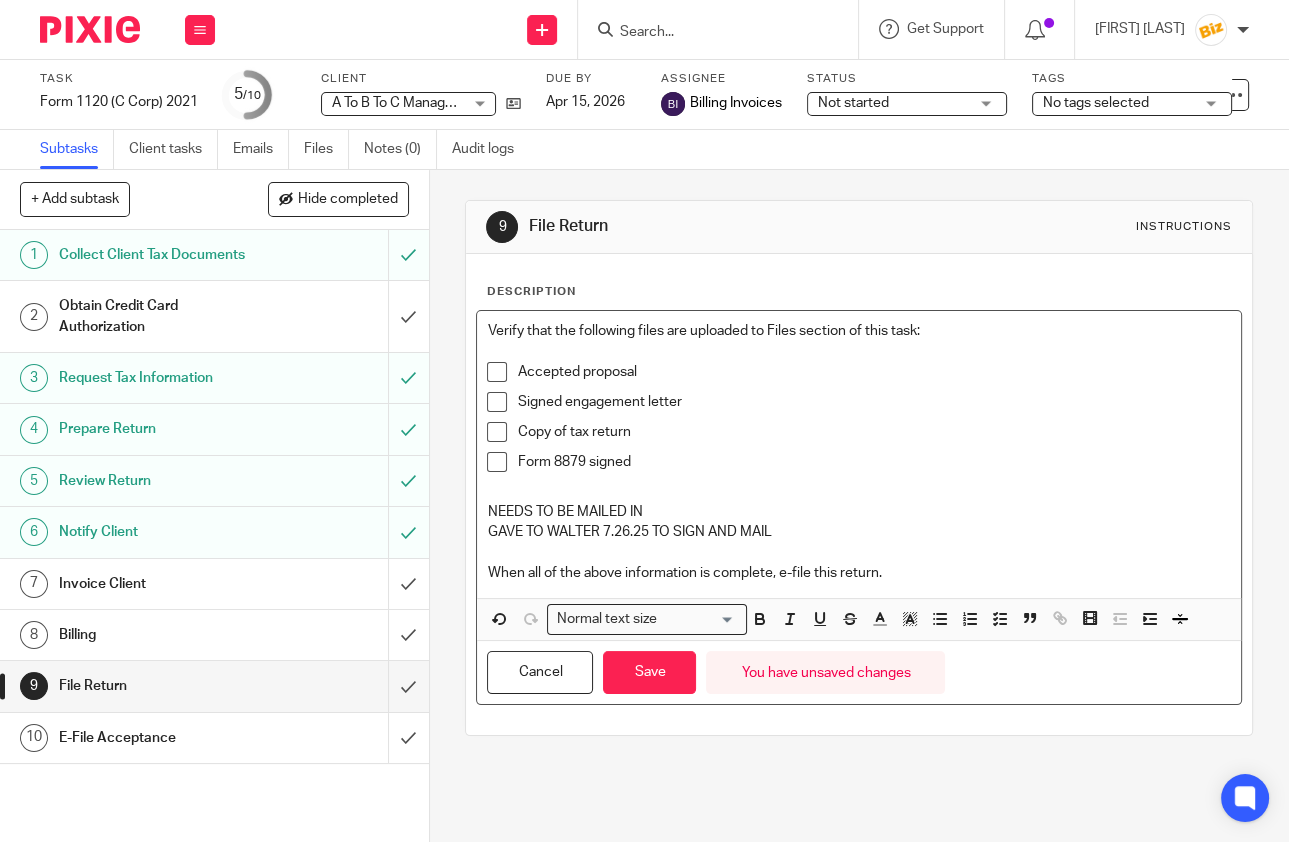click on "Copy of tax return" at bounding box center (874, 437) 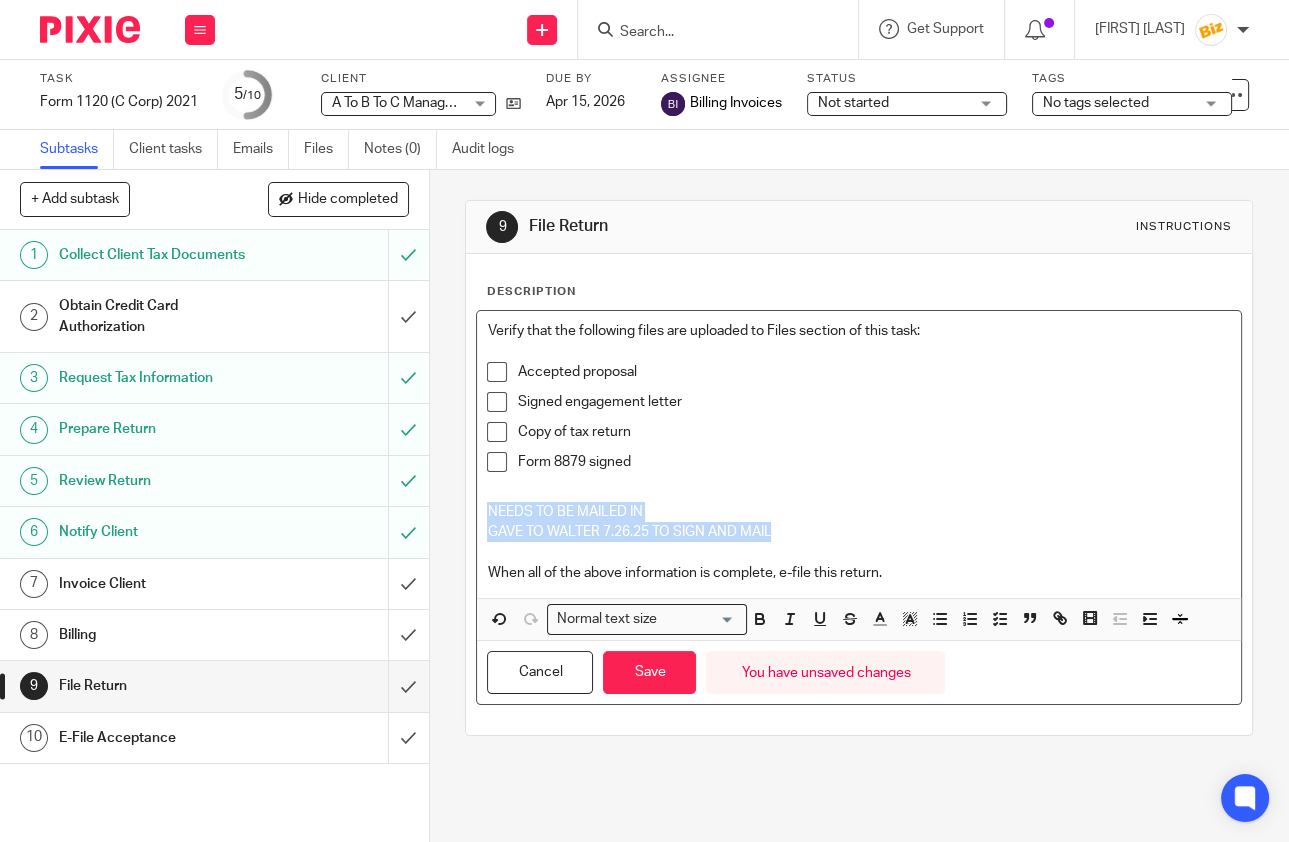 drag, startPoint x: 783, startPoint y: 526, endPoint x: 479, endPoint y: 509, distance: 304.47495 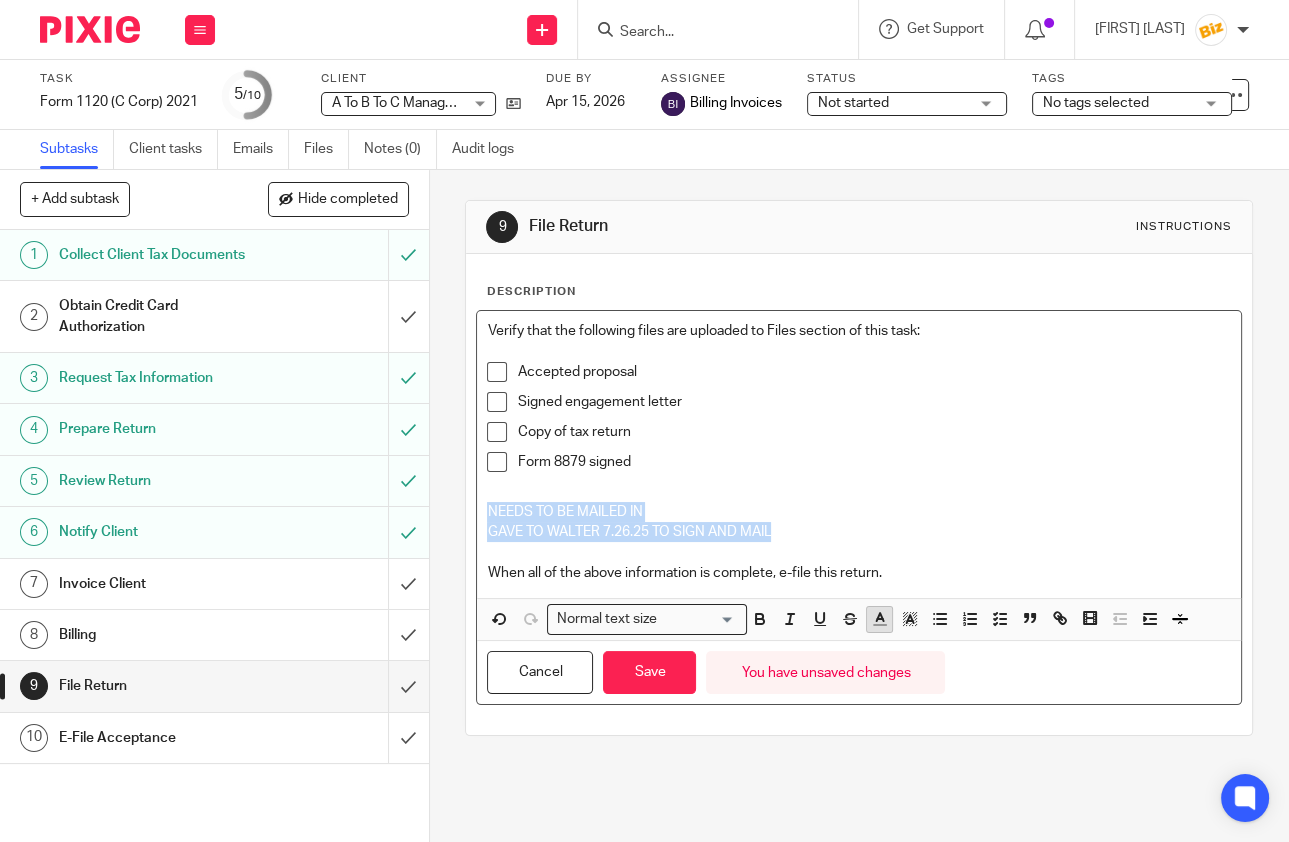 click 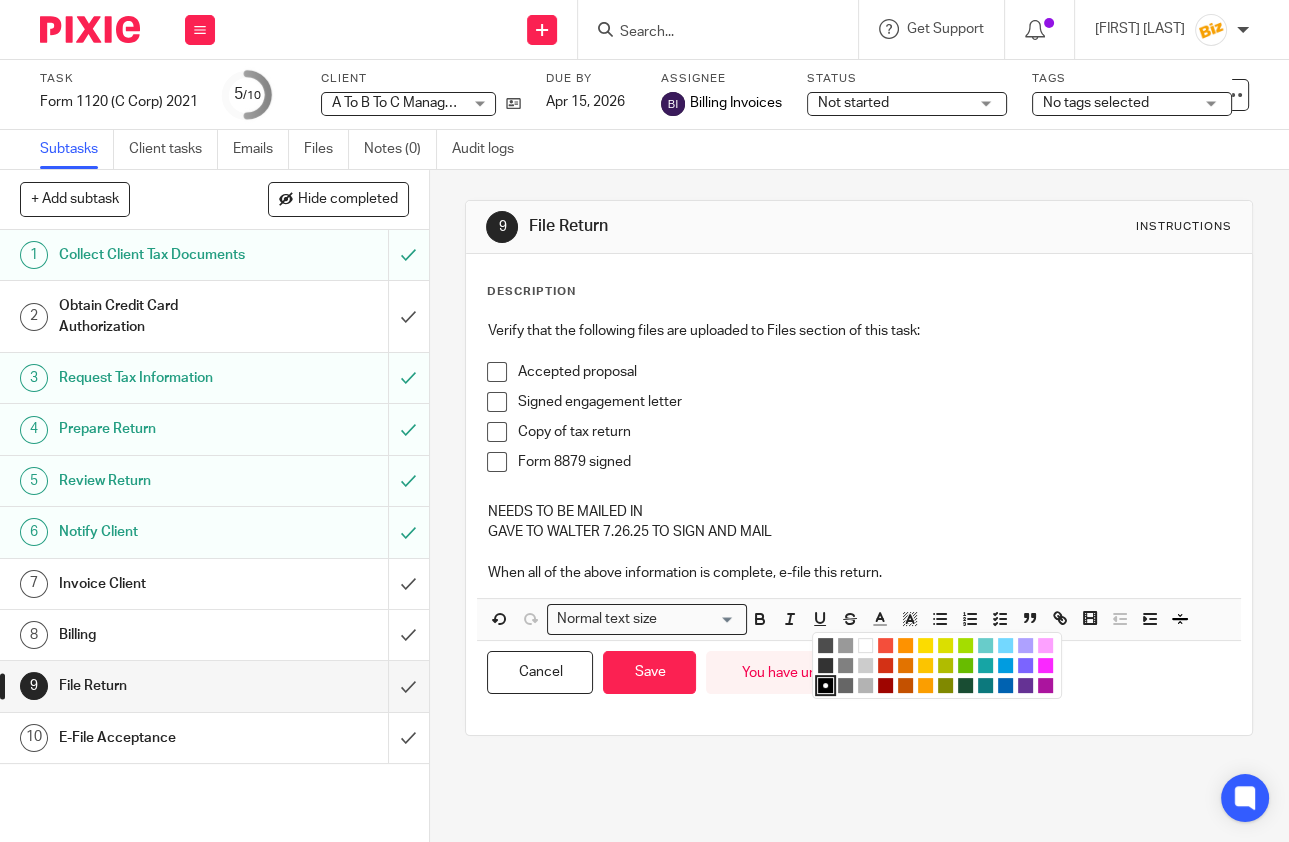 click at bounding box center (1045, 665) 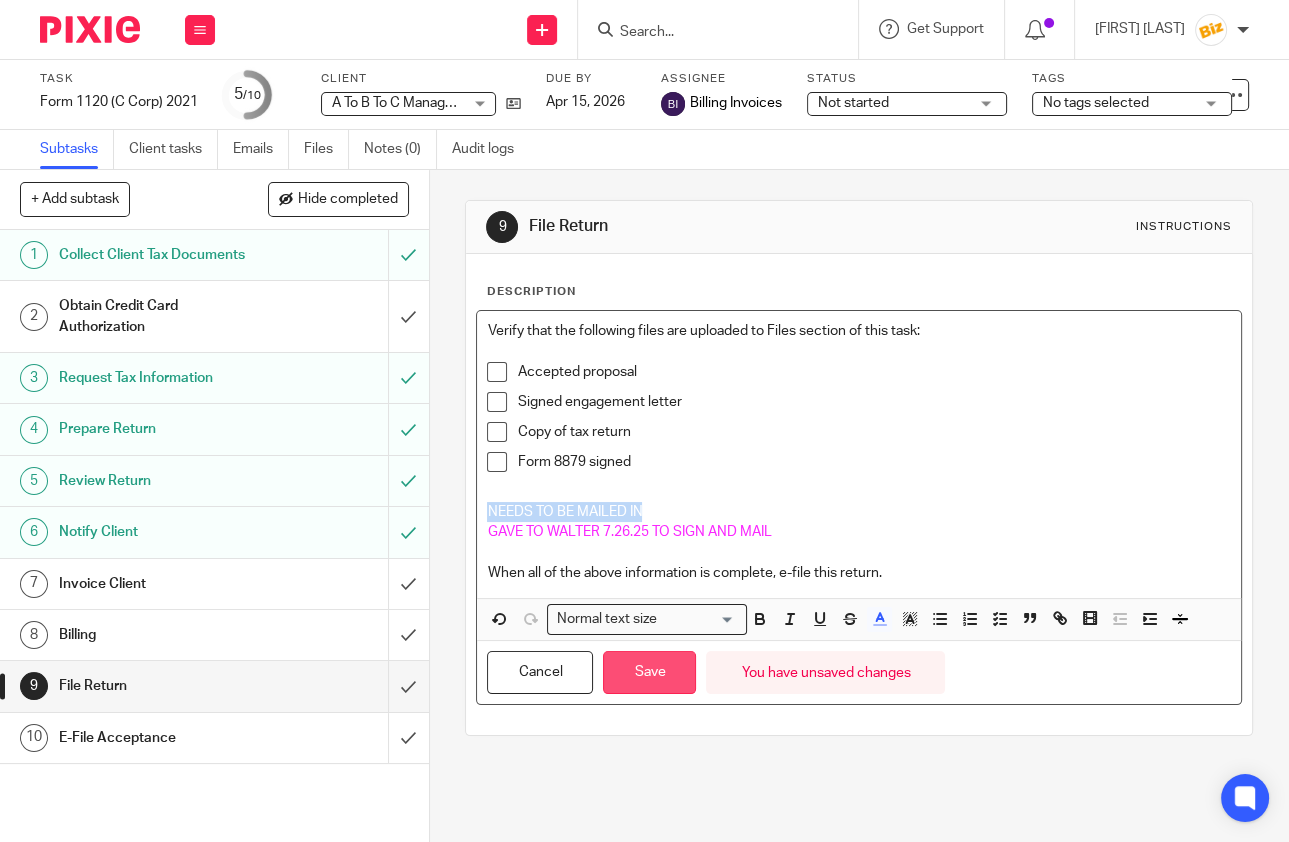 click on "Save" at bounding box center (649, 672) 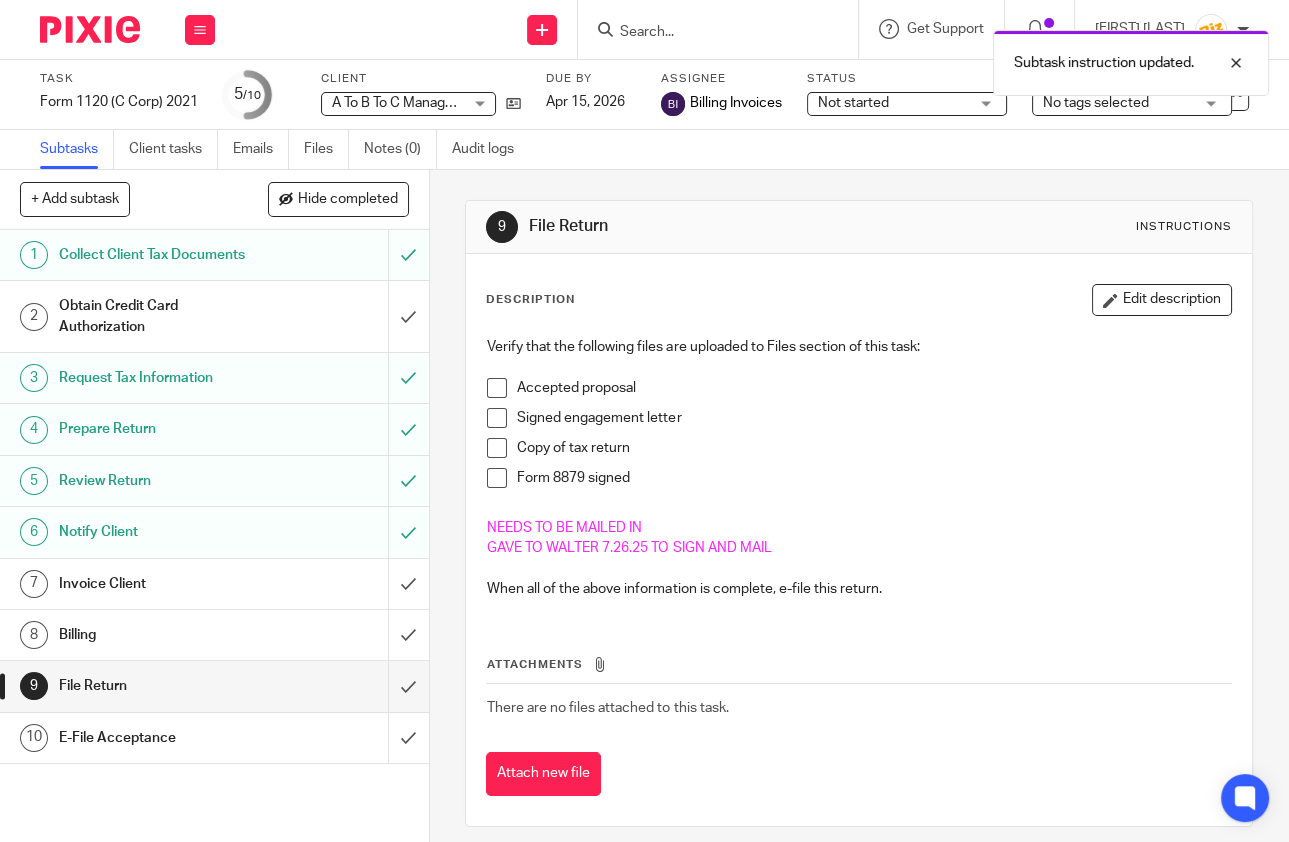 click on "Work
Email
Clients
Team
Reports
Settings" at bounding box center [200, 29] 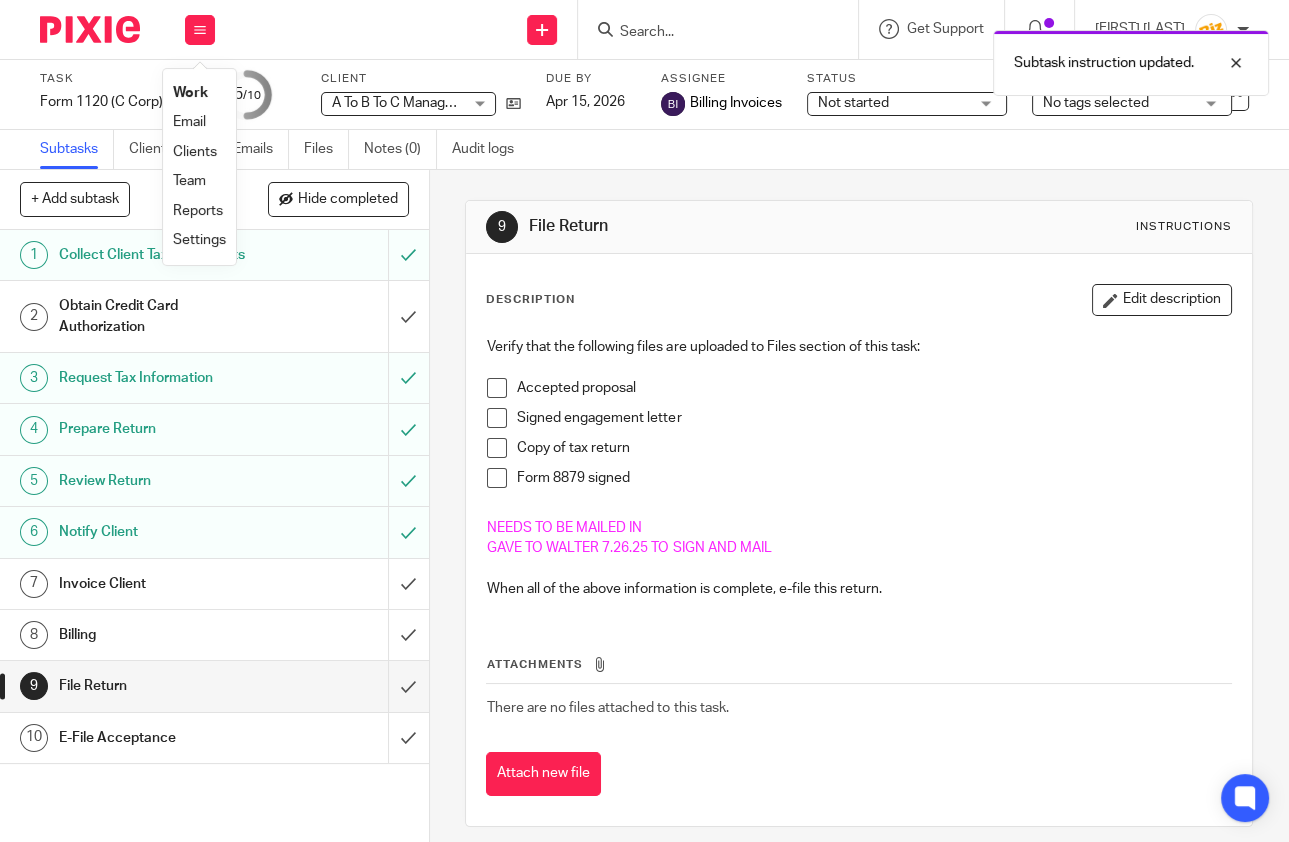 click on "Work" at bounding box center [190, 93] 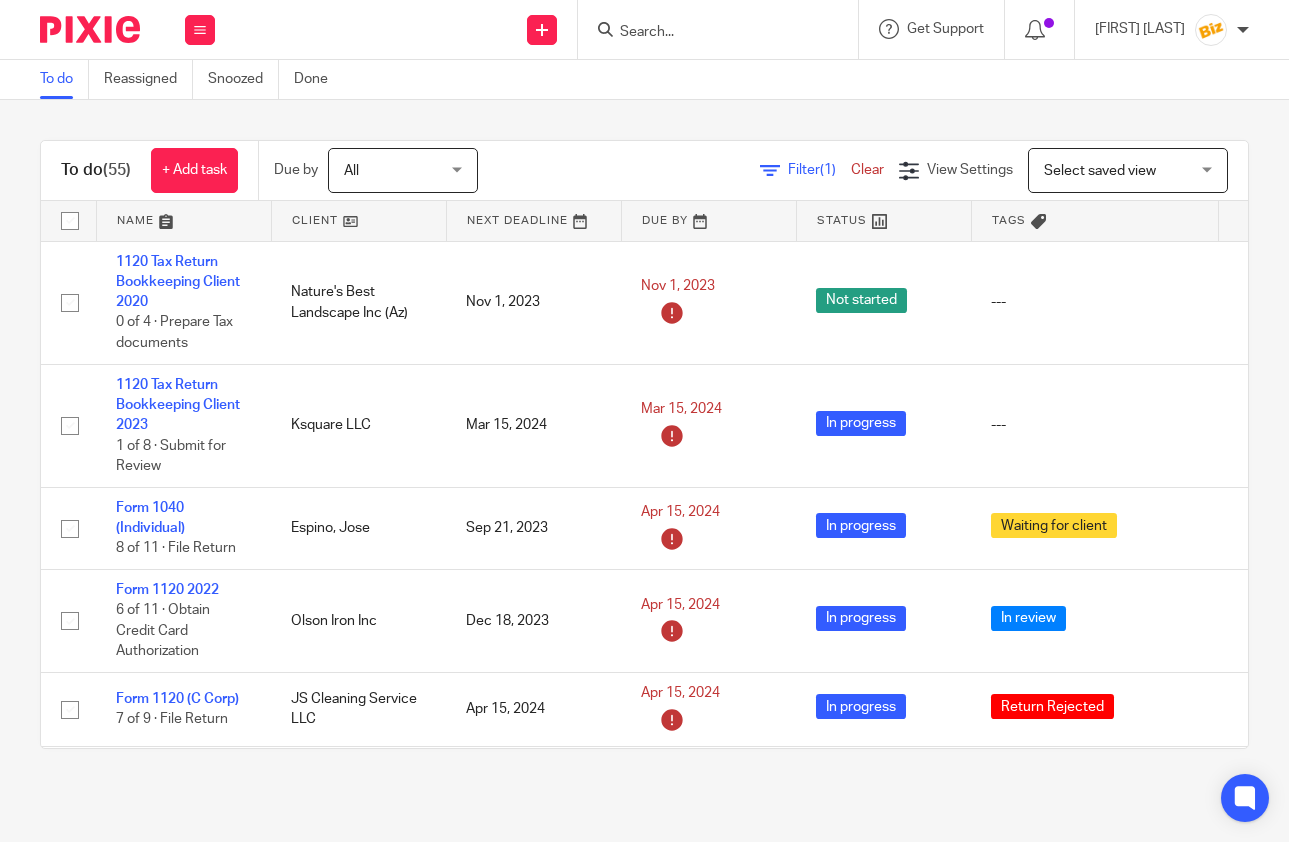 scroll, scrollTop: 0, scrollLeft: 0, axis: both 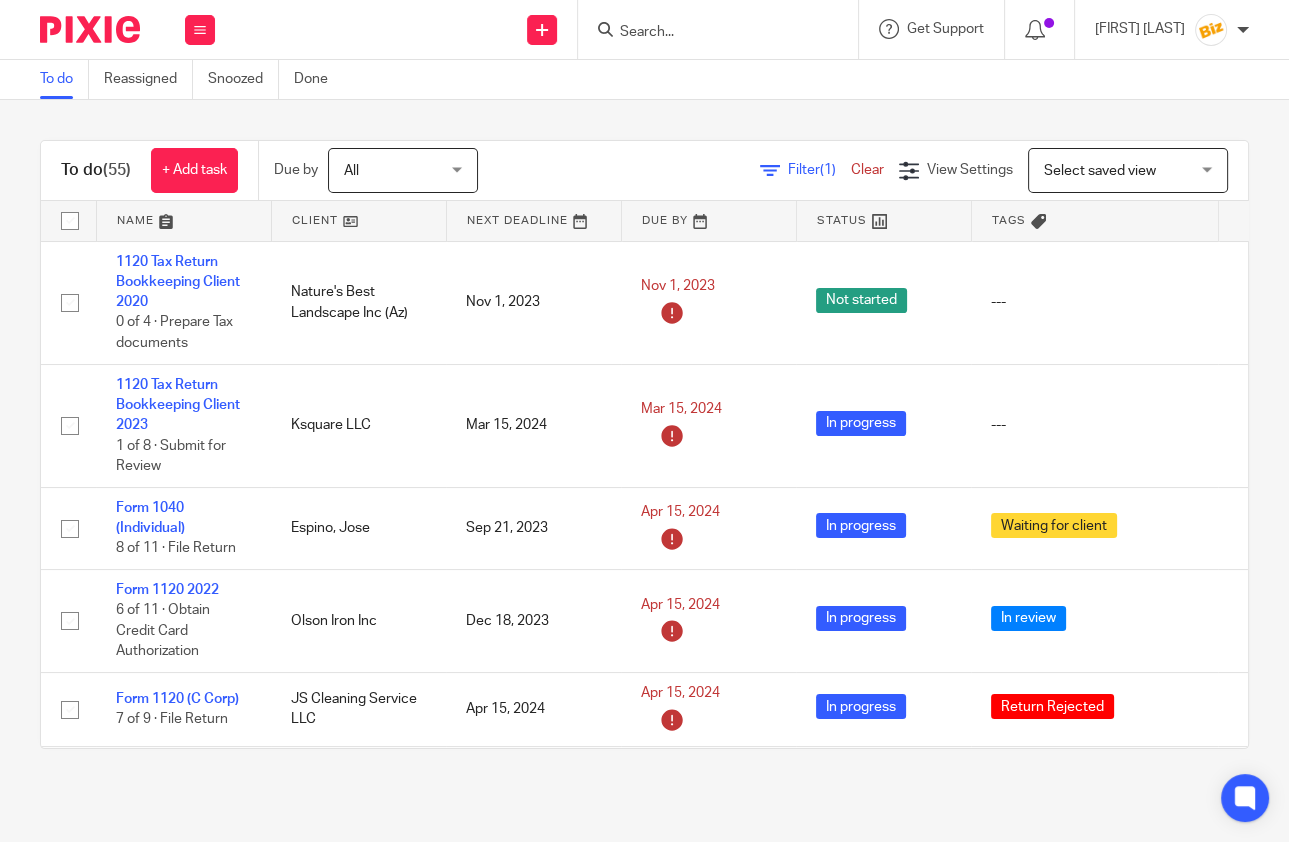 click at bounding box center (708, 33) 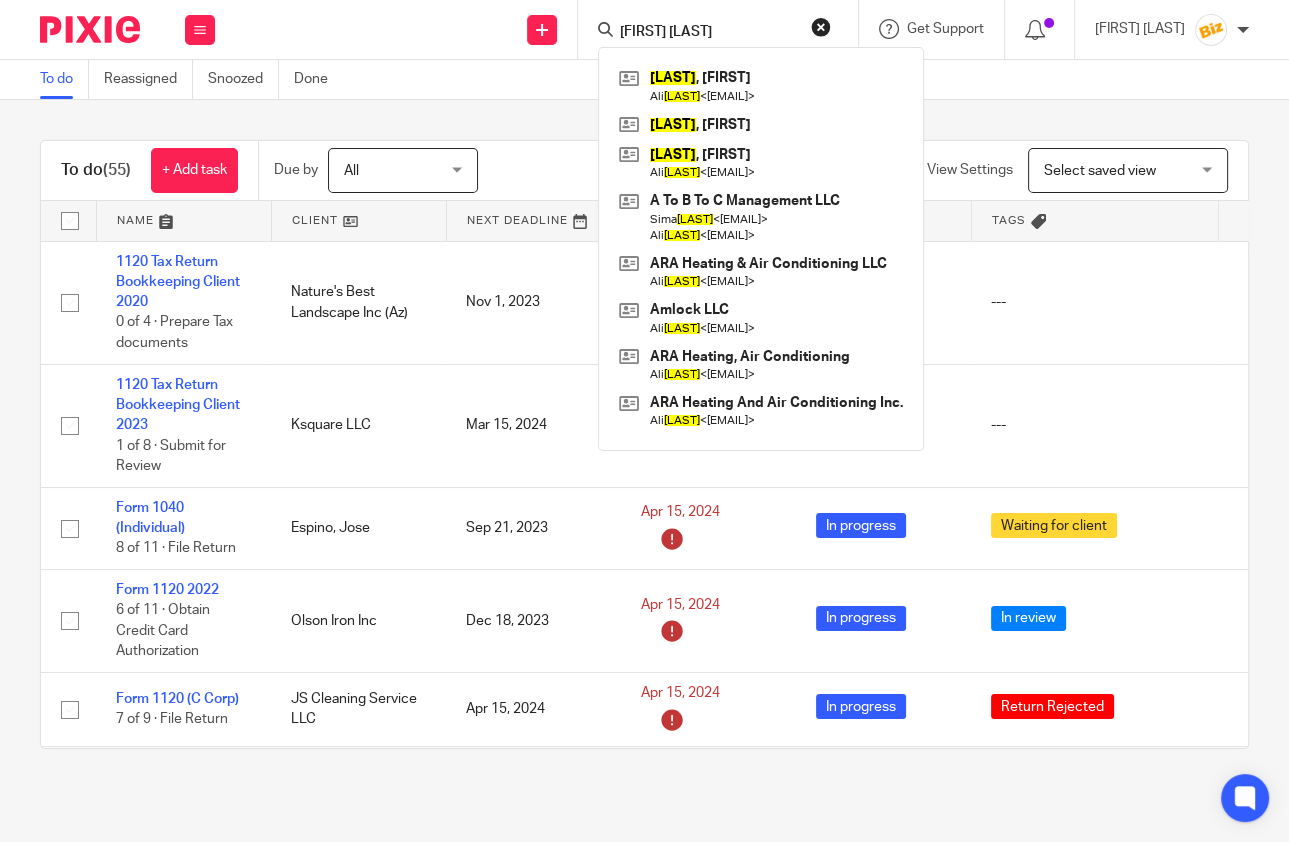 drag, startPoint x: 735, startPoint y: 33, endPoint x: 557, endPoint y: 32, distance: 178.0028 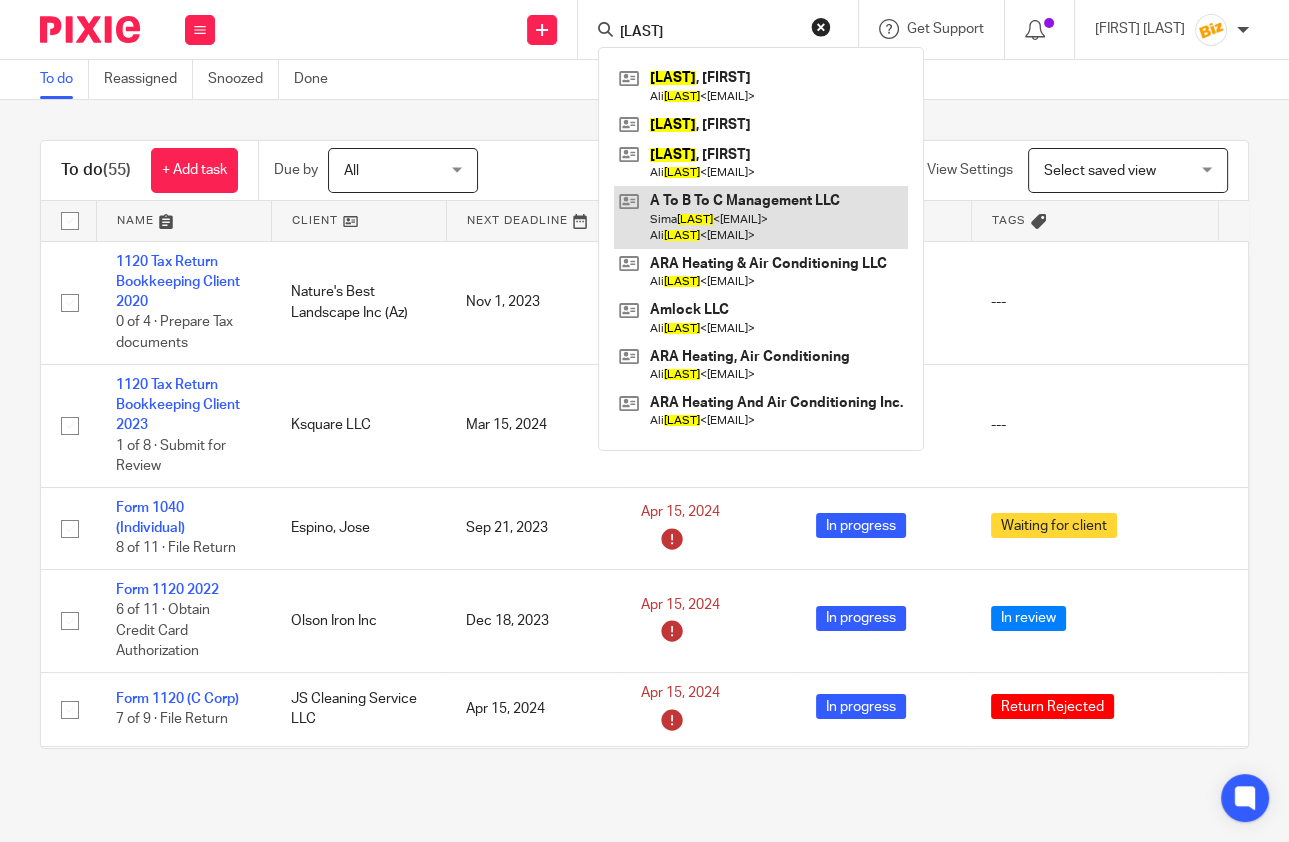 type on "MANAFI" 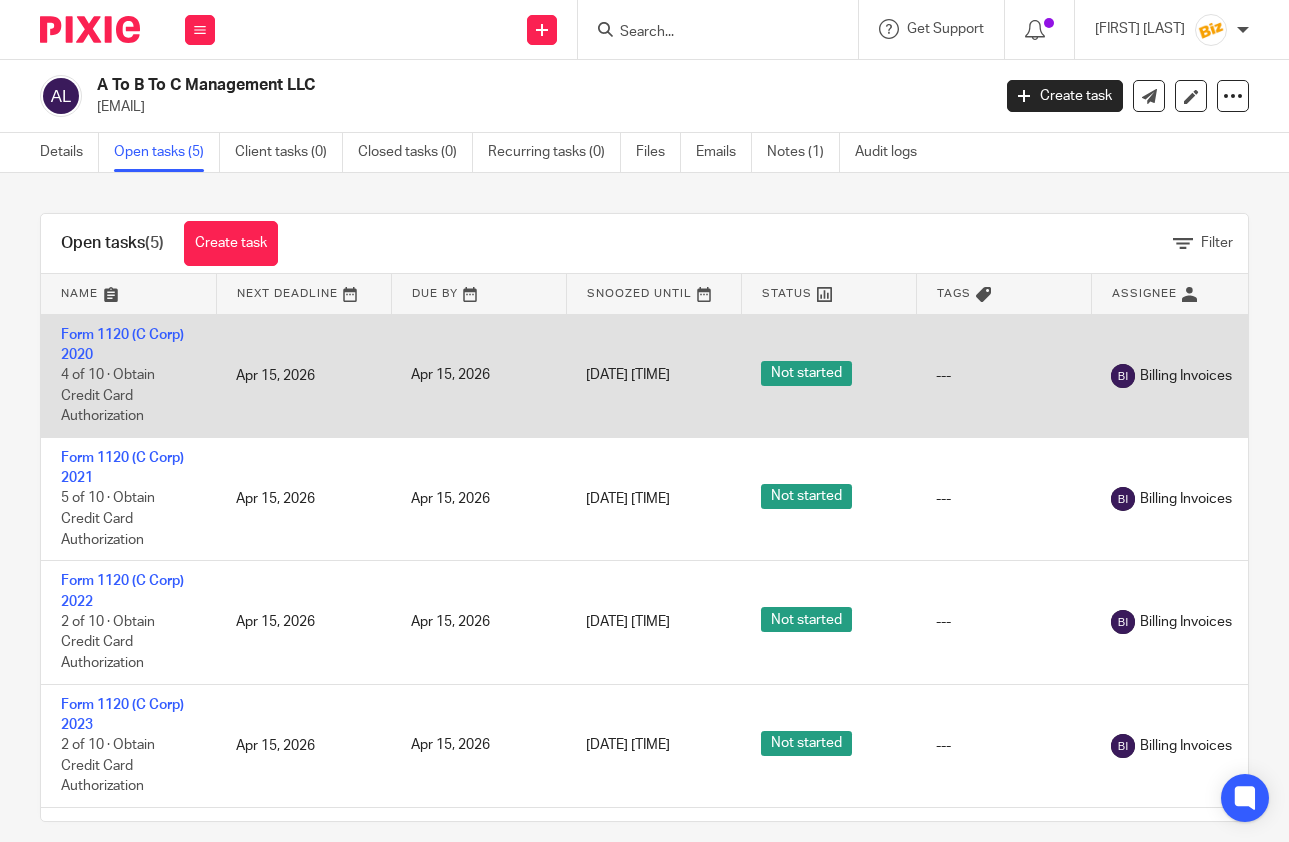 scroll, scrollTop: 0, scrollLeft: 0, axis: both 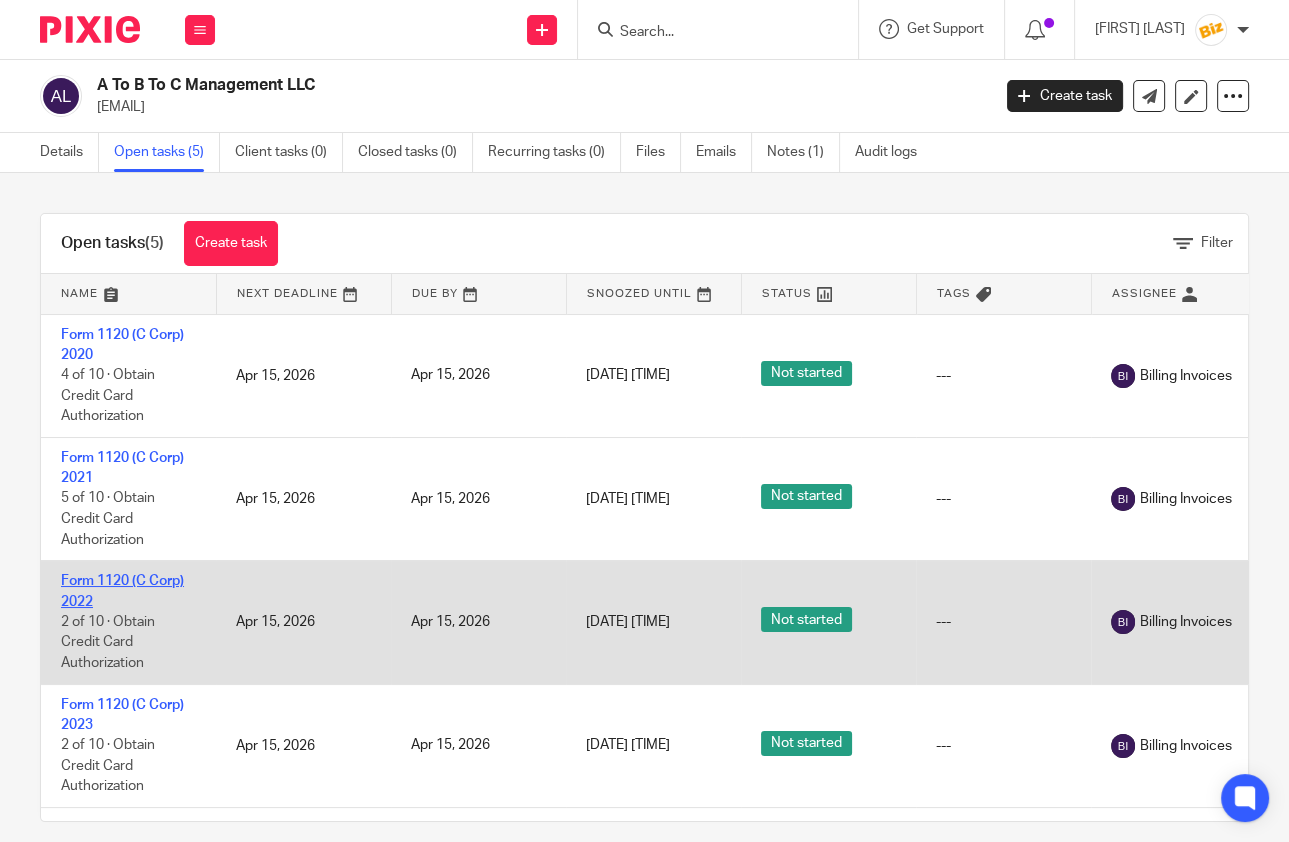 click on "Form 1120 (C Corp) 2022" at bounding box center (122, 591) 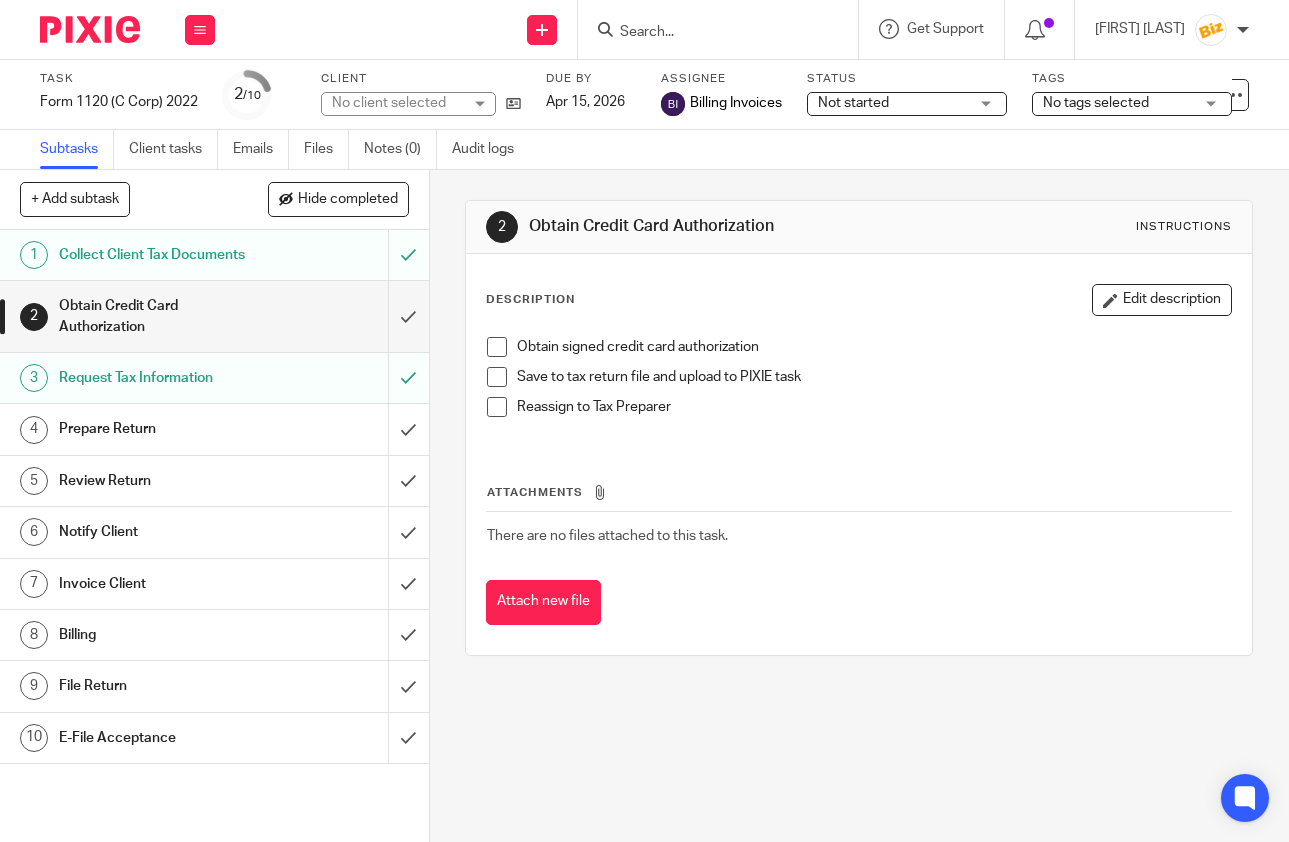 scroll, scrollTop: 0, scrollLeft: 0, axis: both 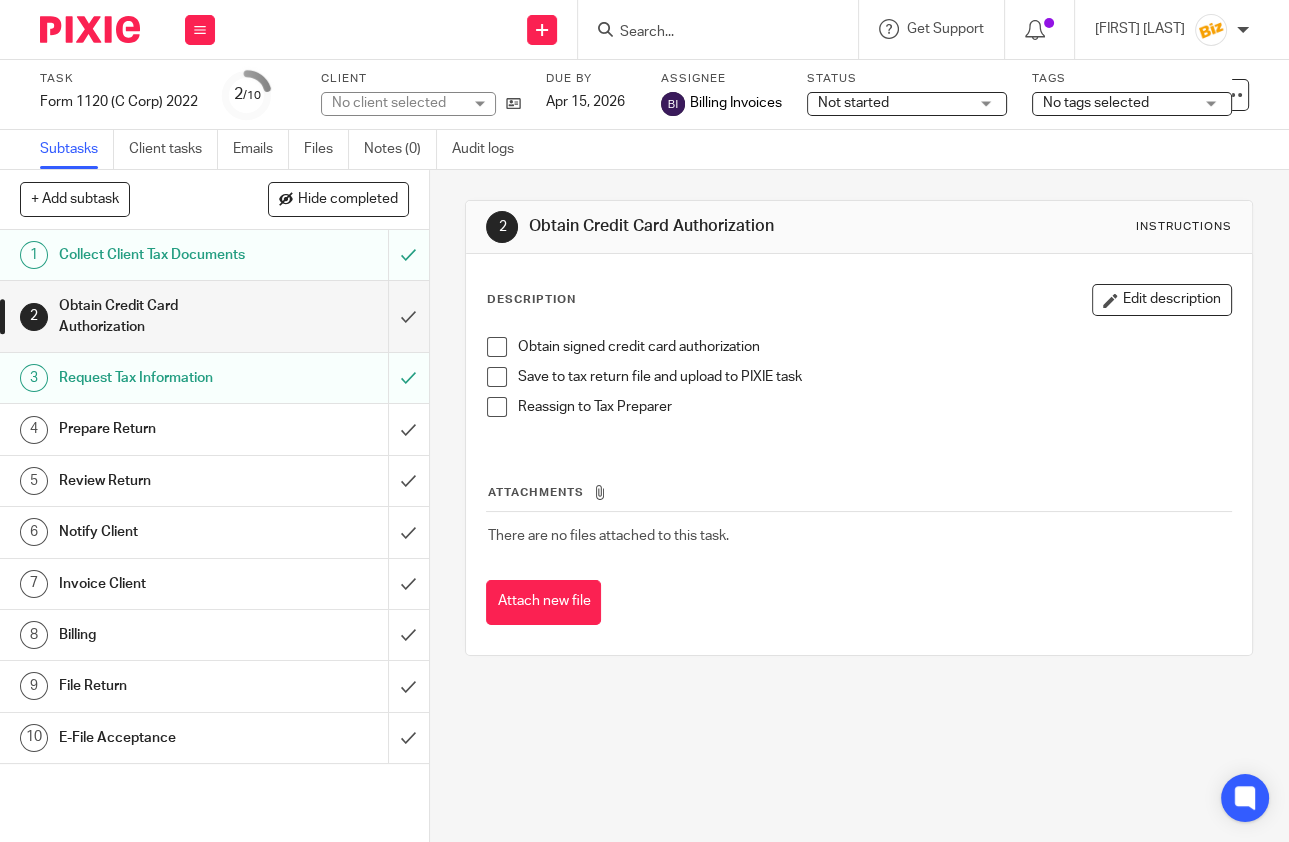 click on "Prepare Return" at bounding box center (162, 429) 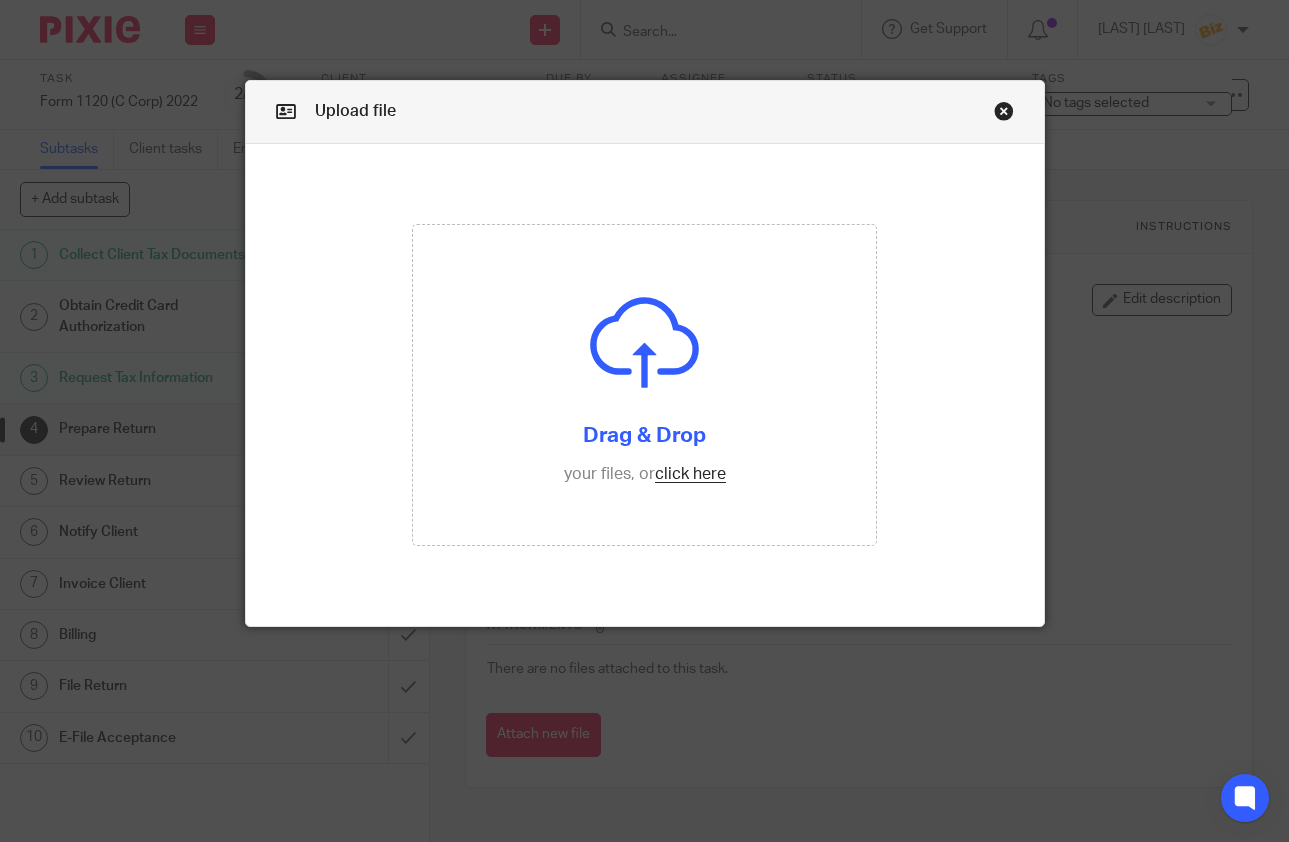 scroll, scrollTop: 0, scrollLeft: 0, axis: both 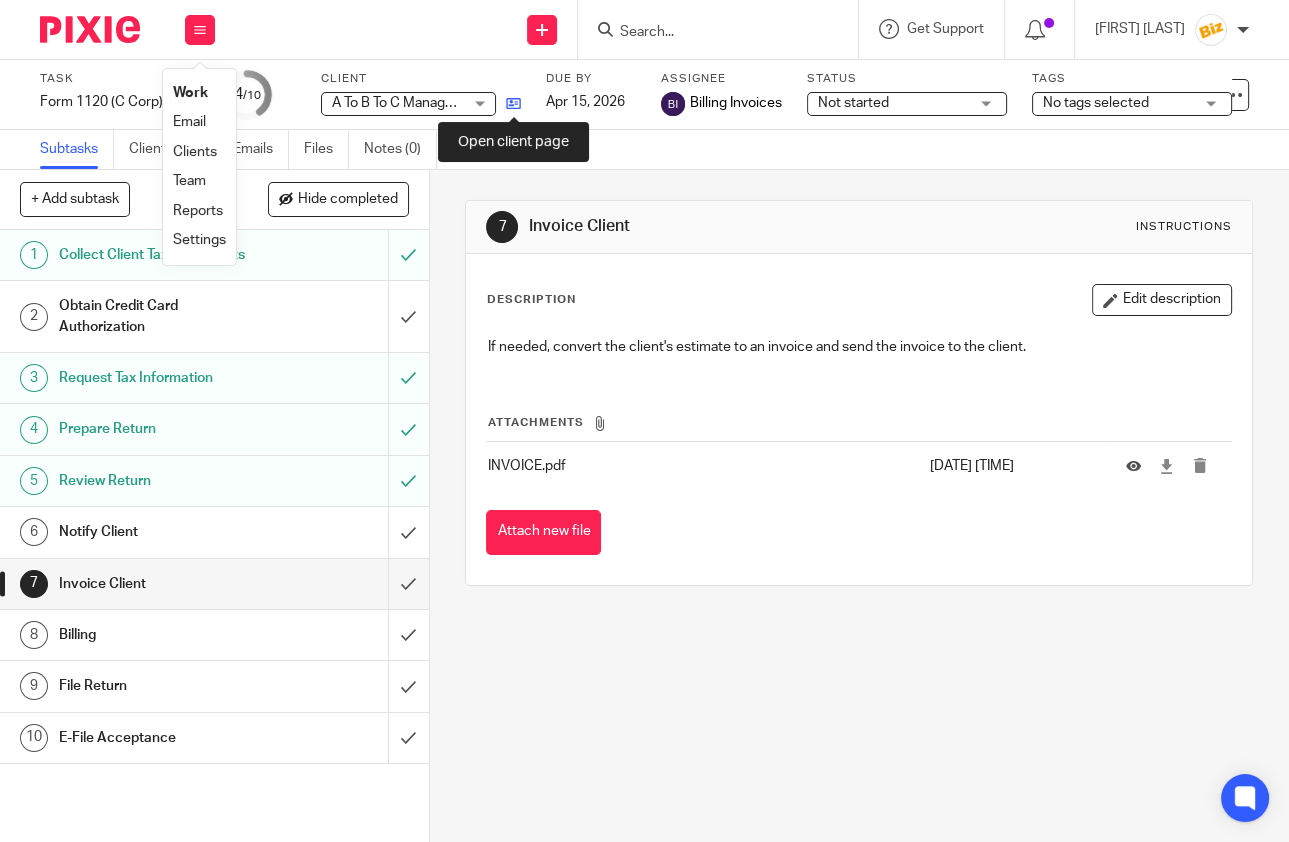 click at bounding box center [513, 103] 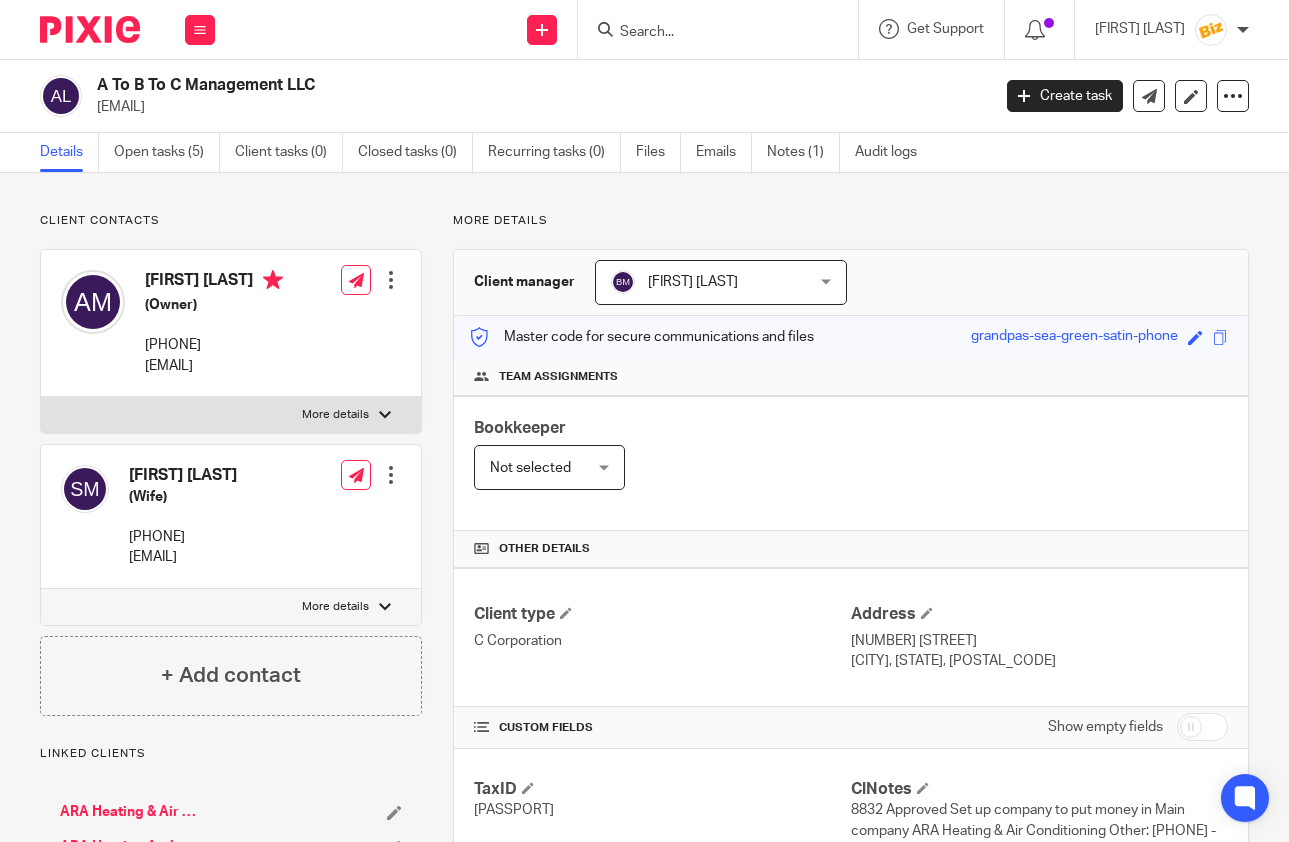 scroll, scrollTop: 0, scrollLeft: 0, axis: both 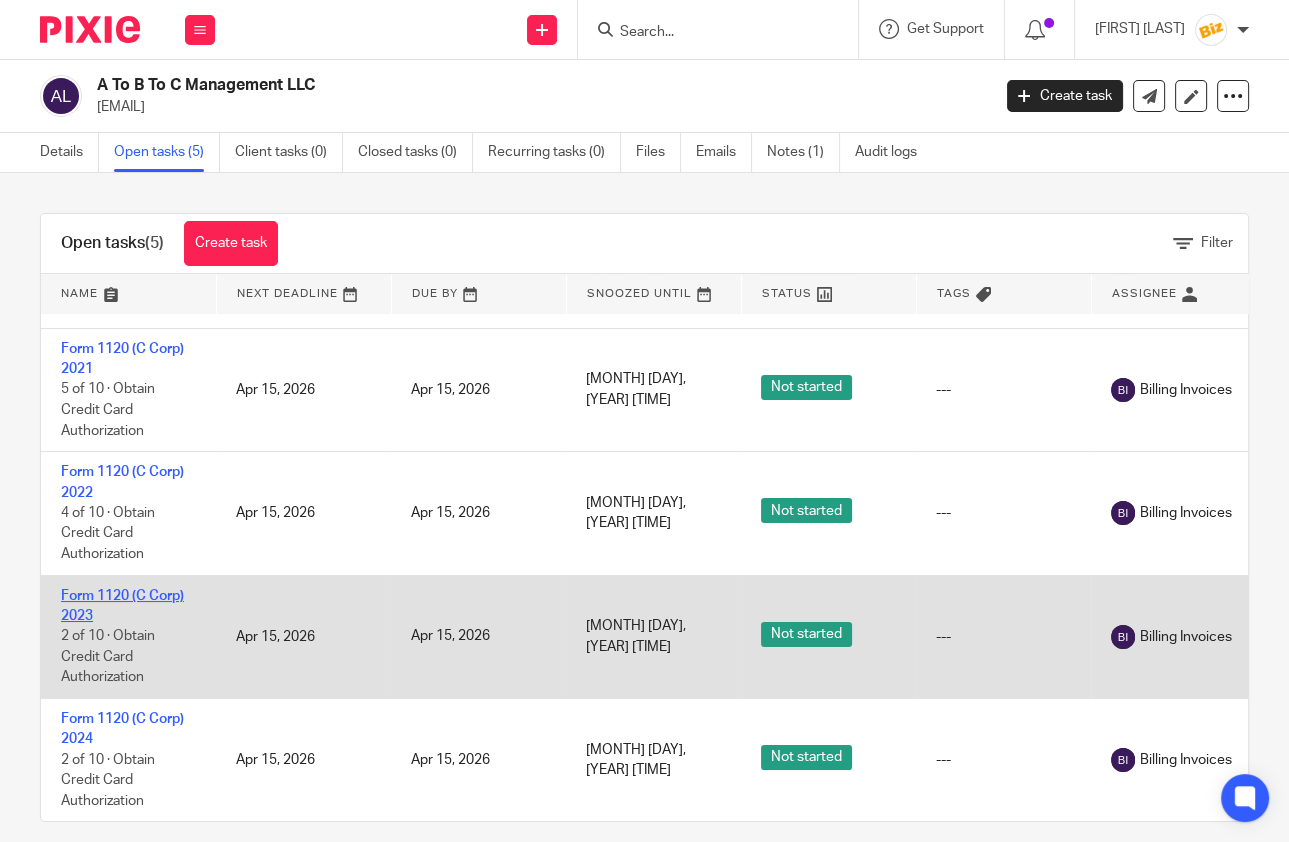 click on "Form 1120 (C Corp) 2023" at bounding box center [122, 606] 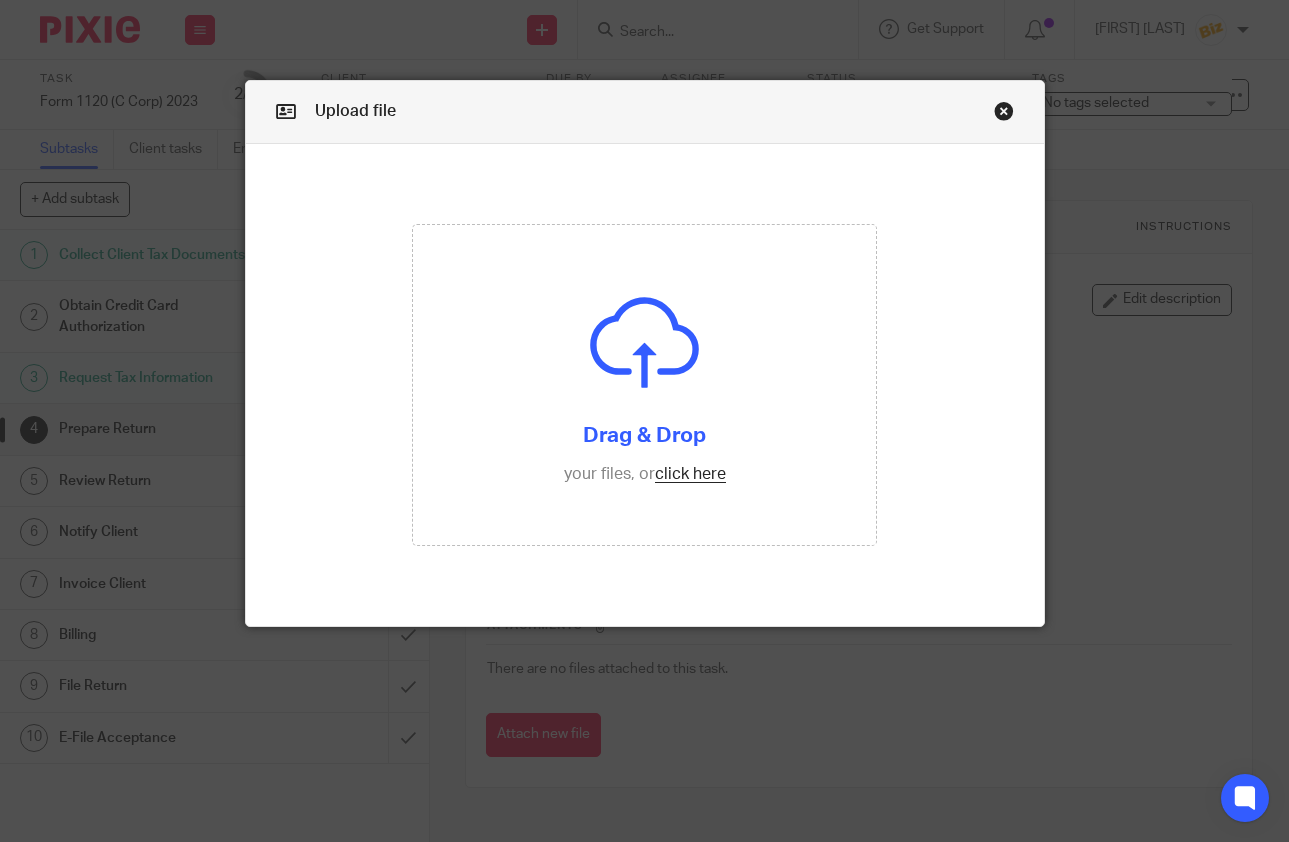 scroll, scrollTop: 0, scrollLeft: 0, axis: both 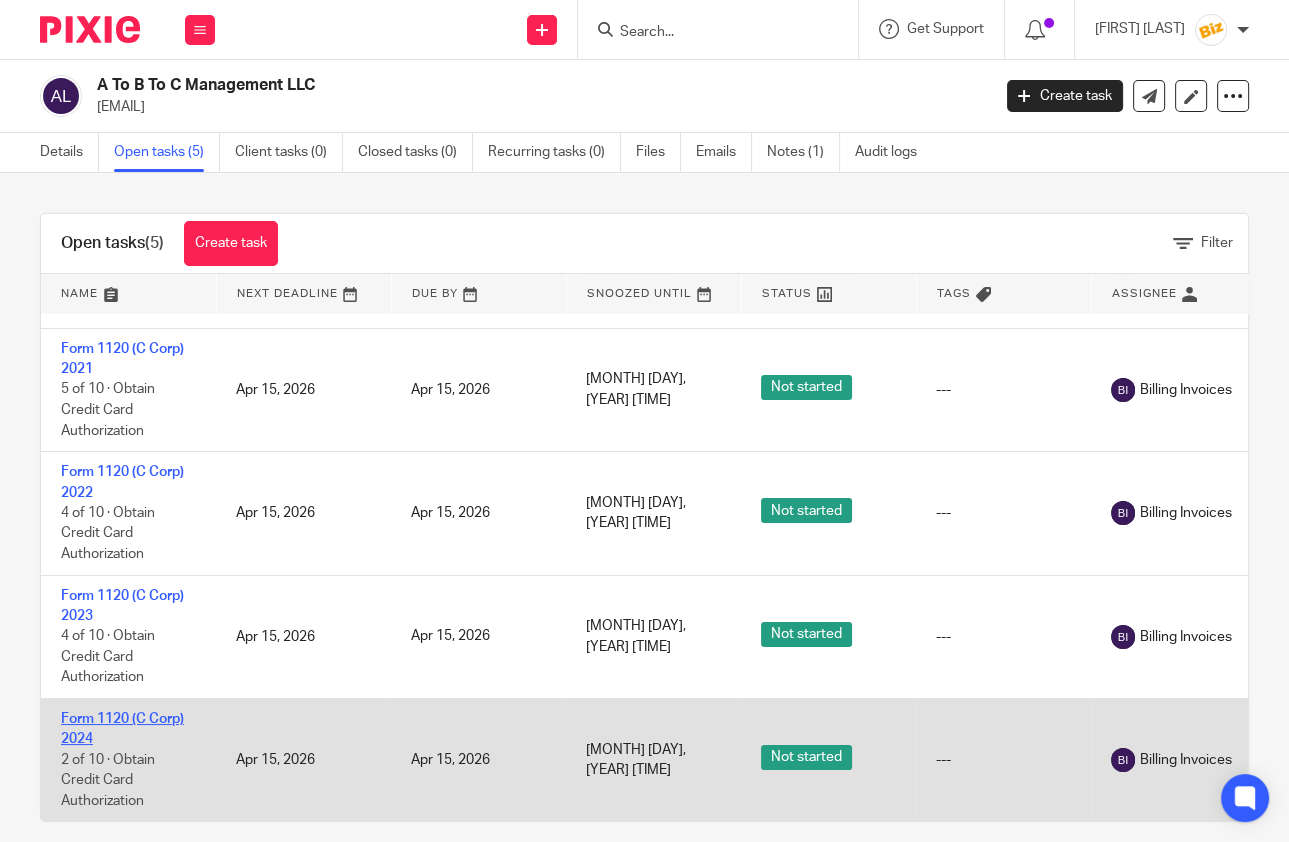 click on "Form 1120 (C Corp) 2024" at bounding box center (122, 729) 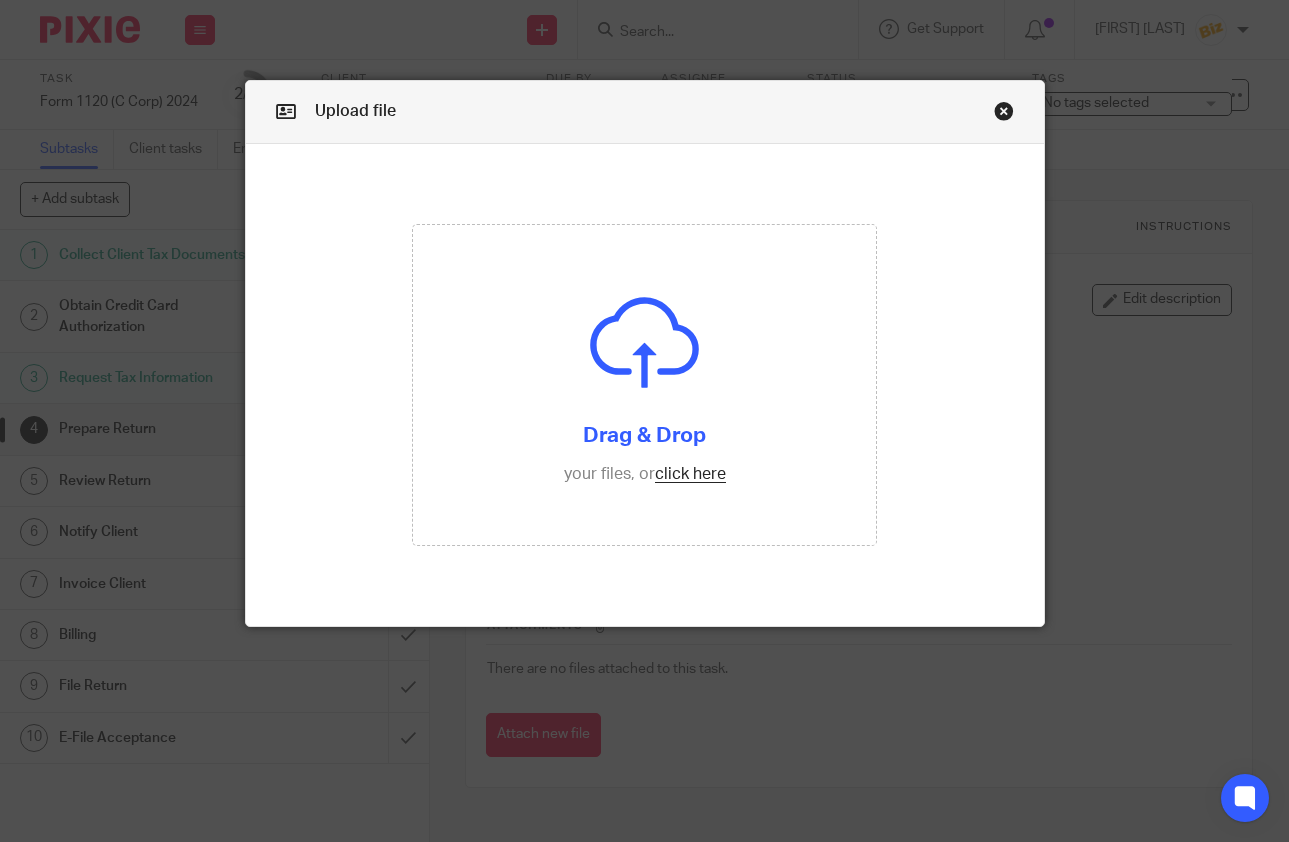 scroll, scrollTop: 0, scrollLeft: 0, axis: both 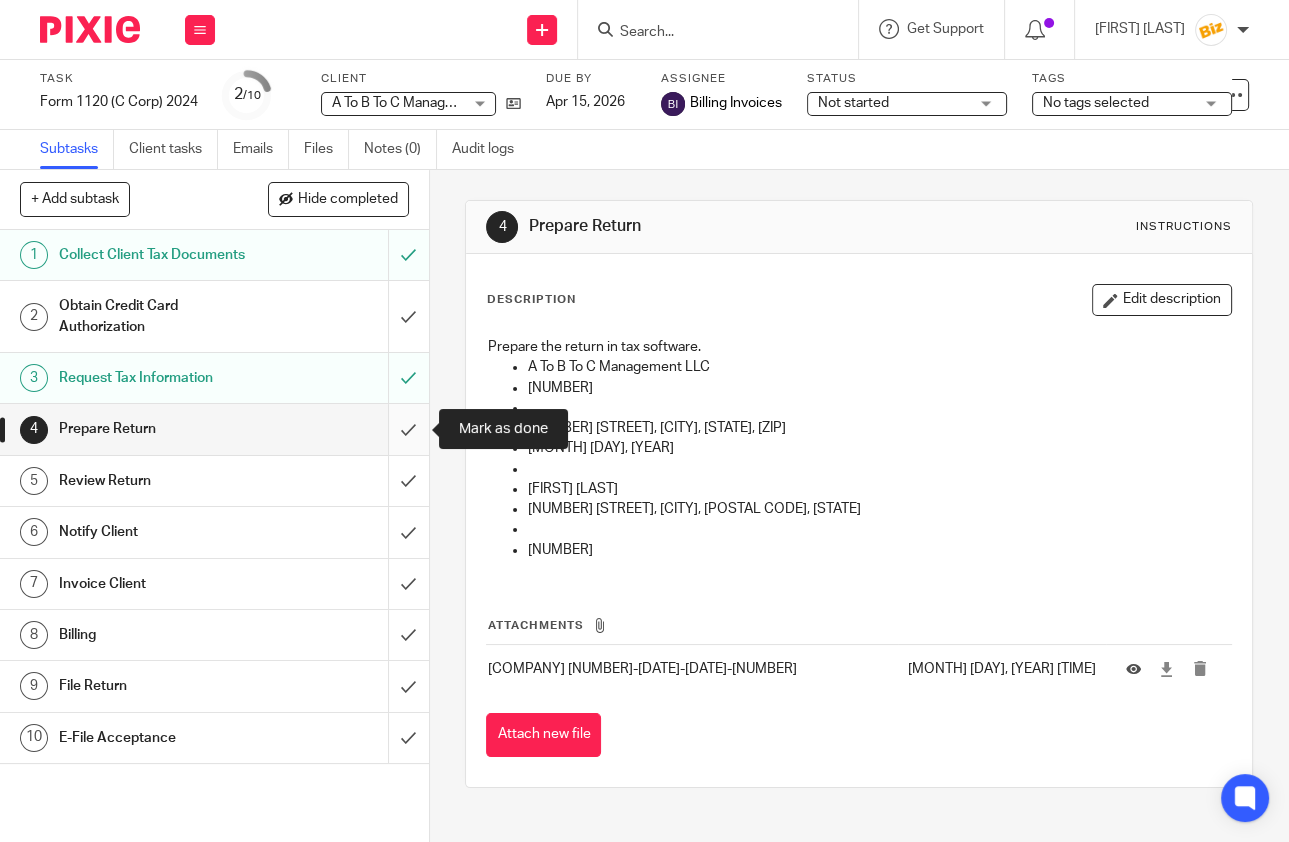 click at bounding box center (214, 429) 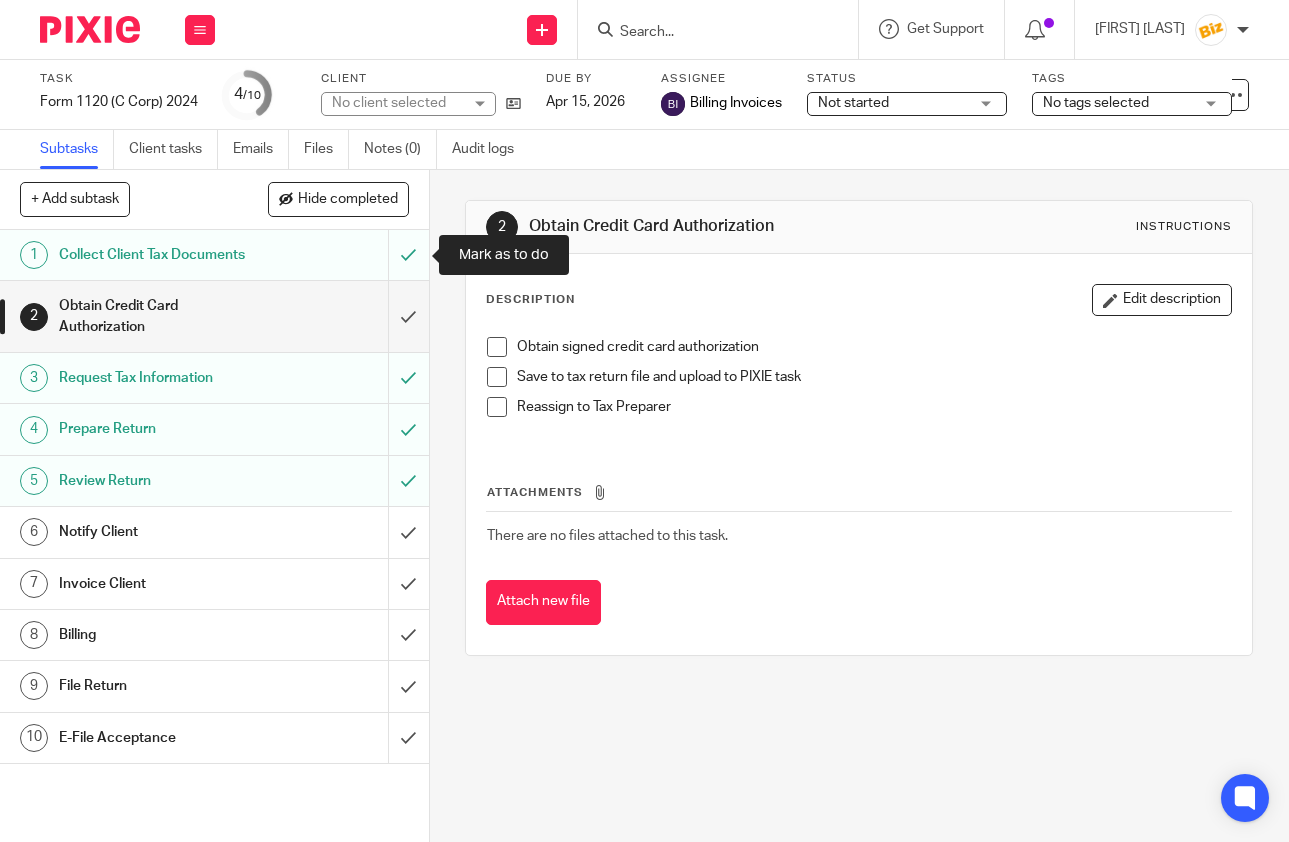 scroll, scrollTop: 0, scrollLeft: 0, axis: both 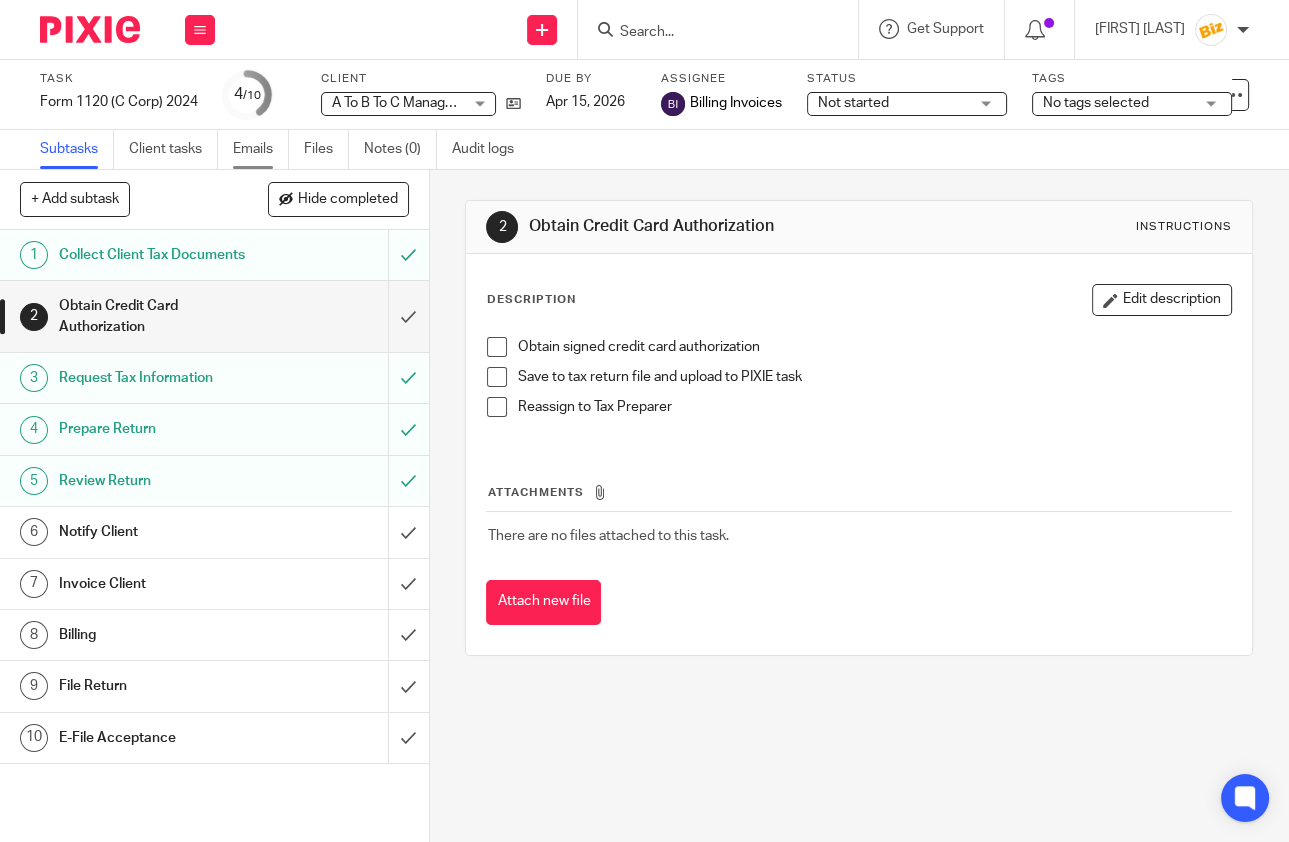 click on "Emails" at bounding box center [261, 149] 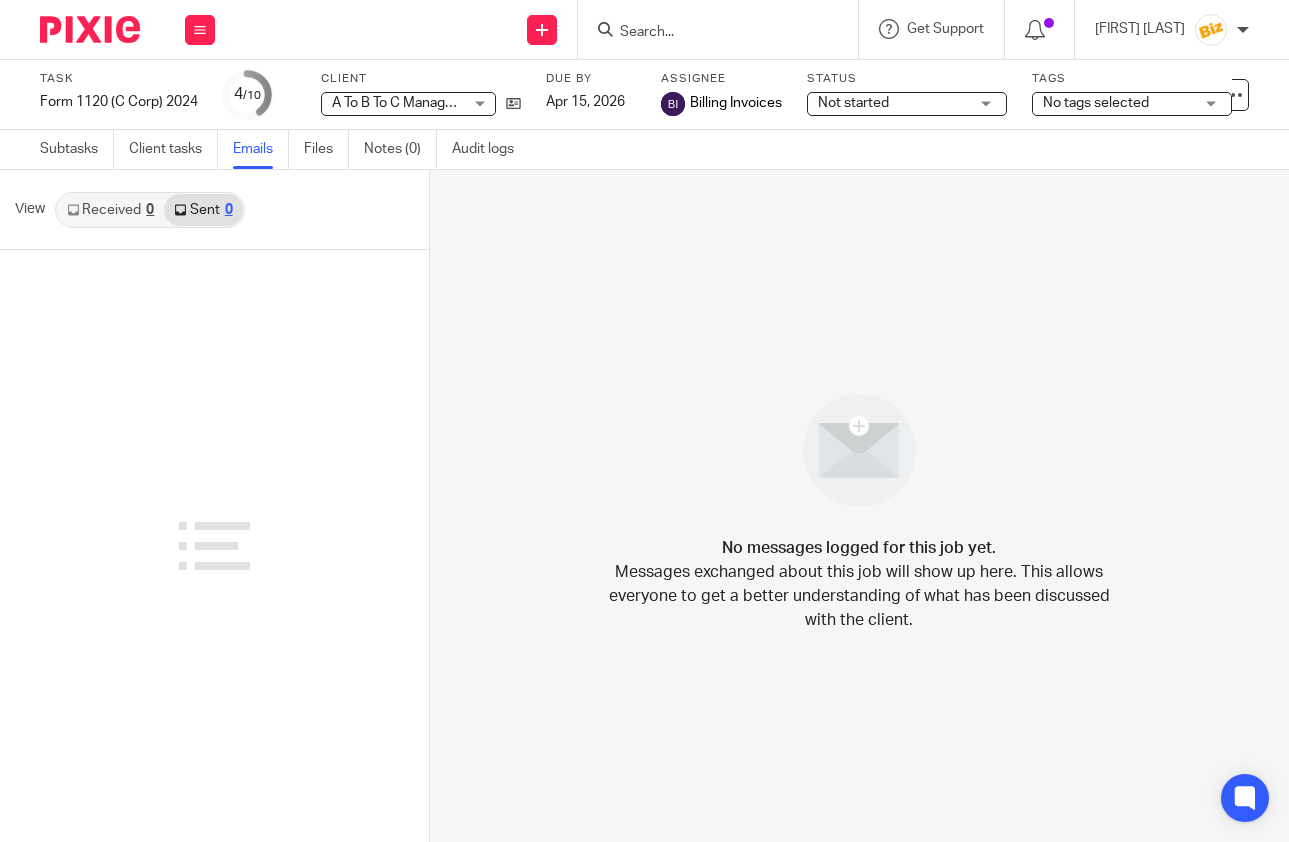 scroll, scrollTop: 0, scrollLeft: 0, axis: both 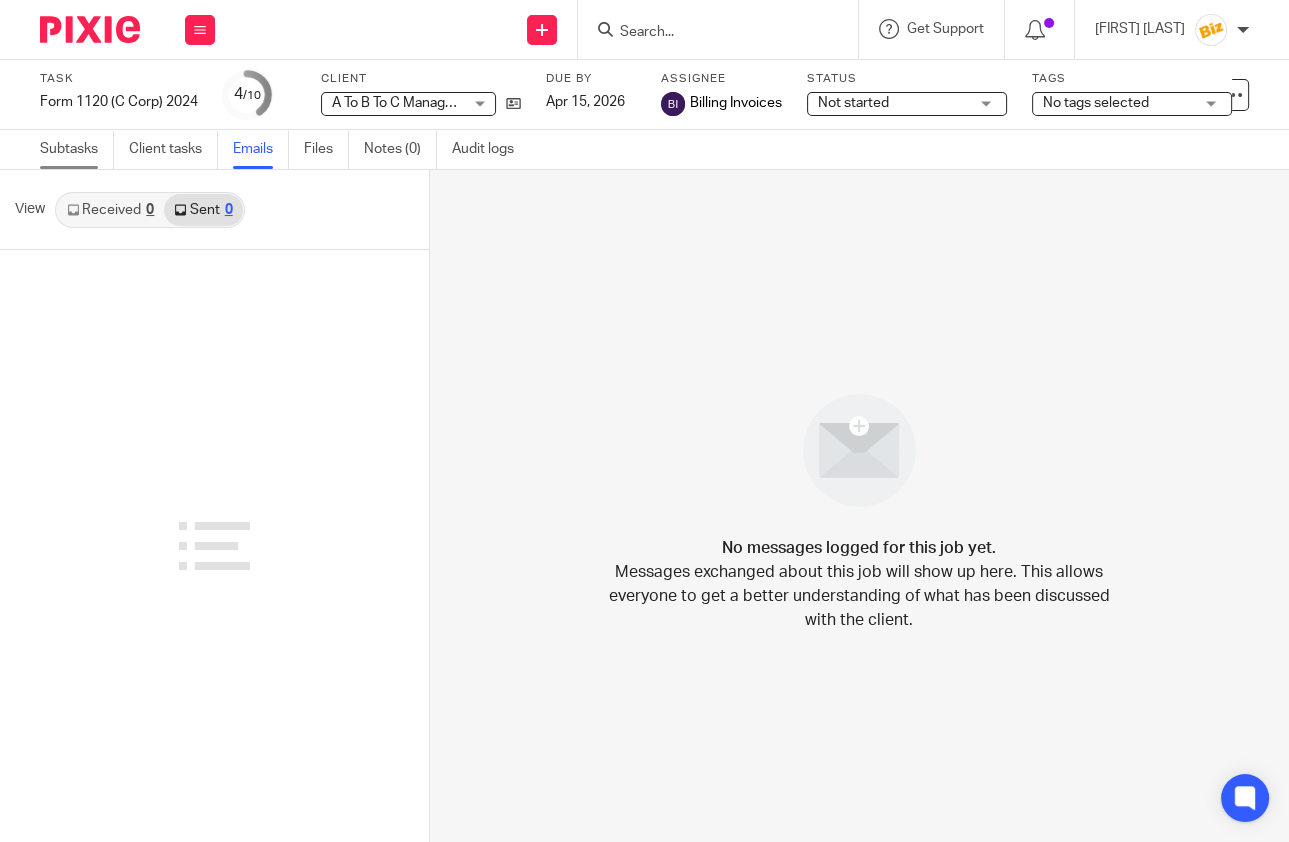 click on "Subtasks" at bounding box center [77, 149] 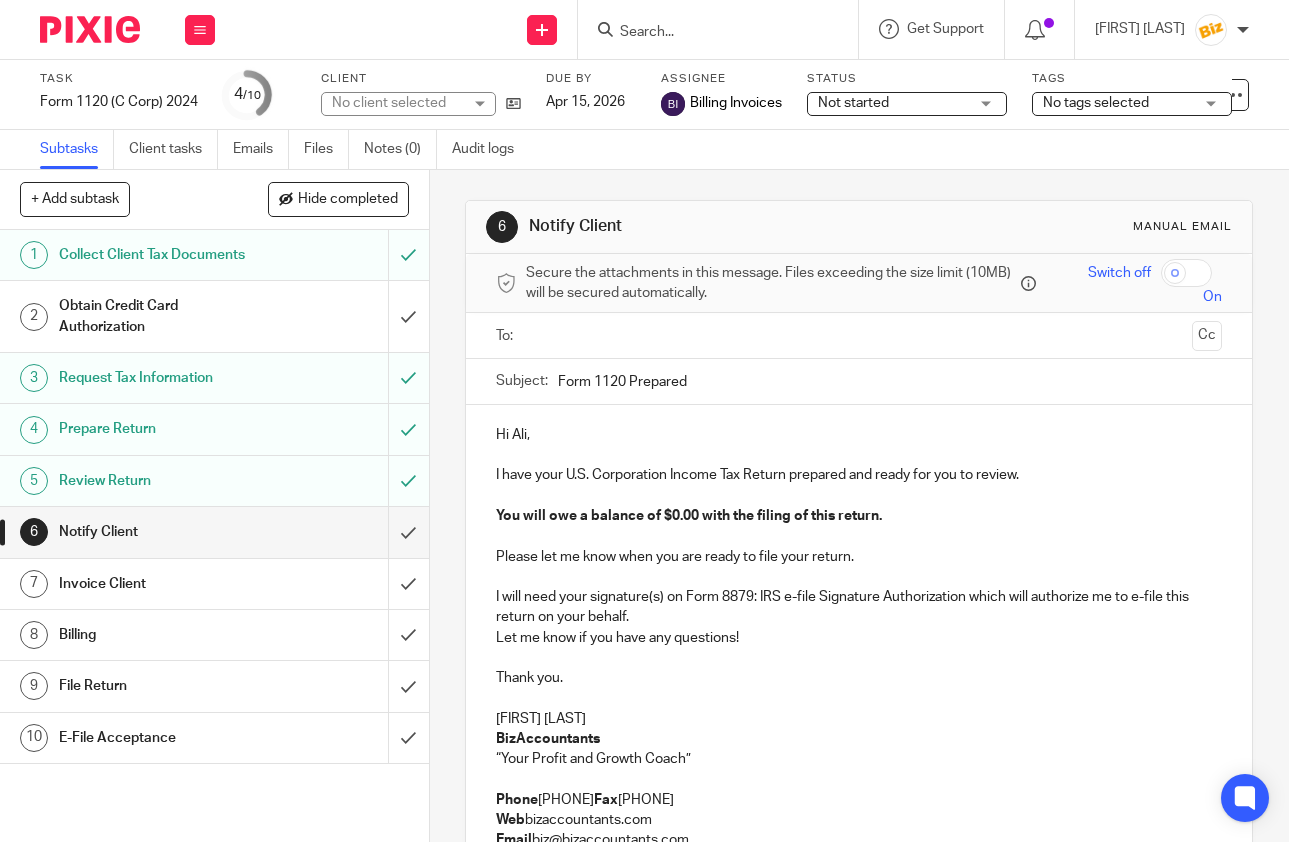 scroll, scrollTop: 0, scrollLeft: 0, axis: both 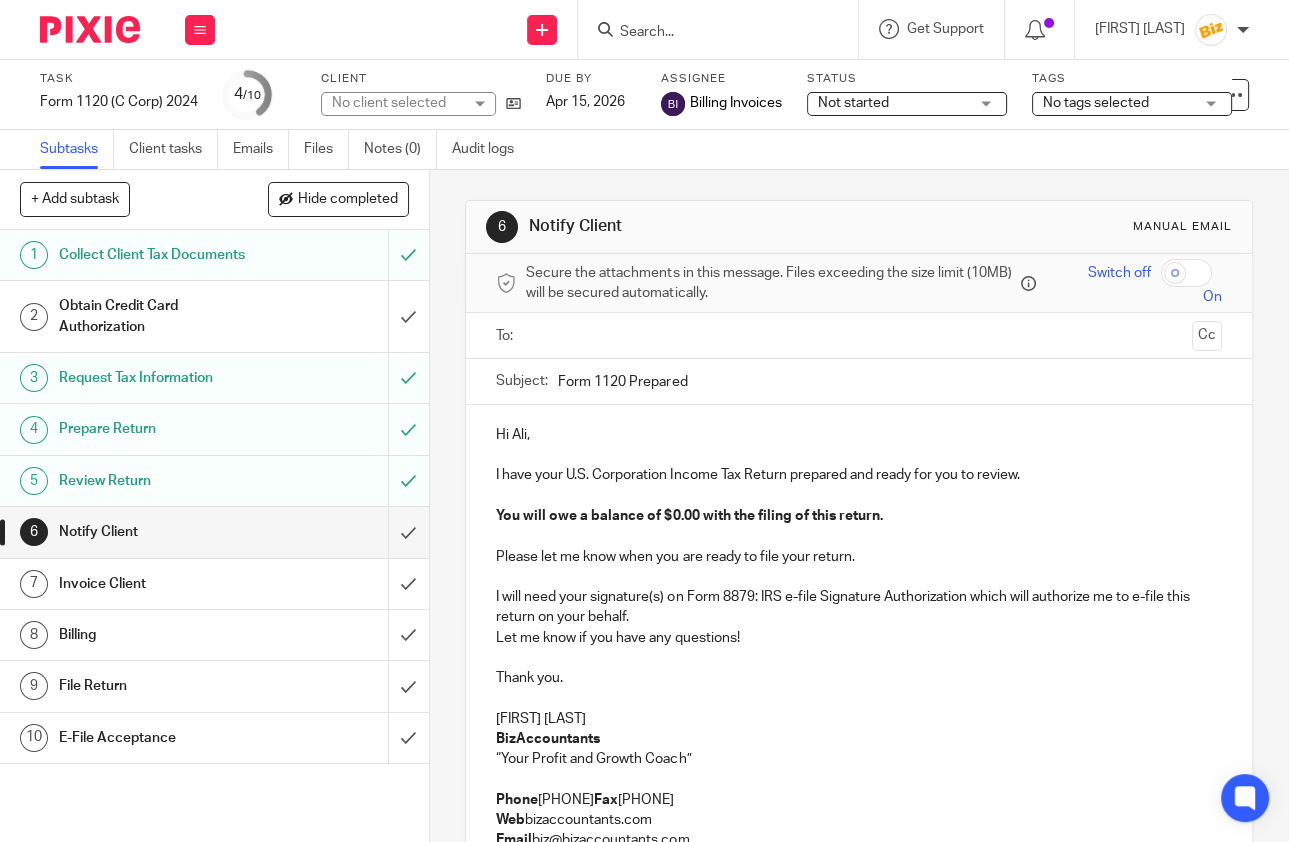 click on "Invoice Client" at bounding box center [213, 584] 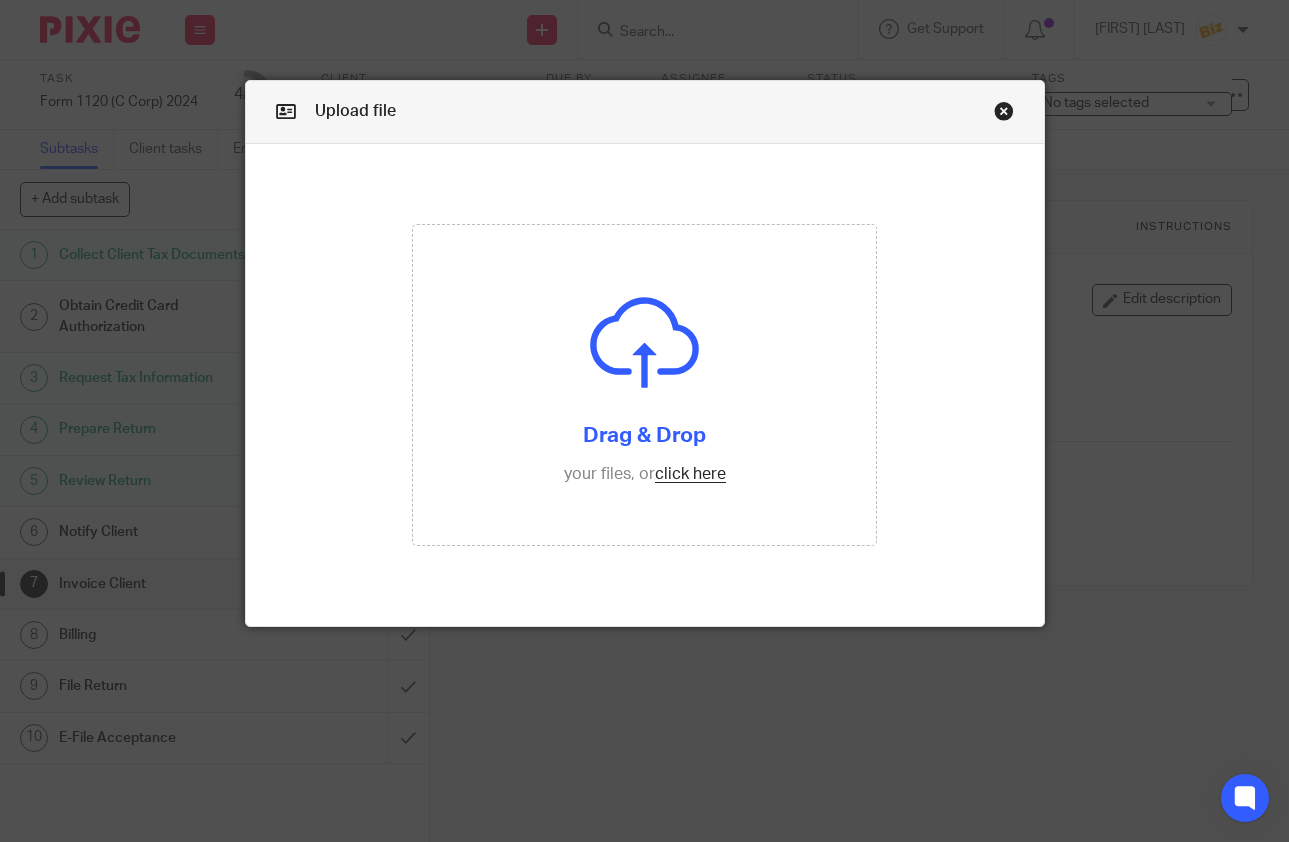scroll, scrollTop: 0, scrollLeft: 0, axis: both 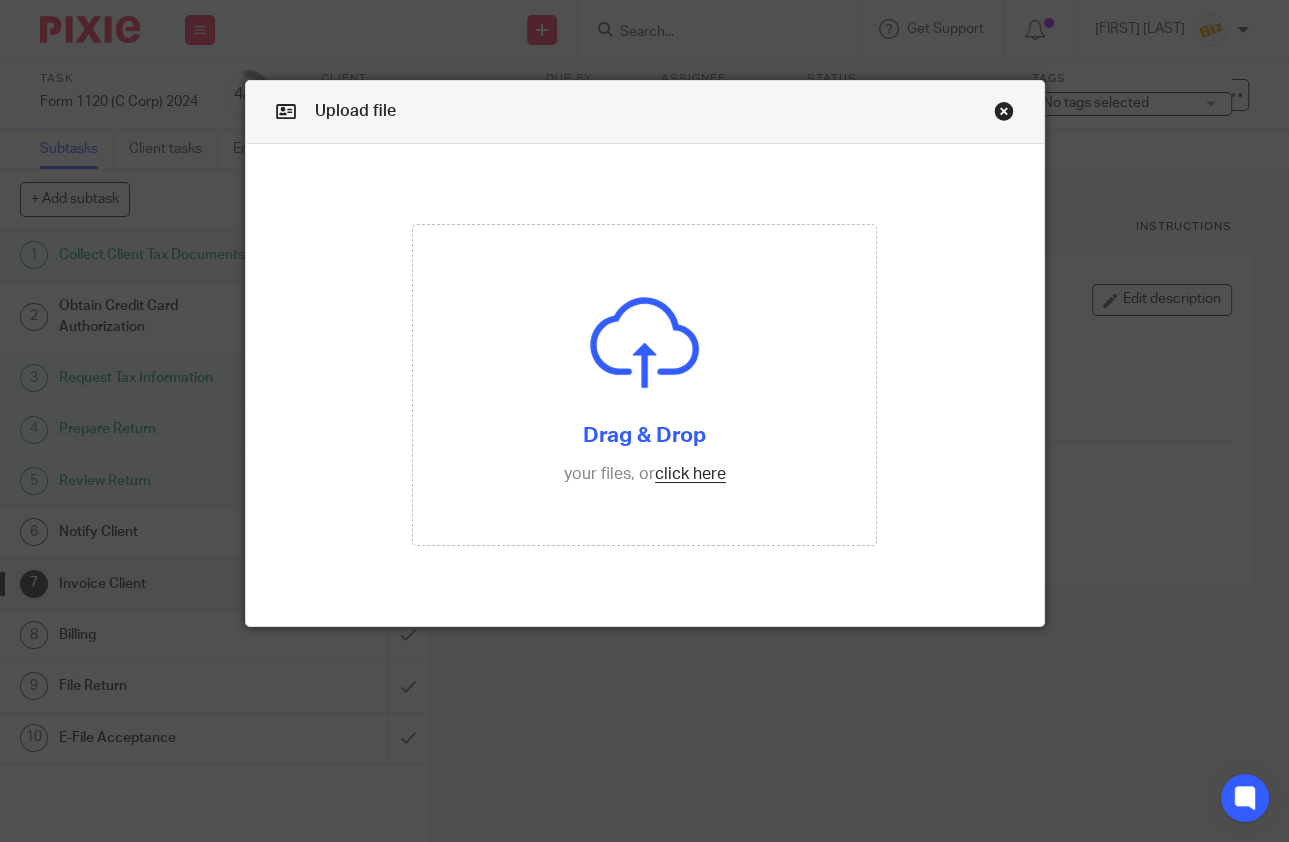 click at bounding box center (645, 385) 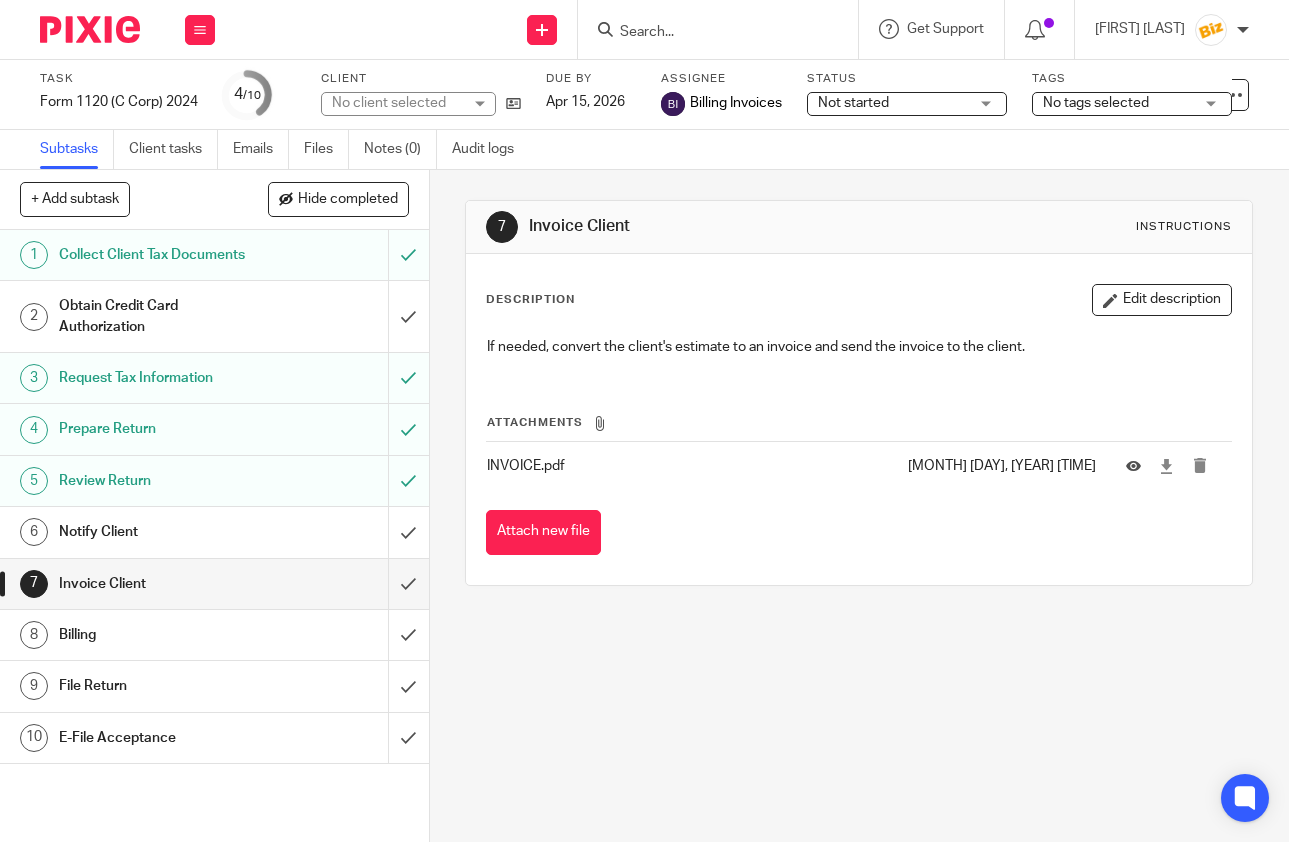 scroll, scrollTop: 0, scrollLeft: 0, axis: both 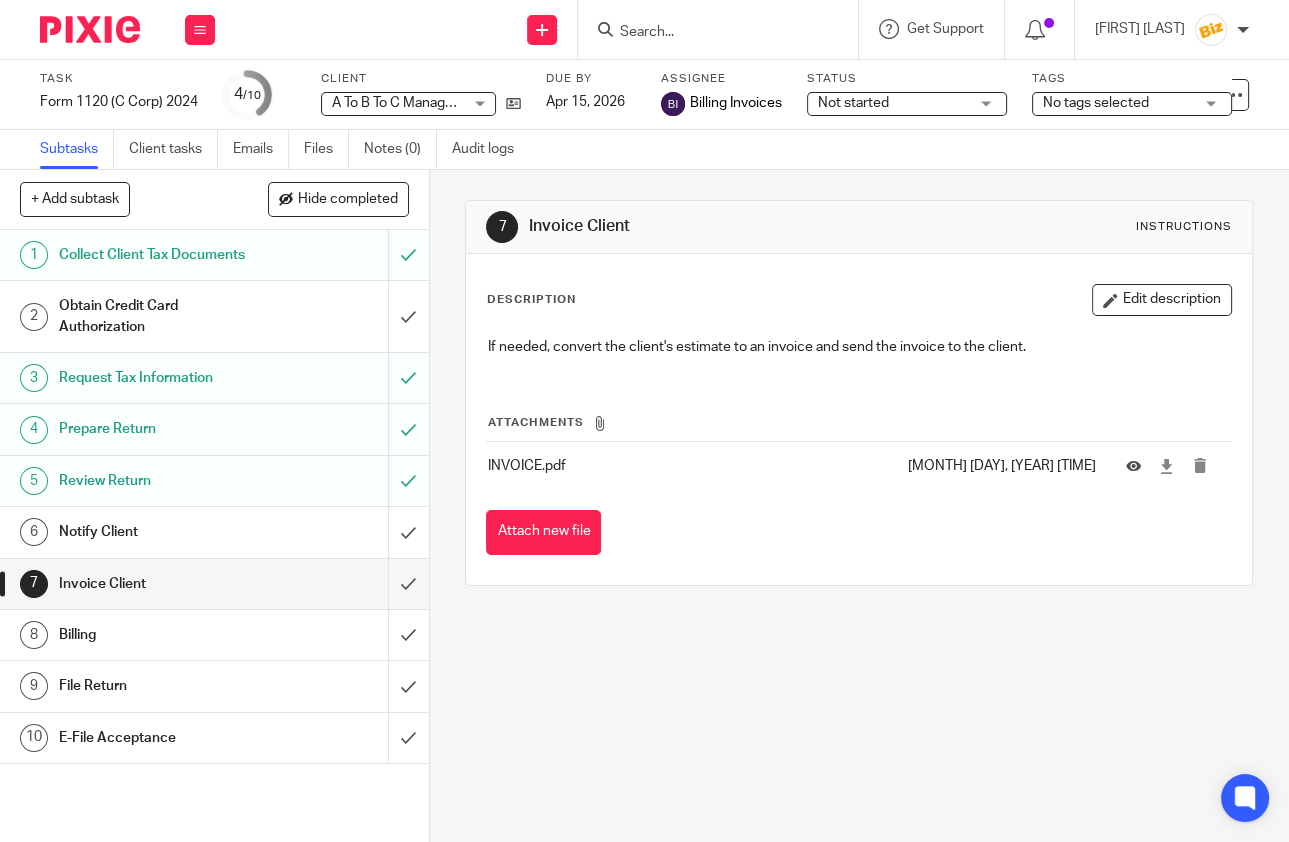 drag, startPoint x: 200, startPoint y: 39, endPoint x: 201, endPoint y: 49, distance: 10.049875 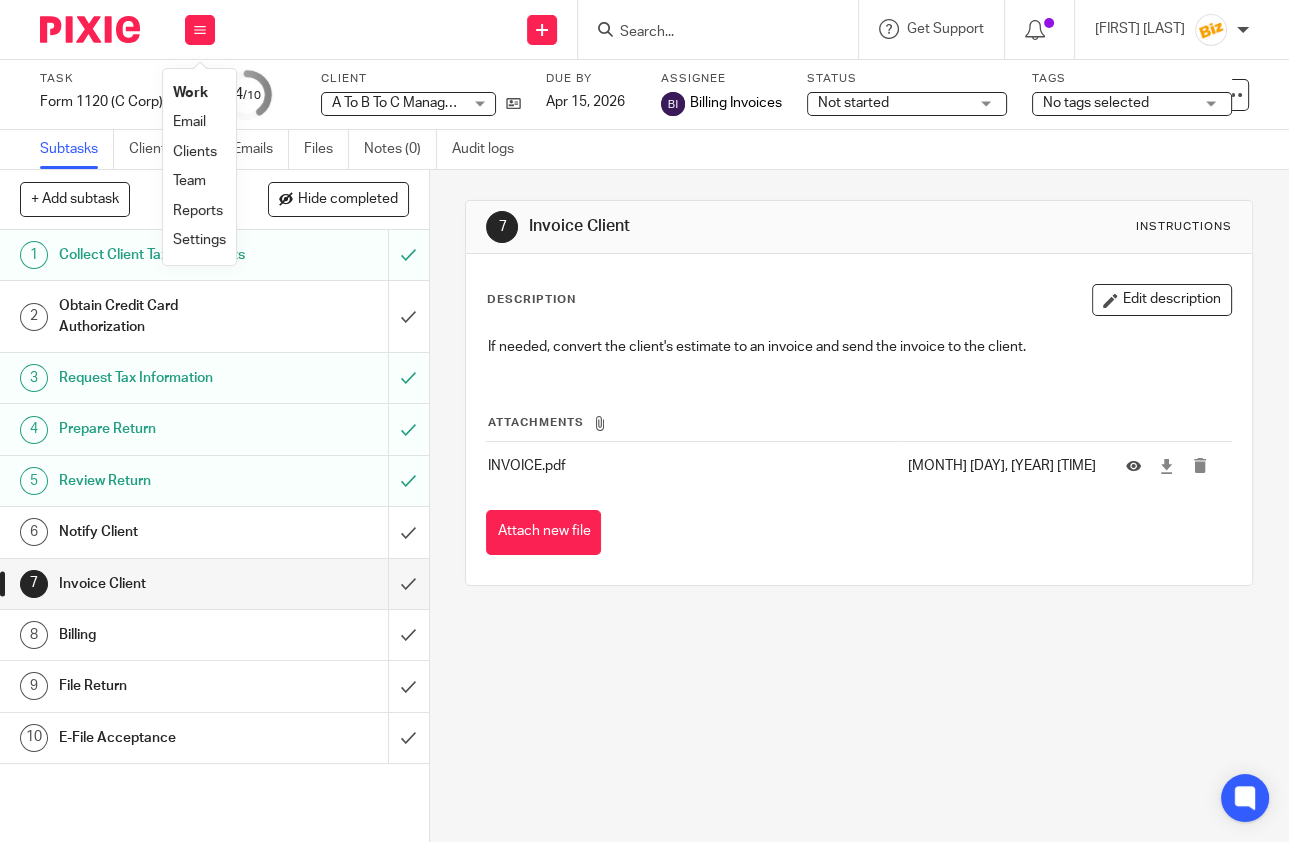 click on "Work" at bounding box center (190, 93) 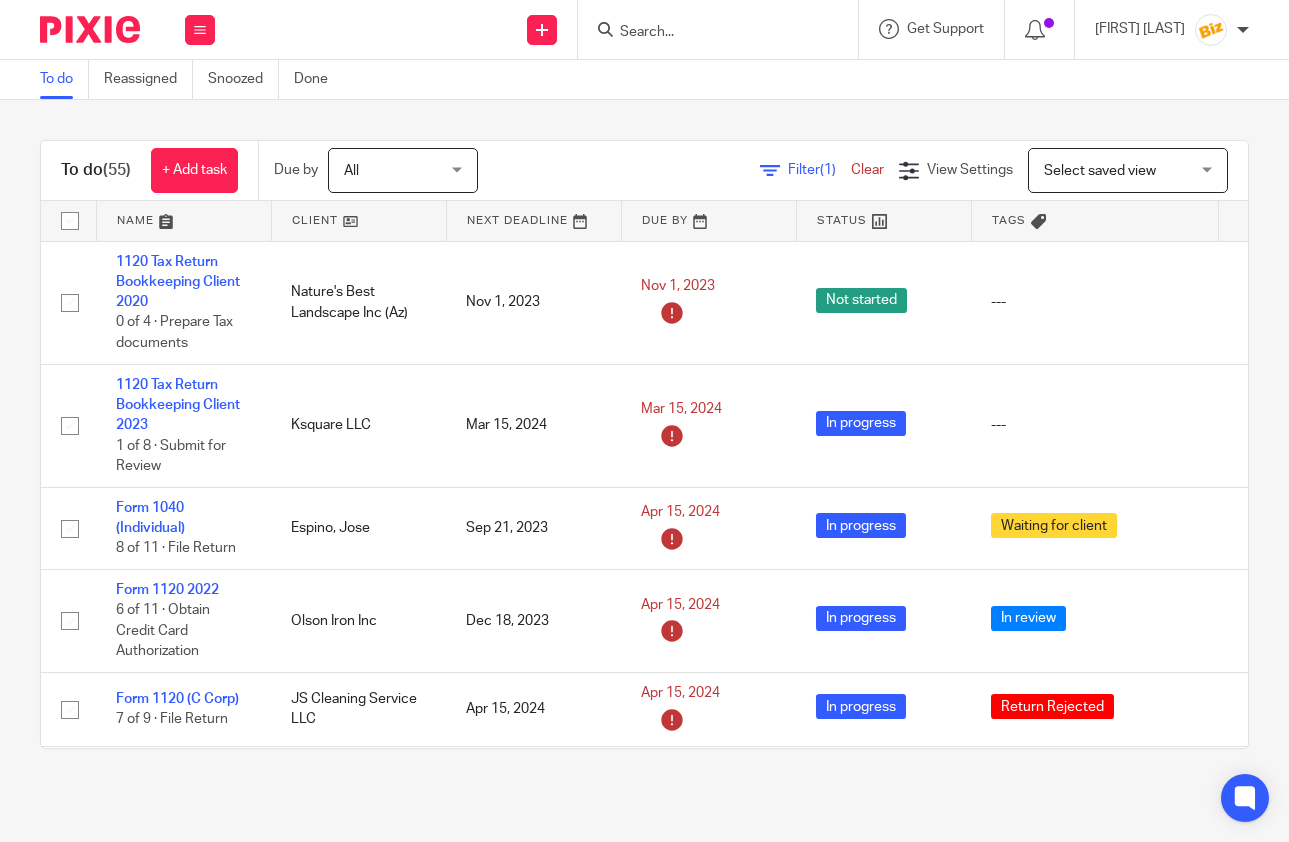 scroll, scrollTop: 0, scrollLeft: 0, axis: both 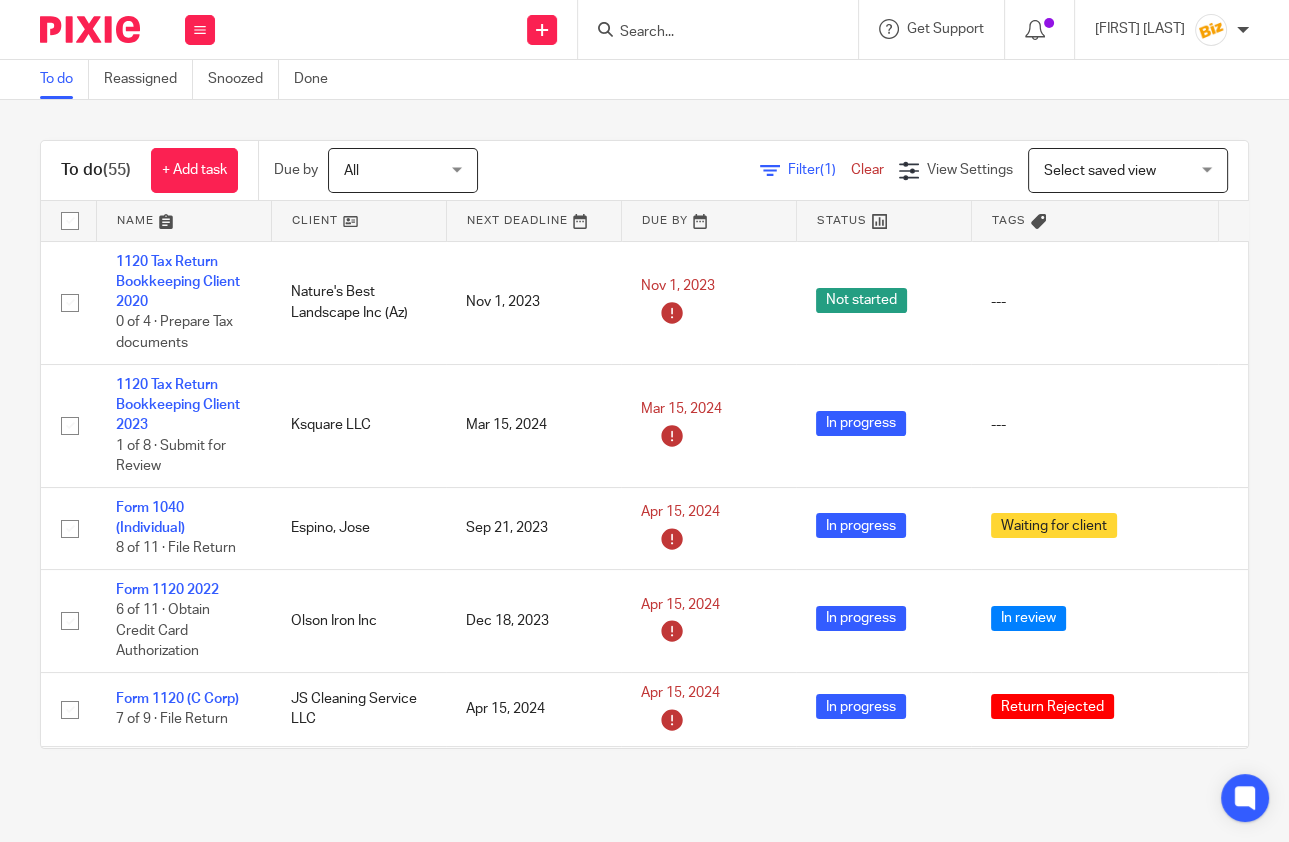 click on "To do
Reassigned
Snoozed
Done" at bounding box center (644, 80) 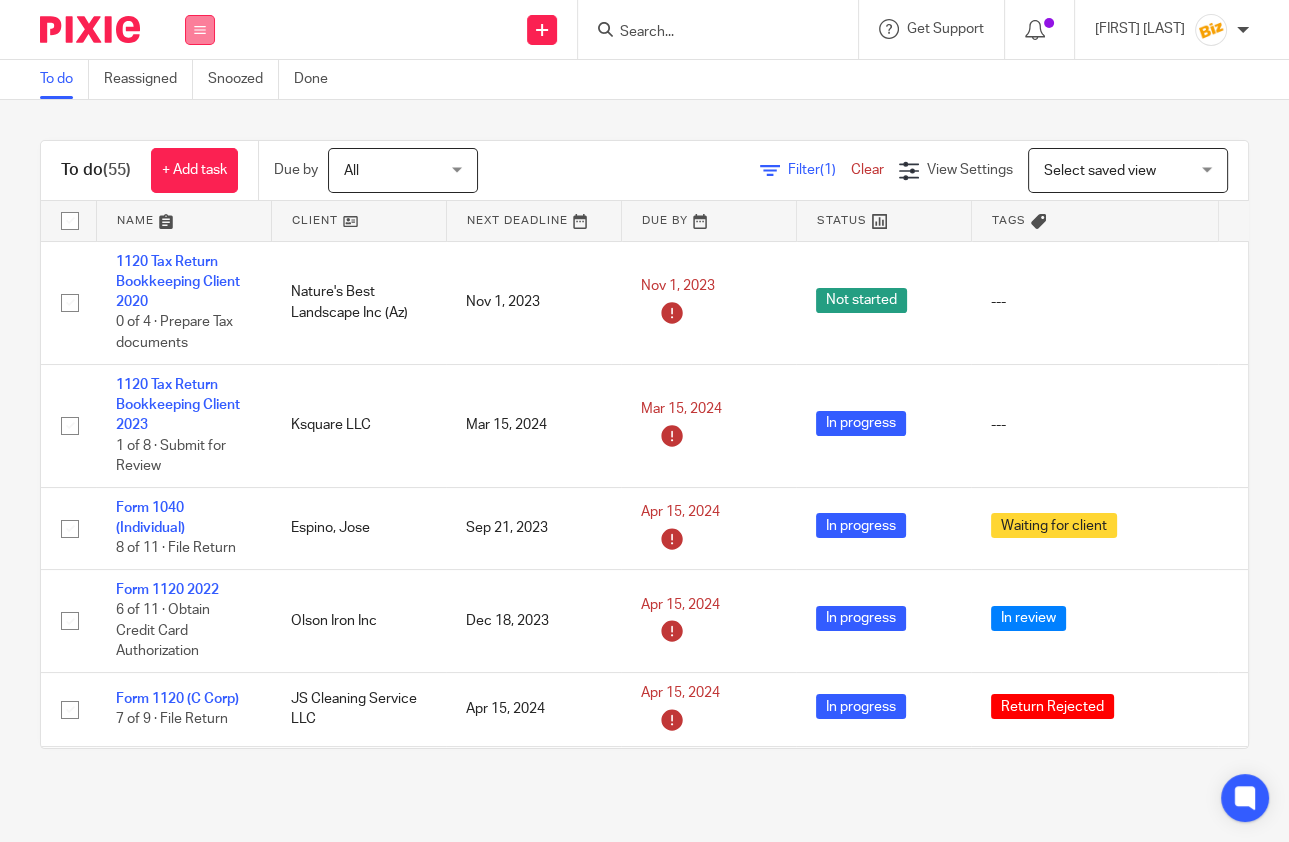click at bounding box center (200, 30) 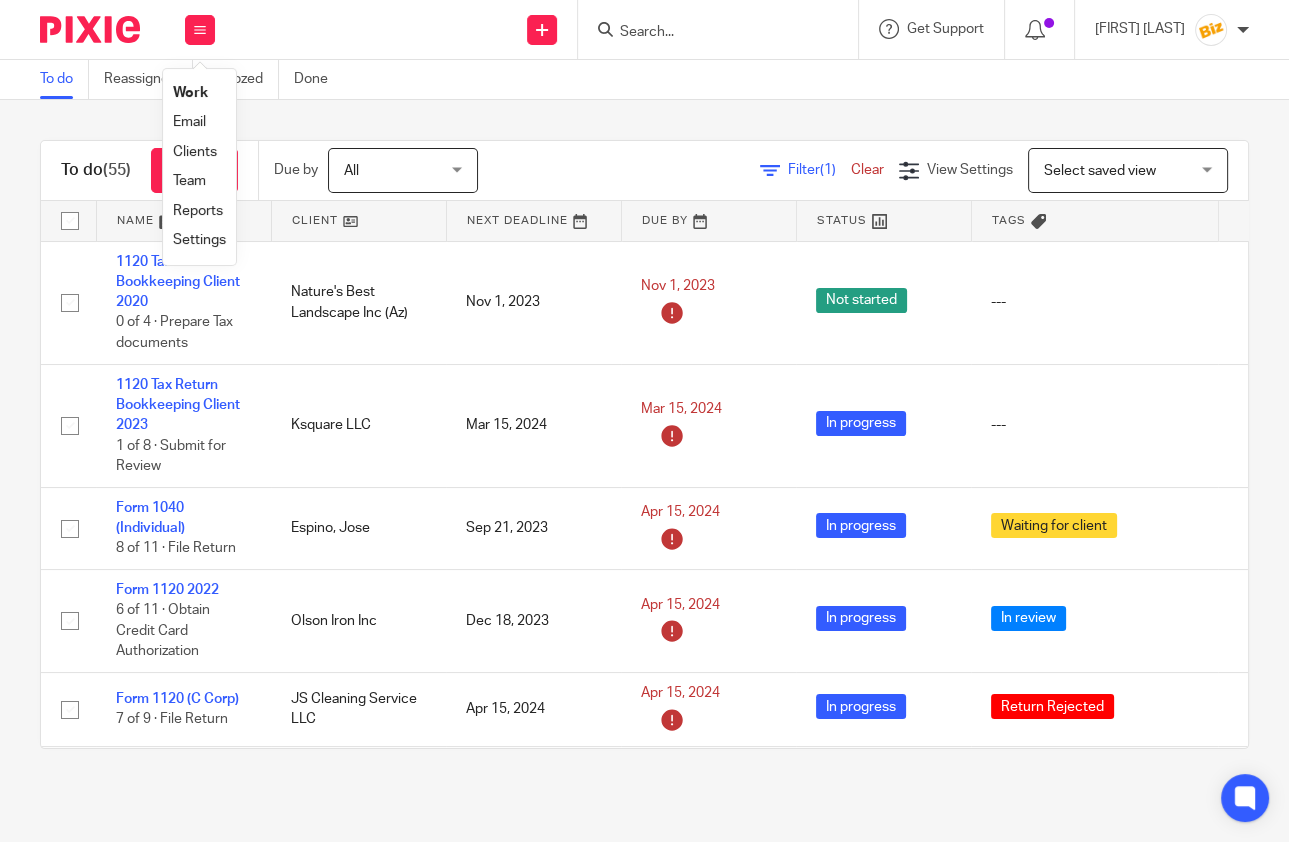 click on "Clients" at bounding box center [195, 152] 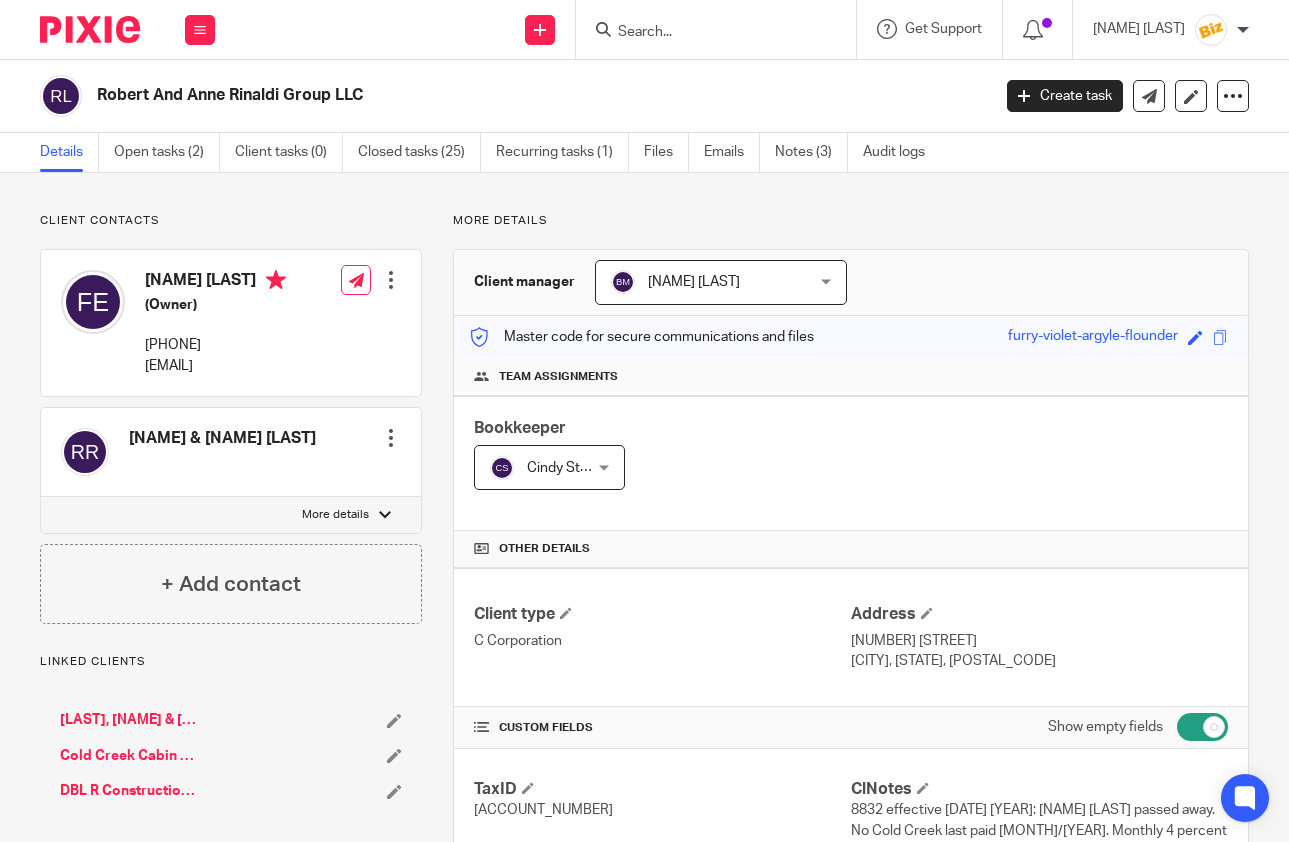 scroll, scrollTop: 0, scrollLeft: 0, axis: both 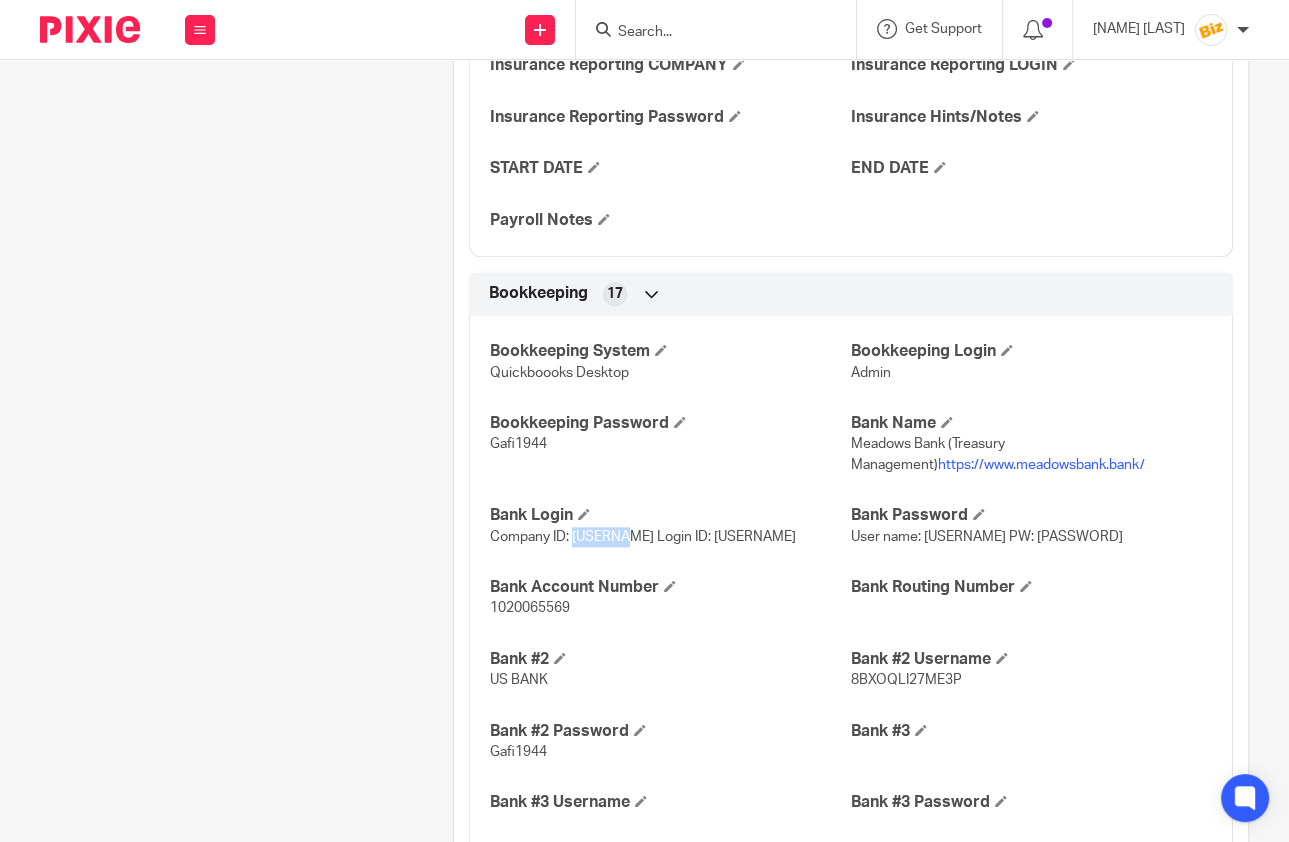 drag, startPoint x: 574, startPoint y: 539, endPoint x: 624, endPoint y: 538, distance: 50.01 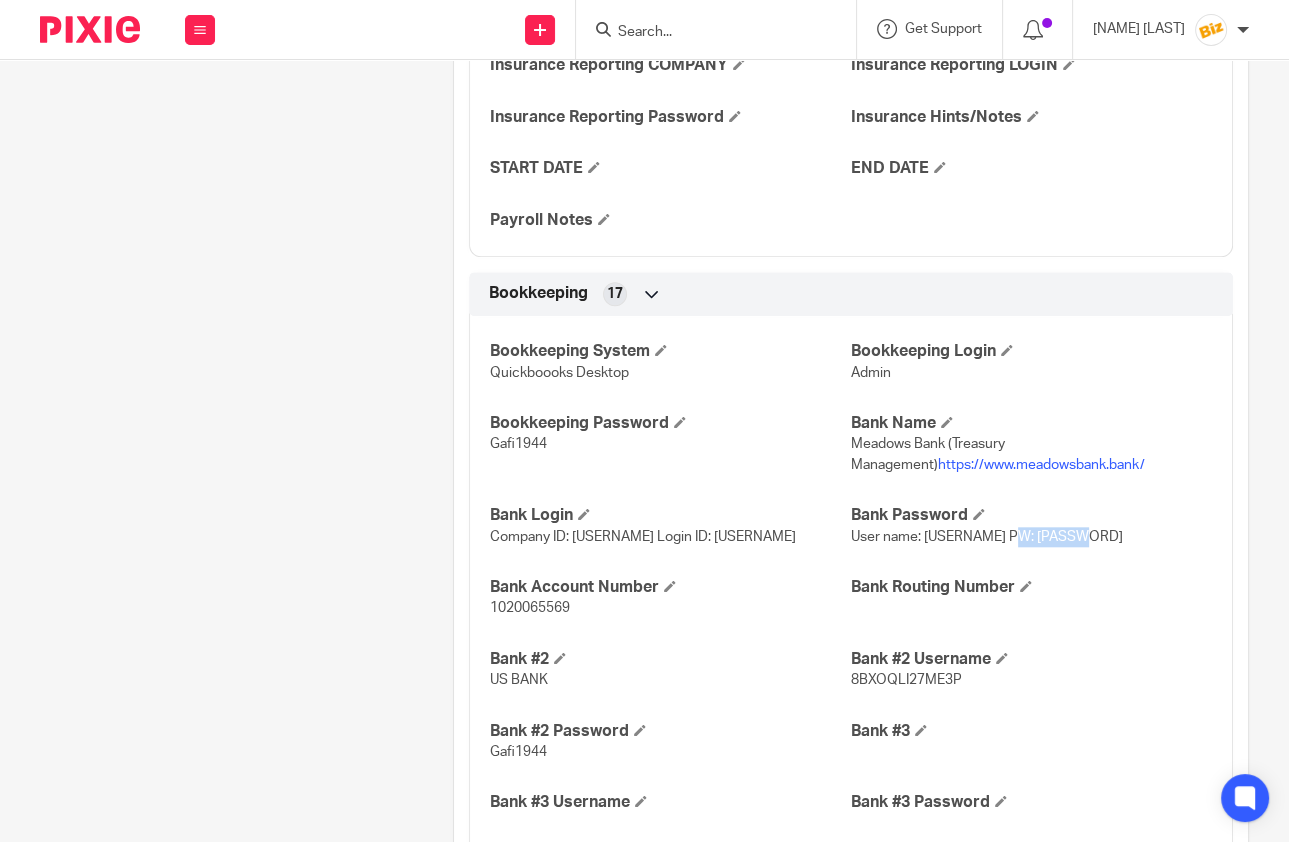 drag, startPoint x: 1007, startPoint y: 536, endPoint x: 1075, endPoint y: 542, distance: 68.26419 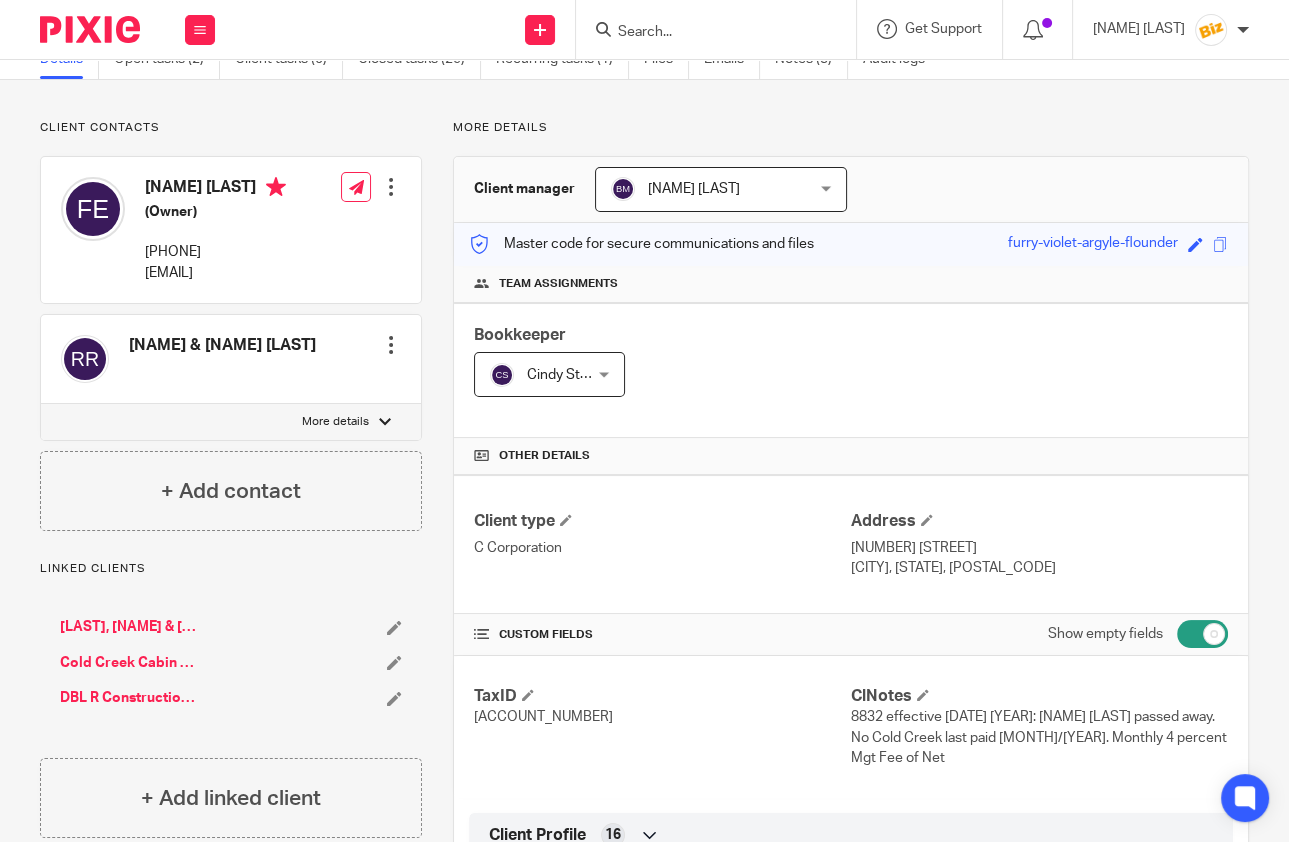scroll, scrollTop: 0, scrollLeft: 0, axis: both 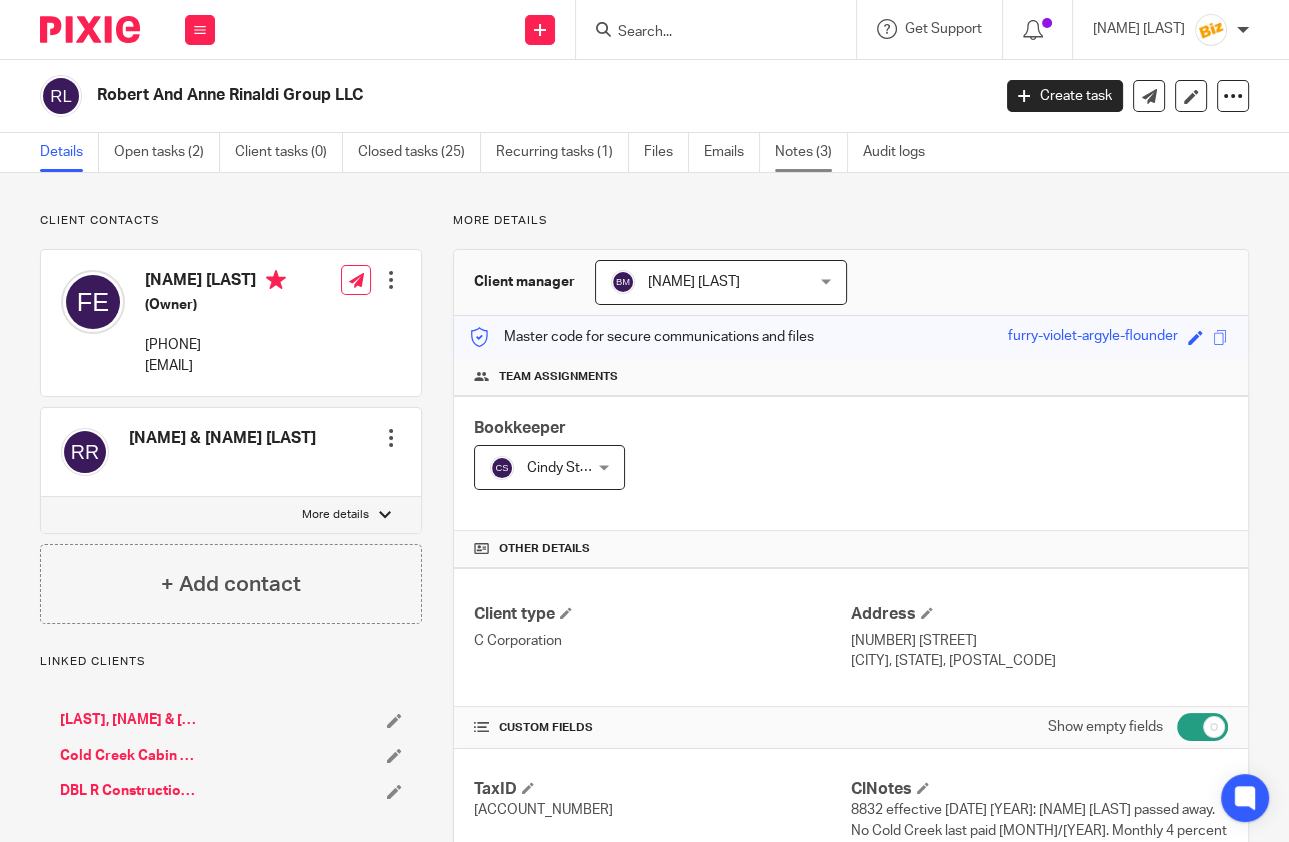 click on "Notes (3)" at bounding box center [811, 152] 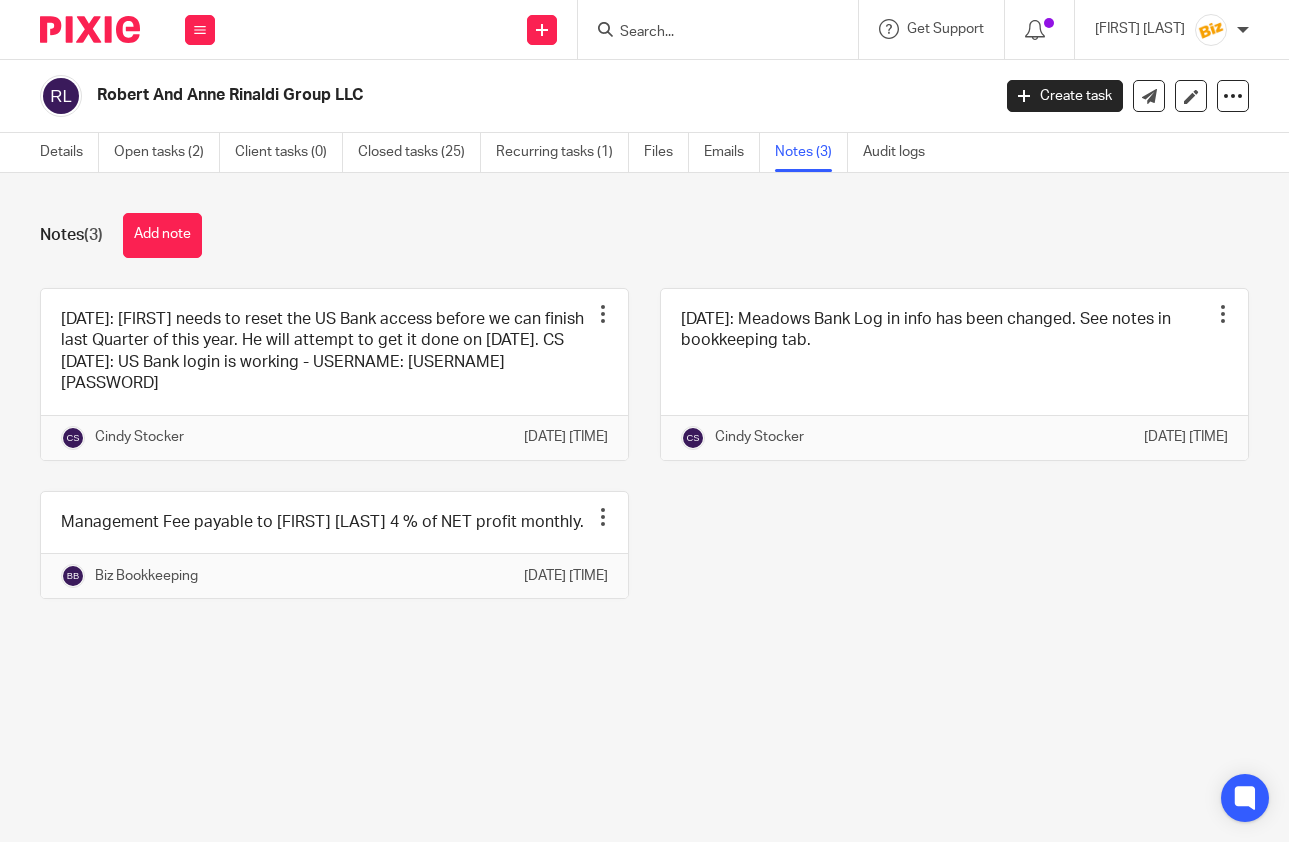 scroll, scrollTop: 0, scrollLeft: 0, axis: both 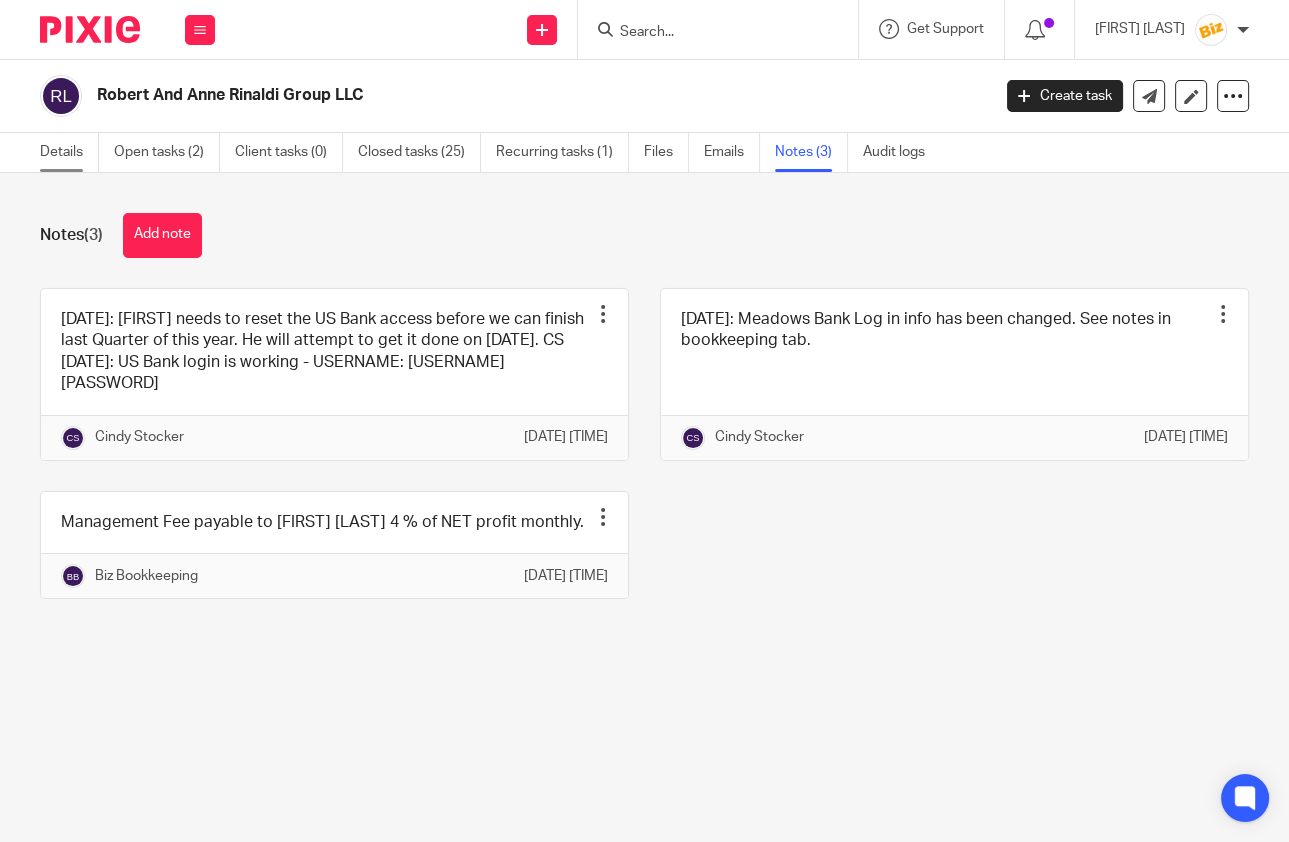 click on "Details" at bounding box center [69, 152] 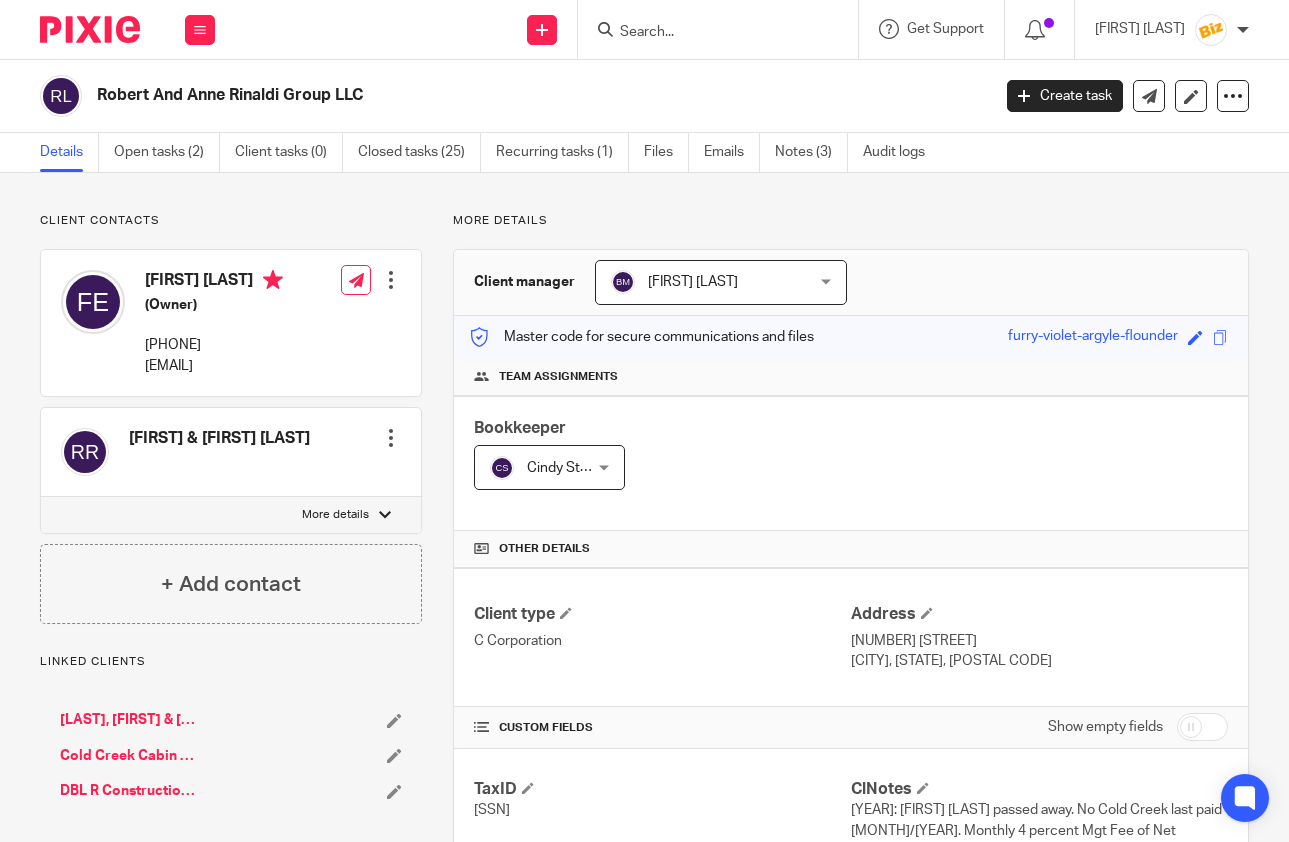 click on "Bookkeeping   12" at bounding box center (851, 1406) 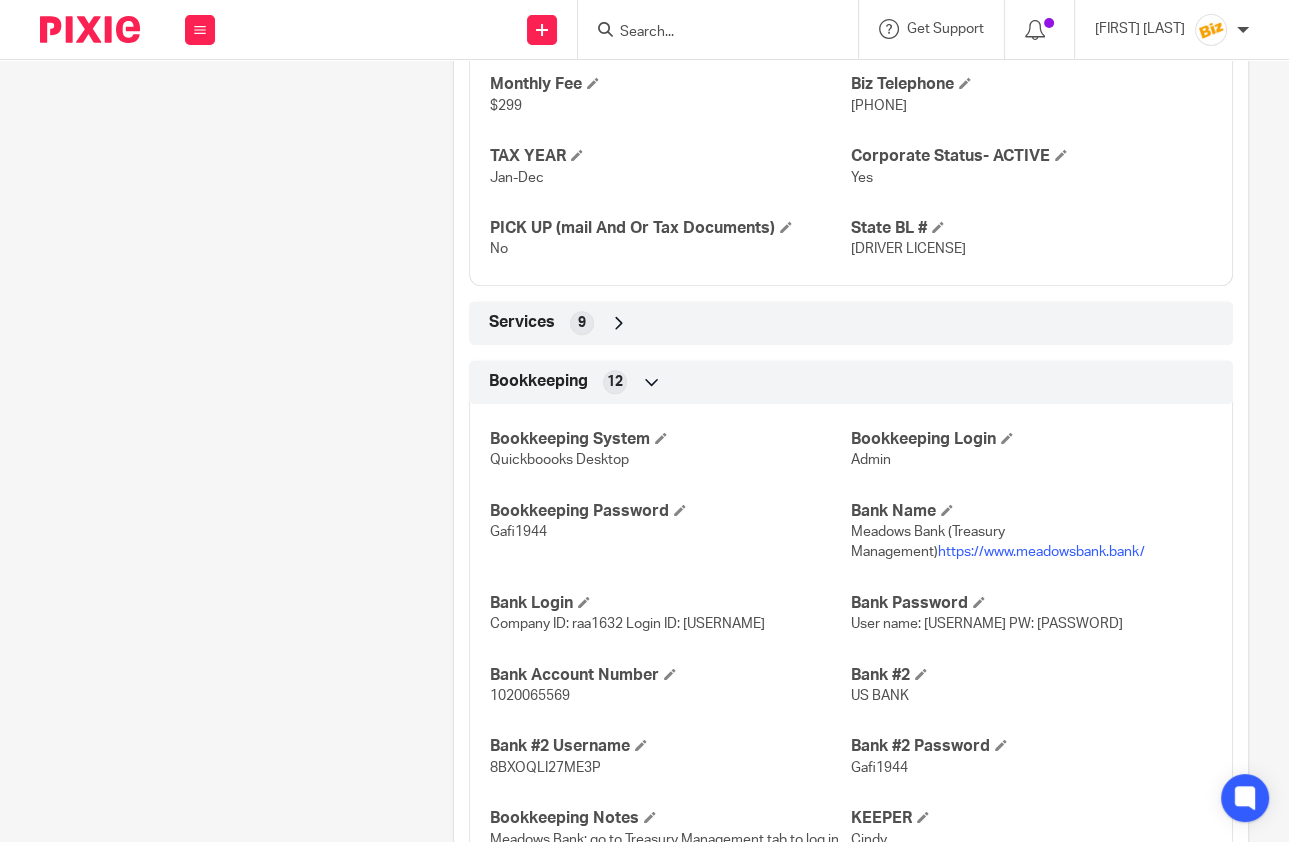scroll, scrollTop: 1144, scrollLeft: 0, axis: vertical 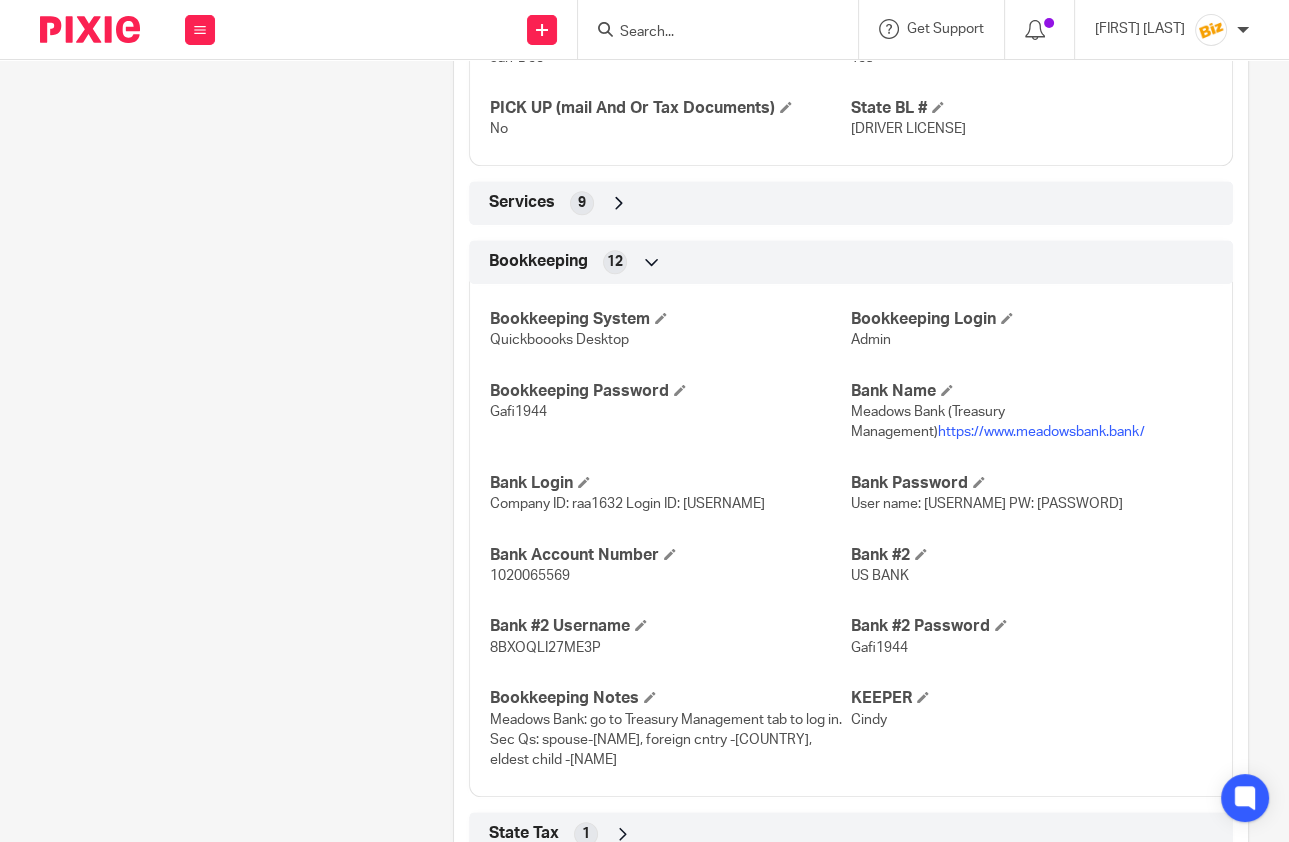 click on "https://www.meadowsbank.bank/" at bounding box center [1041, 432] 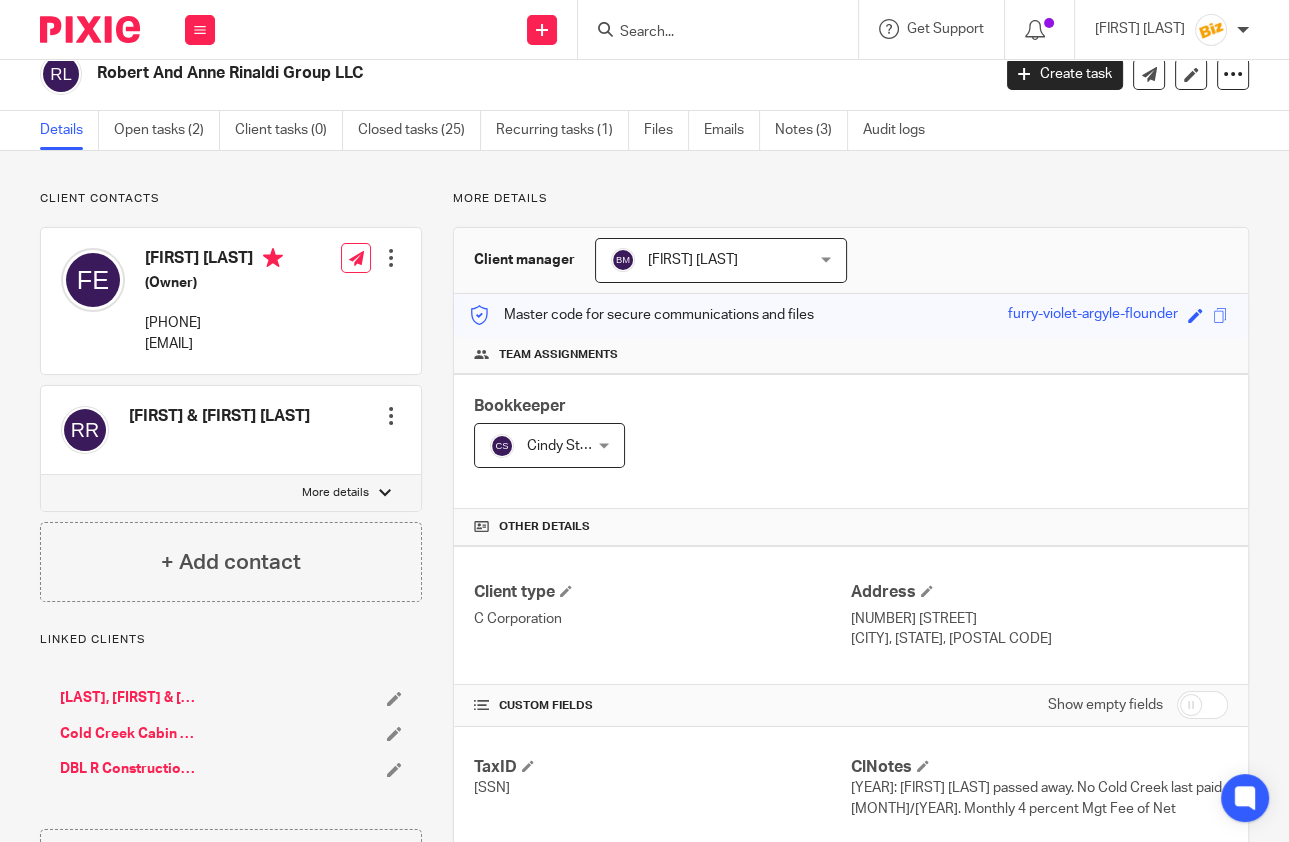 scroll, scrollTop: 0, scrollLeft: 0, axis: both 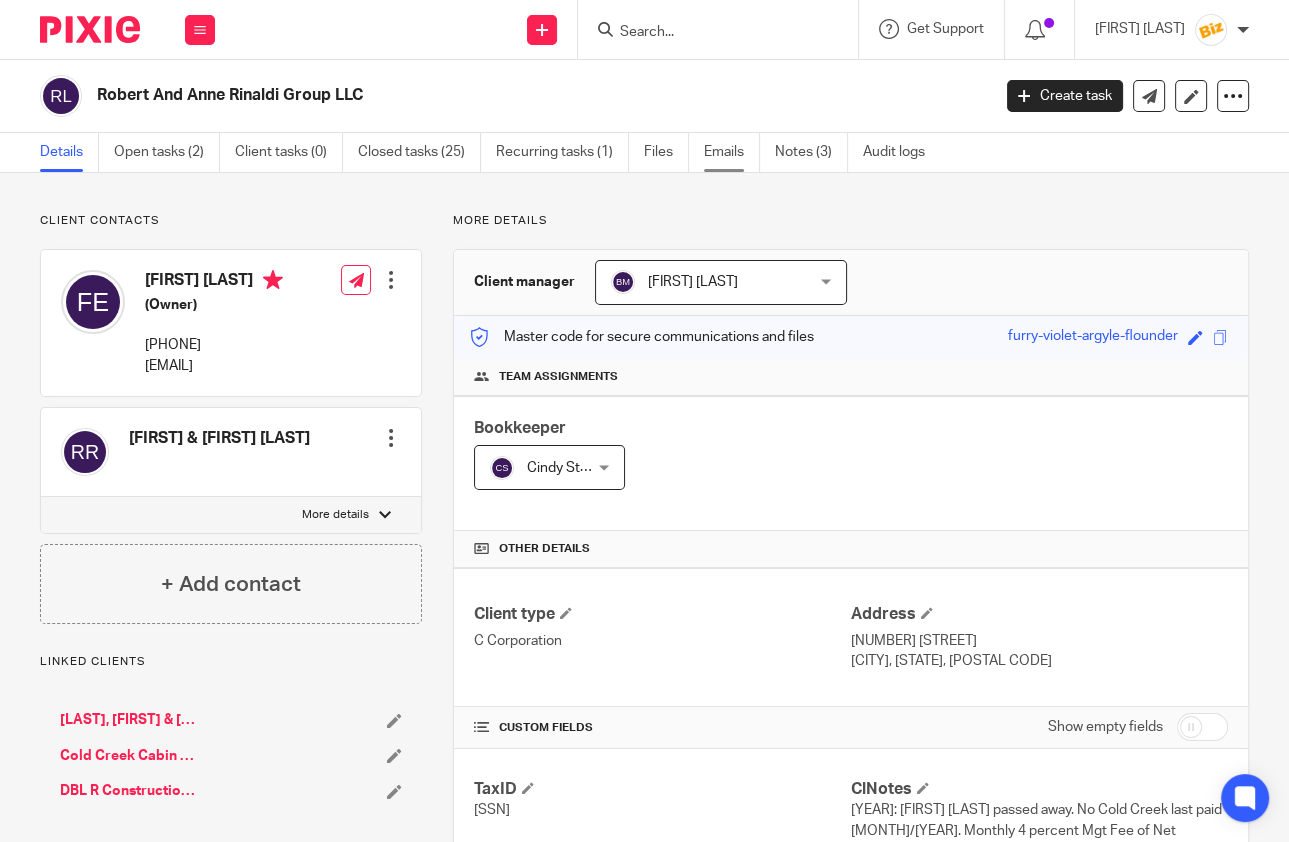 click on "Emails" at bounding box center (732, 152) 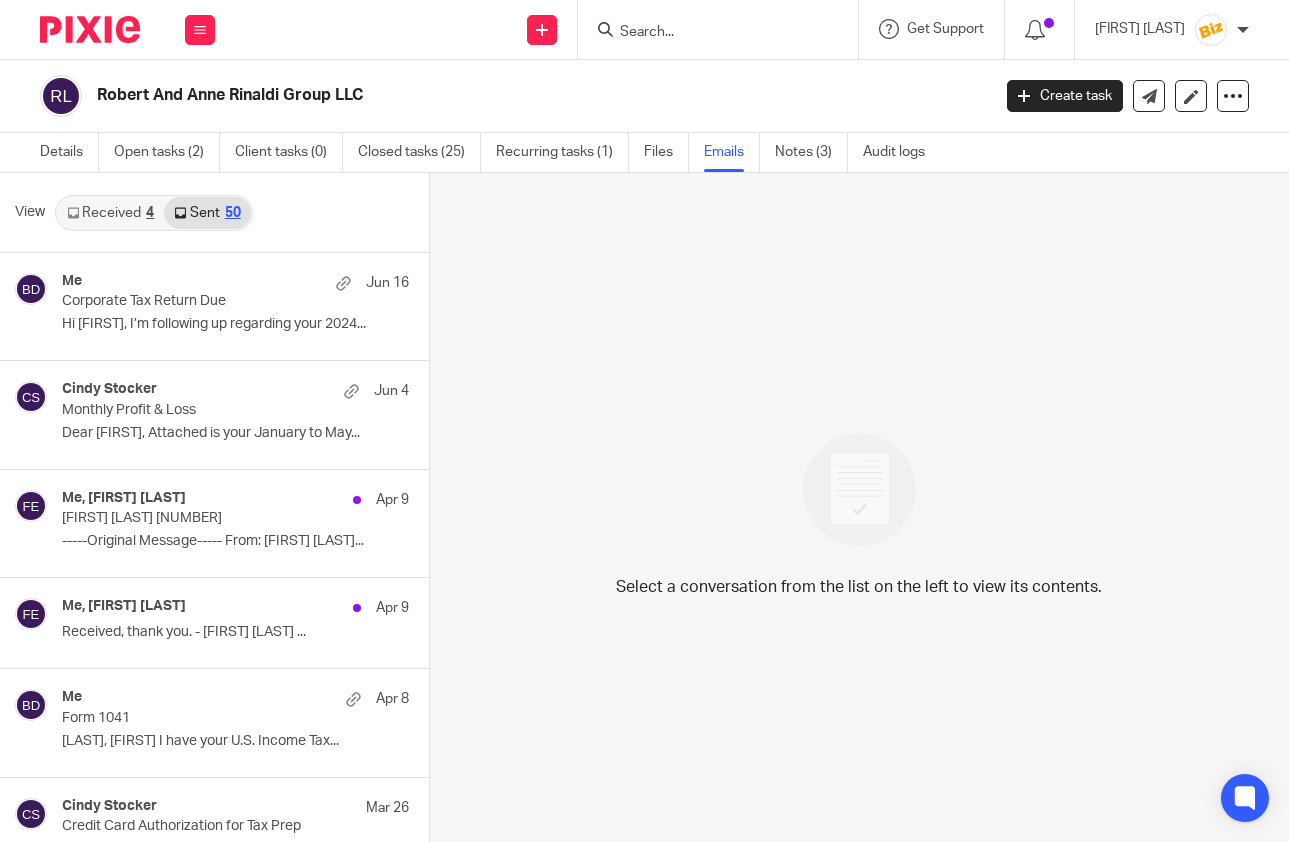 scroll, scrollTop: 0, scrollLeft: 0, axis: both 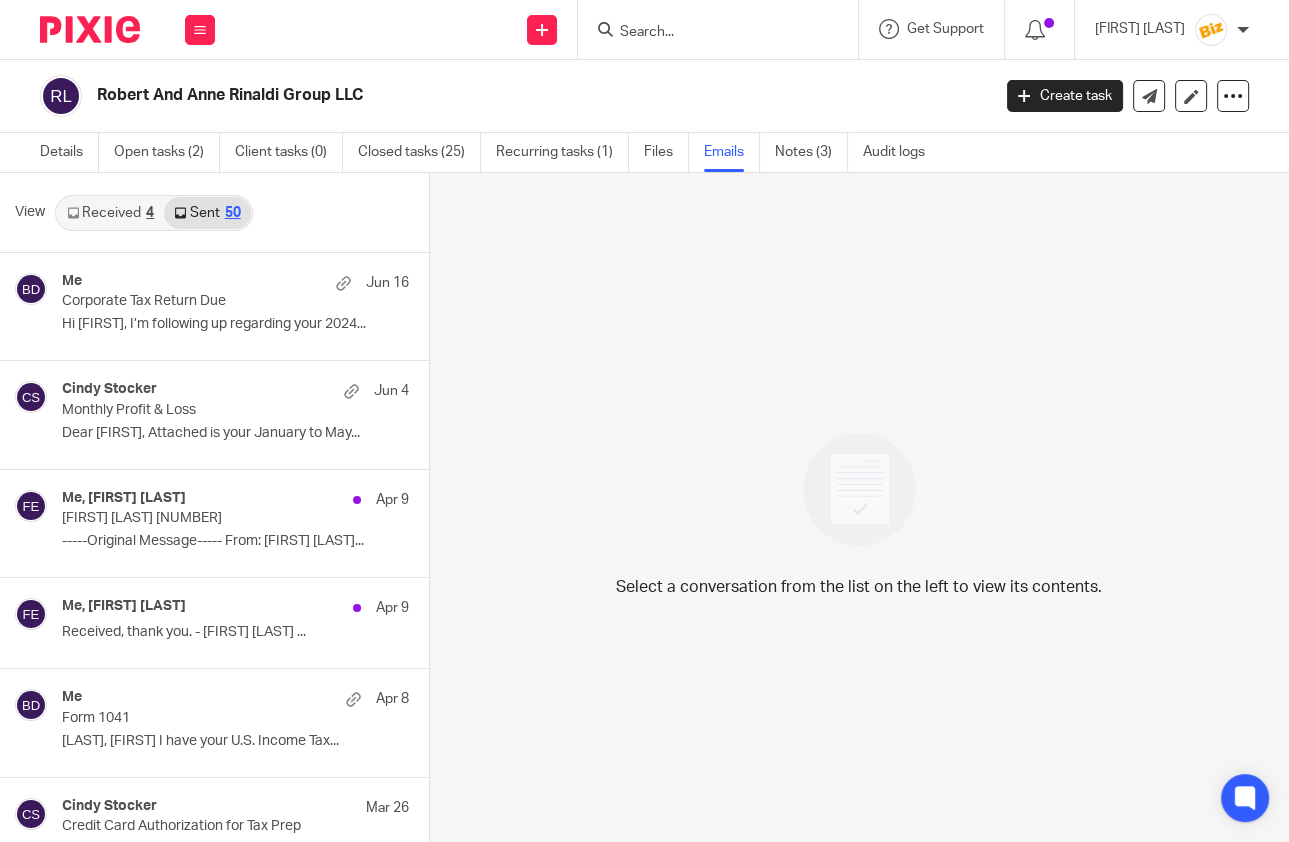 click on "Received
4" at bounding box center [110, 213] 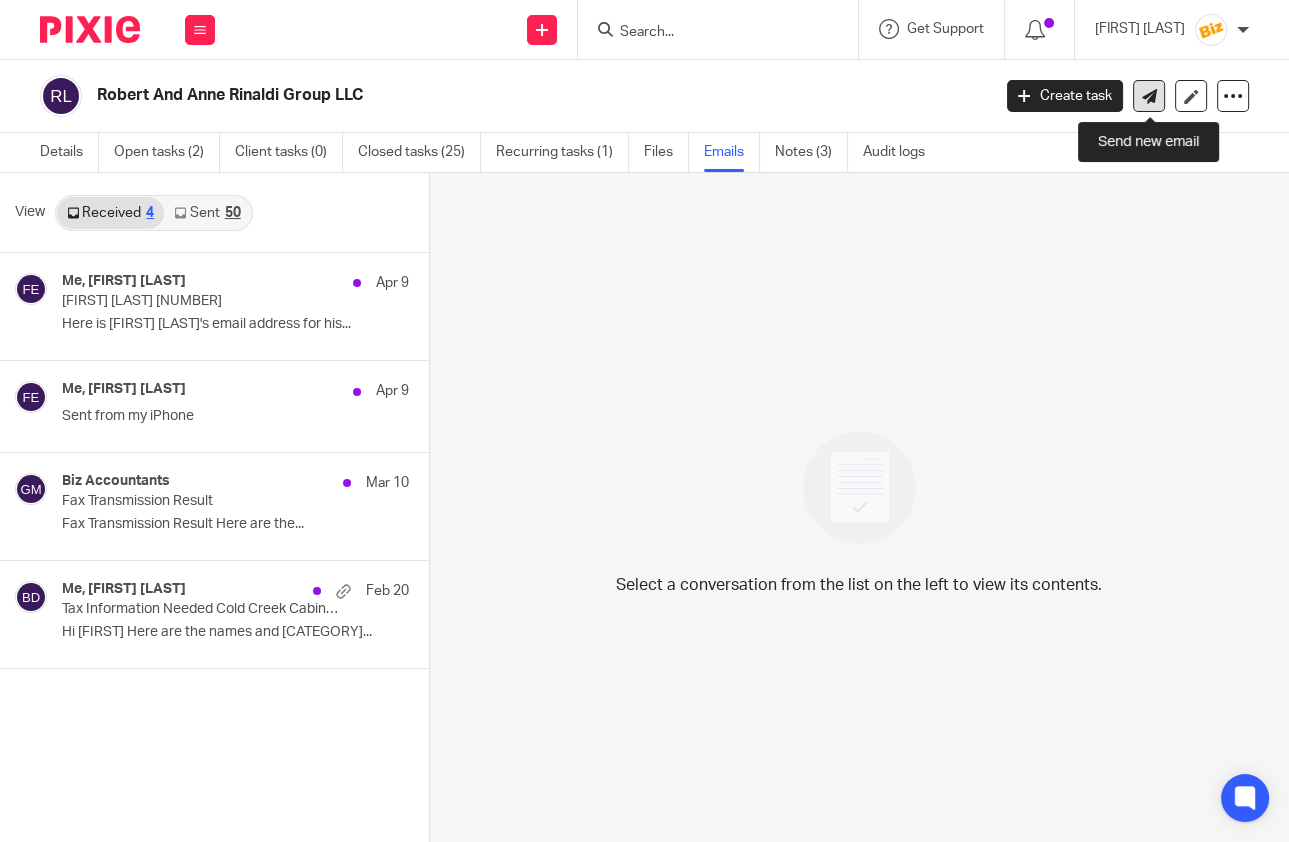 click at bounding box center [1149, 96] 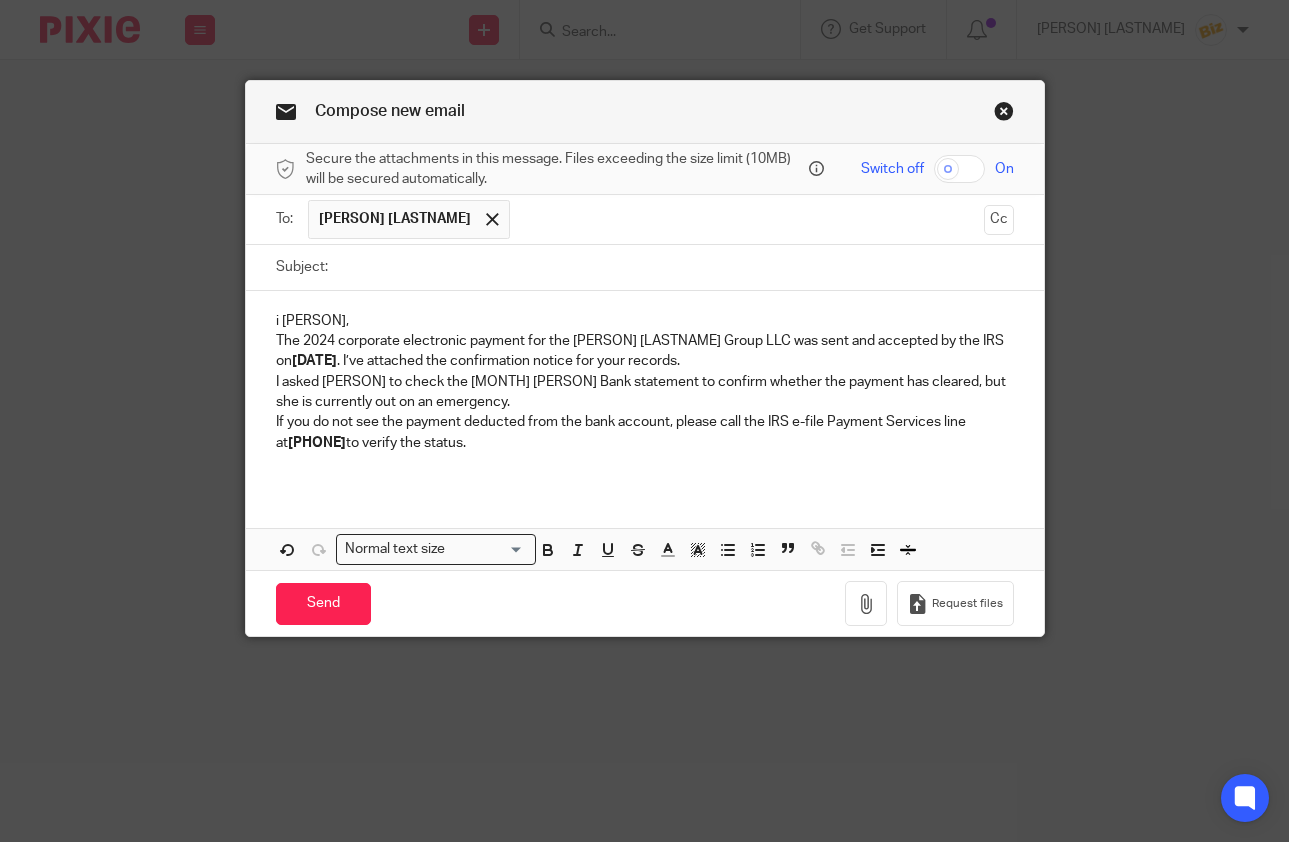 scroll, scrollTop: 0, scrollLeft: 0, axis: both 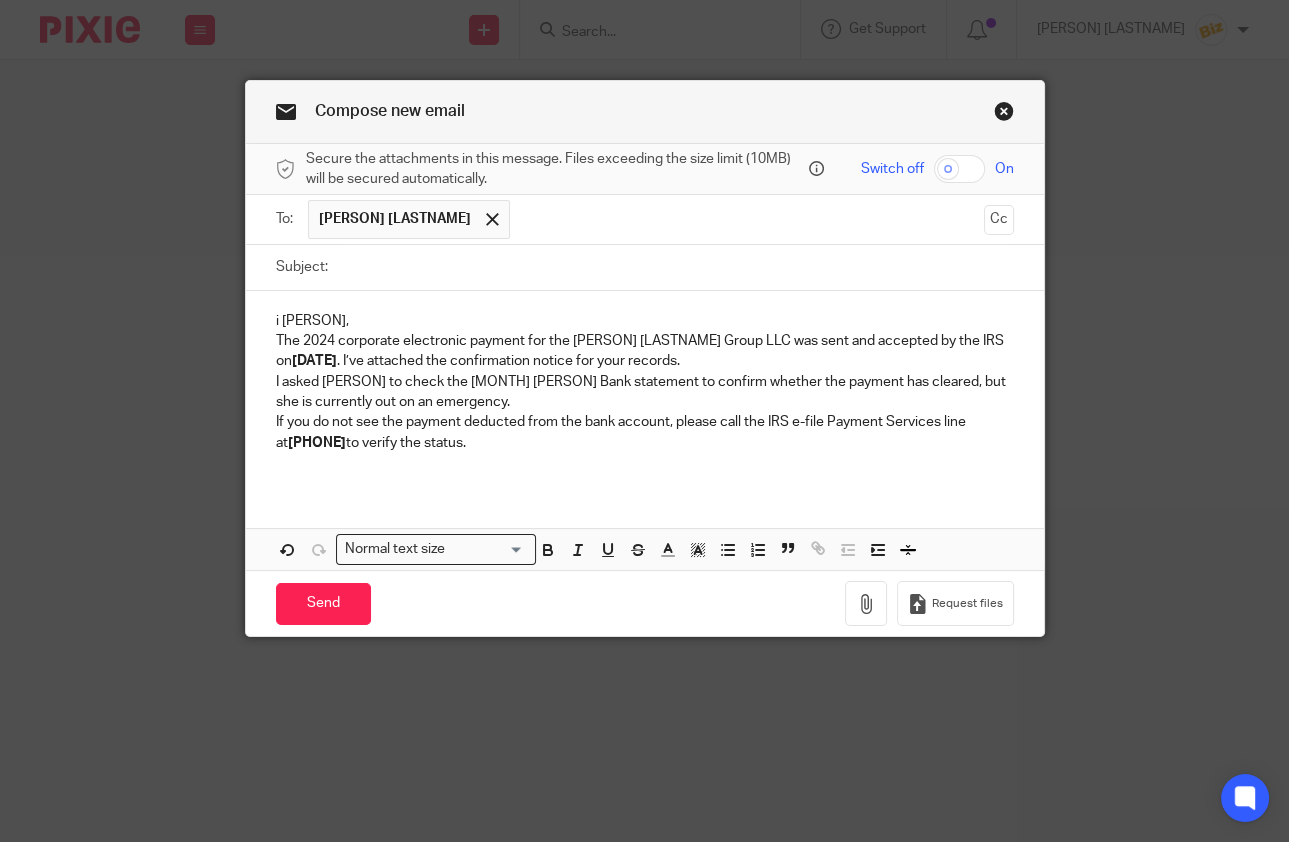 click on "i [PERSON], The 2024 corporate electronic payment for the [PERSON] [LASTNAME] Group LLC was sent and accepted by the IRS on  [DATE] . I’ve attached the confirmation notice for your records. I asked [PERSON] to check the [MONTH] [PERSON] Bank statement to confirm whether the payment has cleared, but she is currently out on an emergency. If you do not see the payment deducted from the bank account, please call the IRS e-file Payment Services line at  [PHONE]  to verify the status." at bounding box center (645, 389) 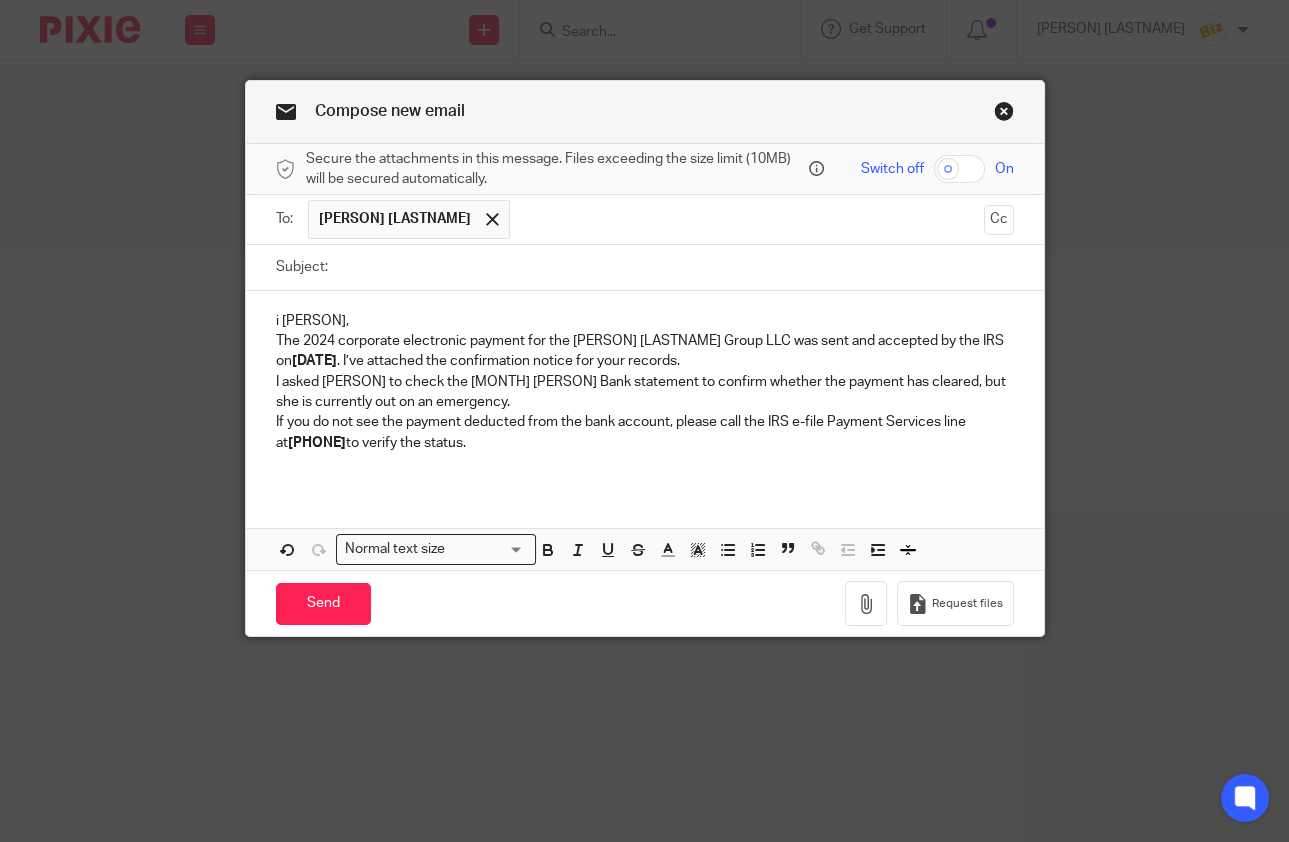 type 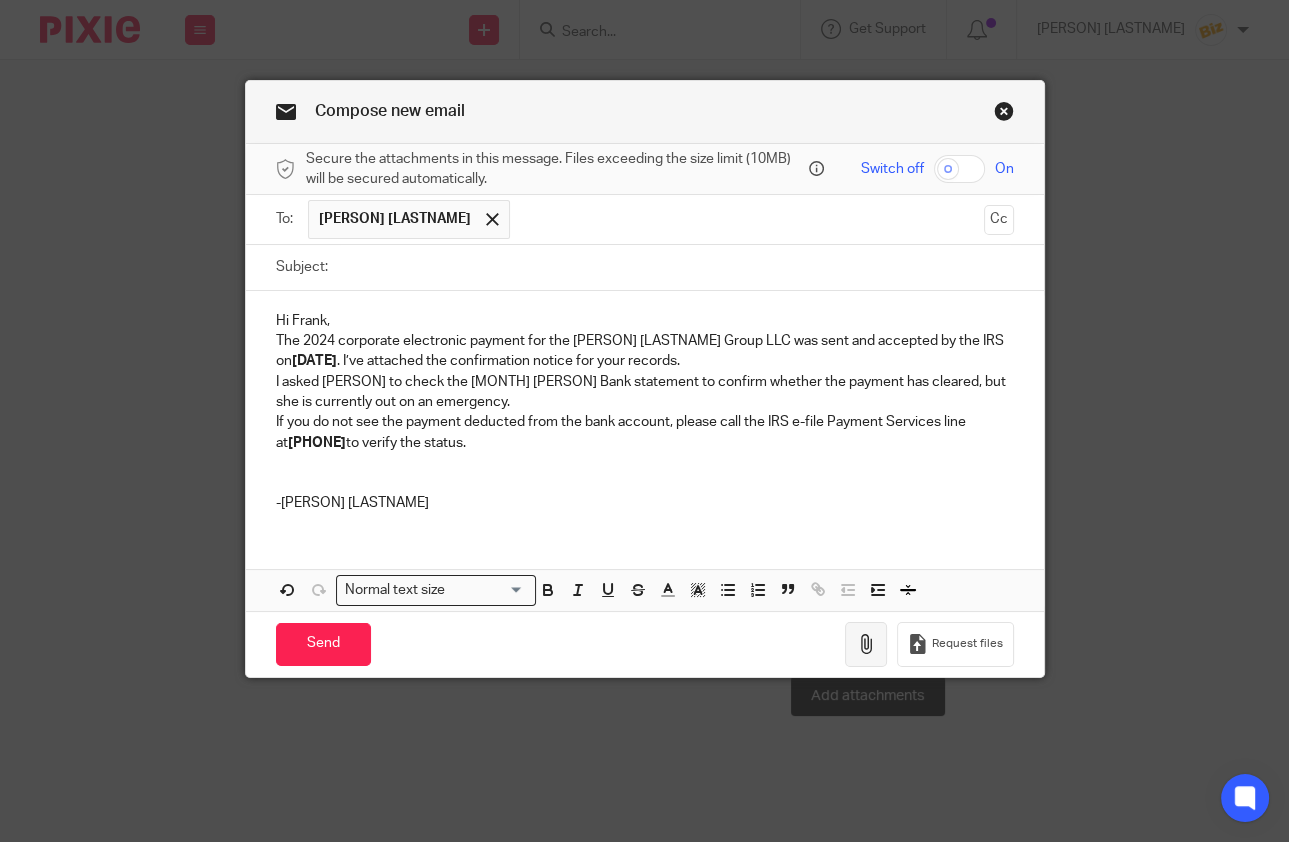 click at bounding box center [866, 644] 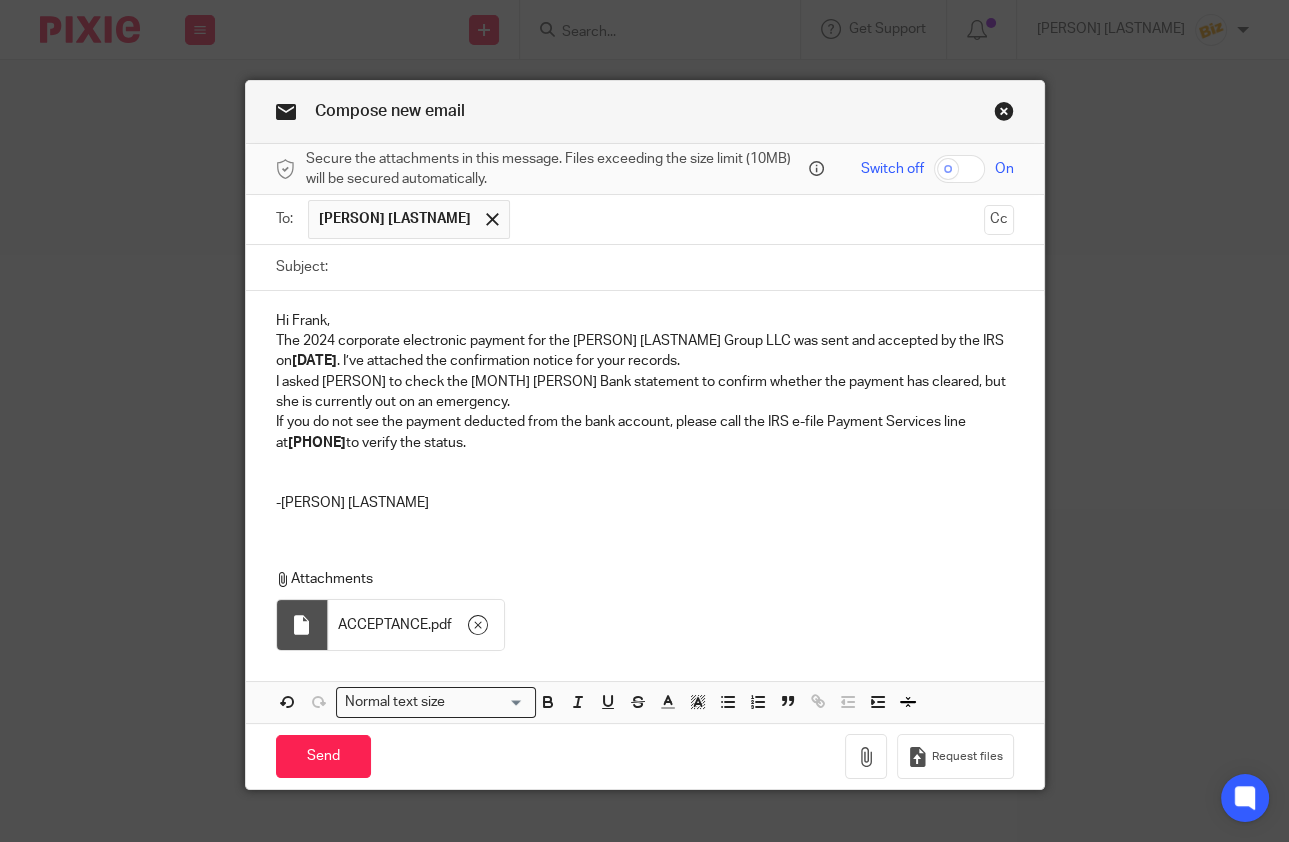 click on "Subject:" at bounding box center [676, 267] 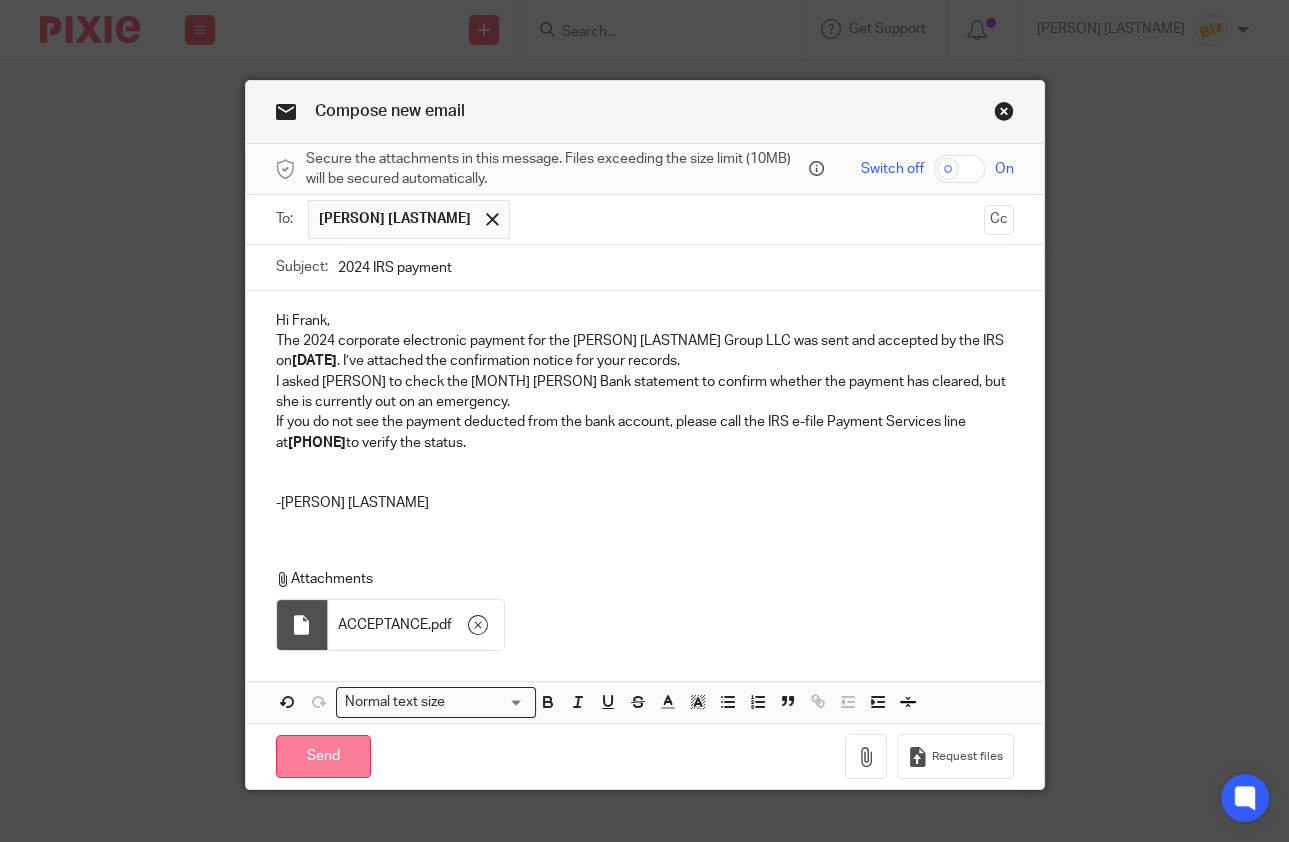 type on "2024 IRS payment" 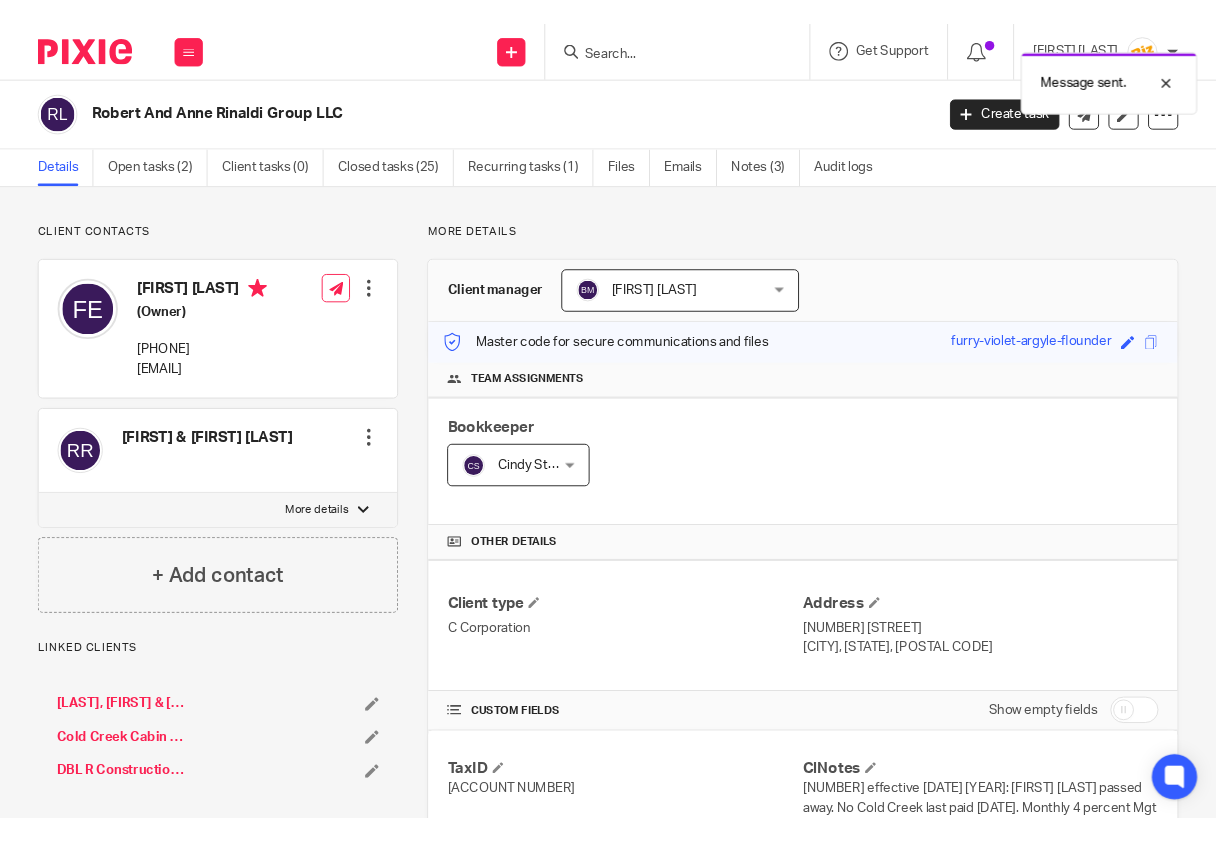 scroll, scrollTop: 0, scrollLeft: 0, axis: both 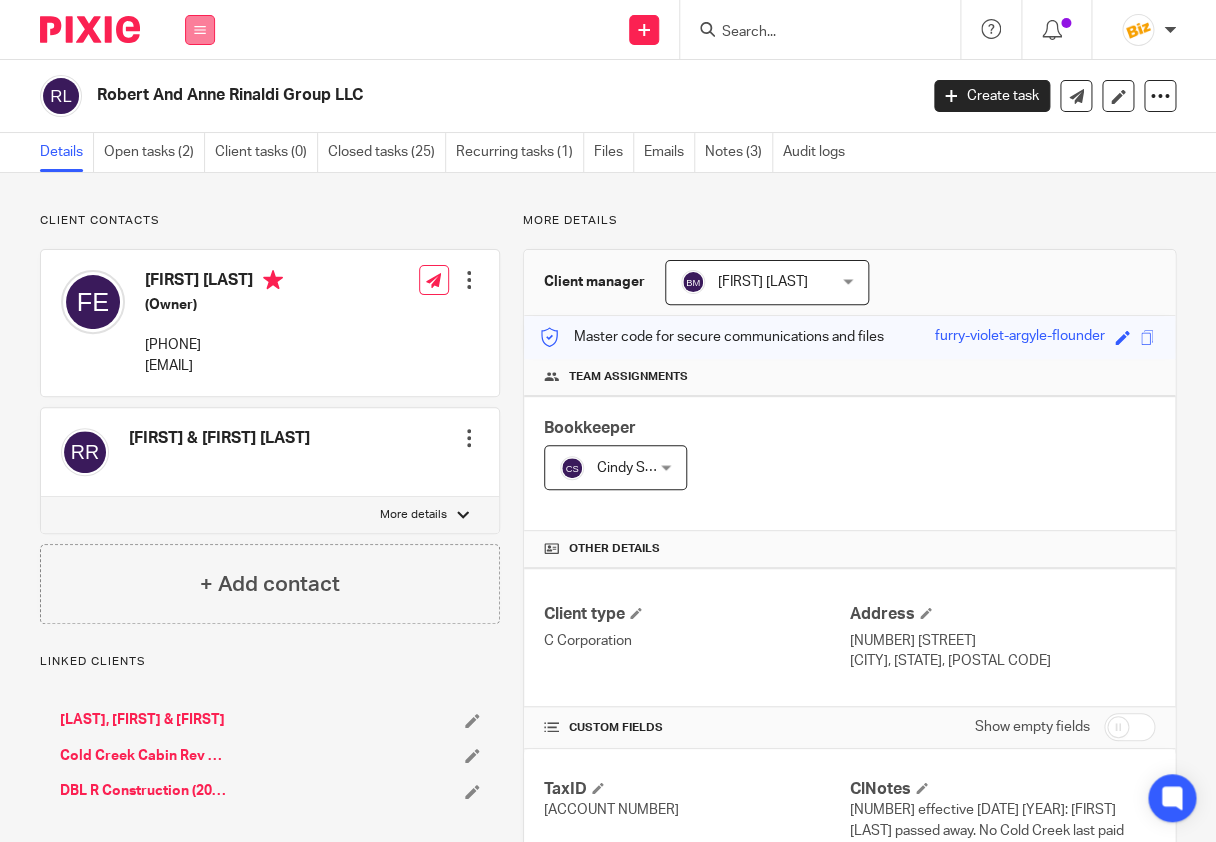 click at bounding box center (200, 30) 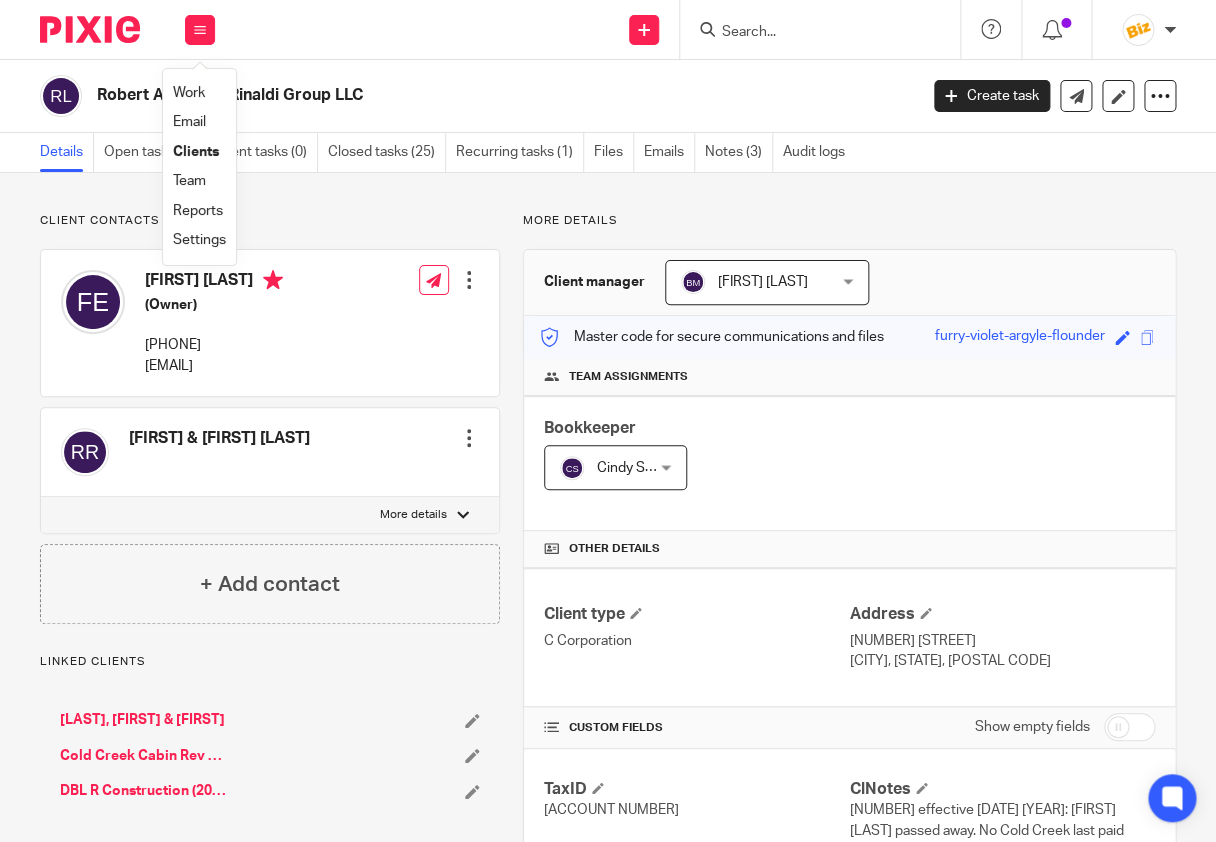 click on "Work" at bounding box center (189, 93) 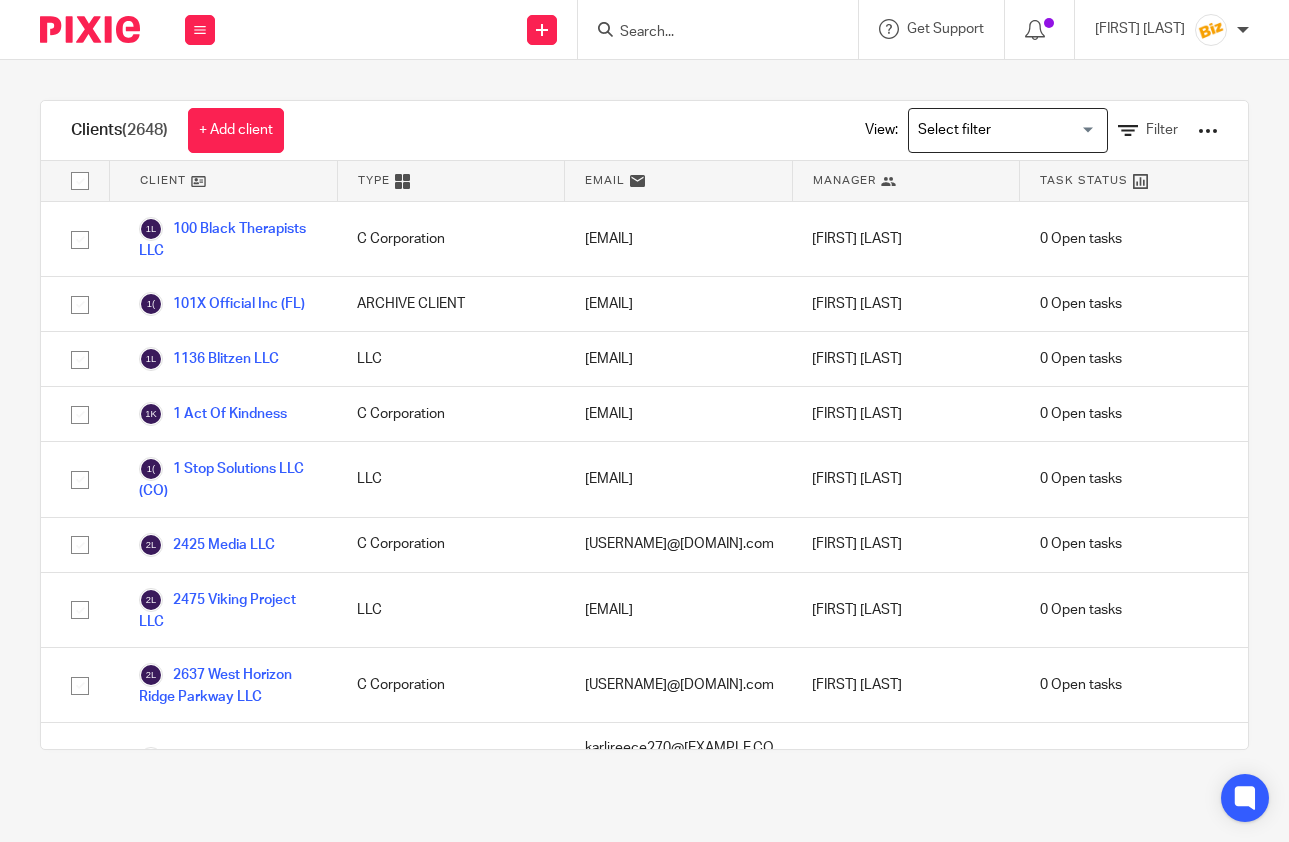 scroll, scrollTop: 0, scrollLeft: 0, axis: both 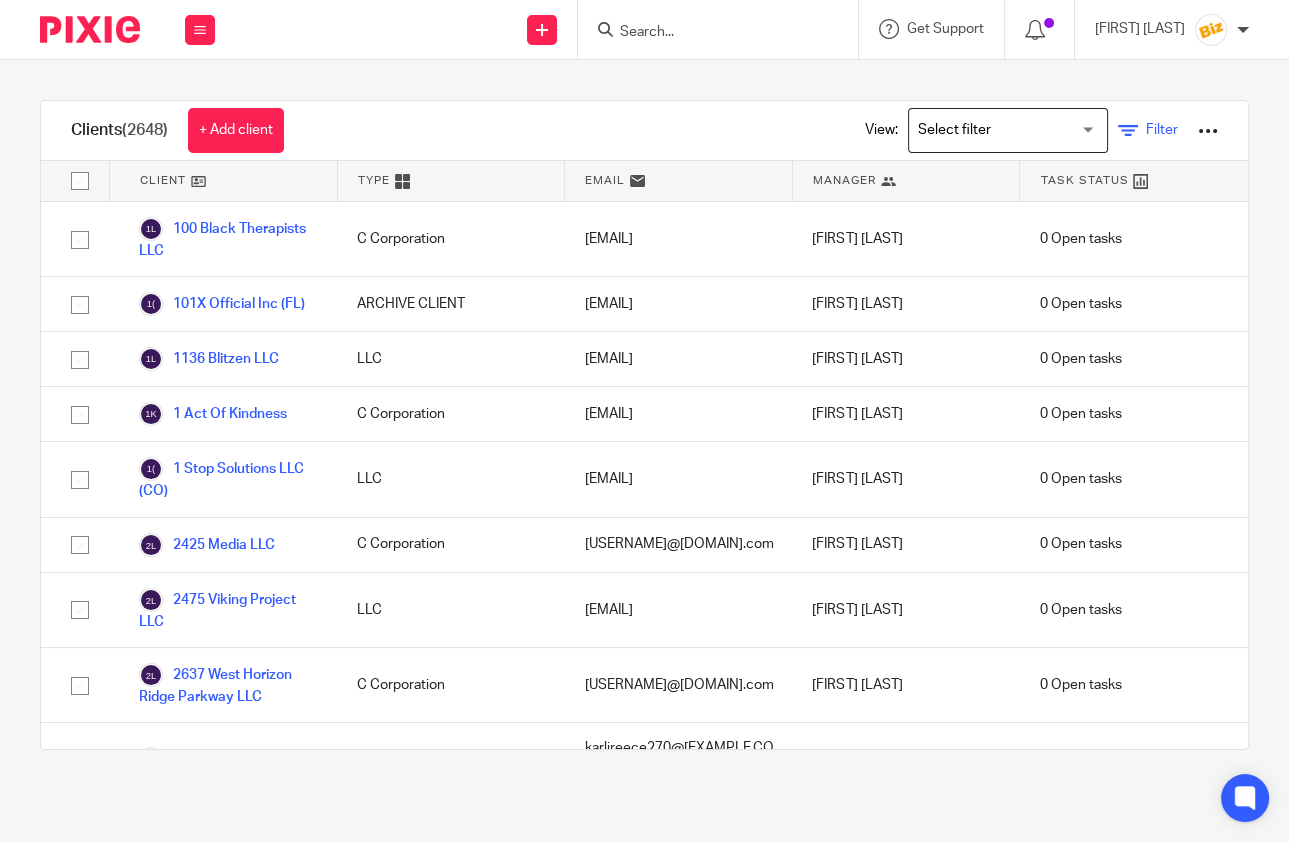 click at bounding box center [1128, 131] 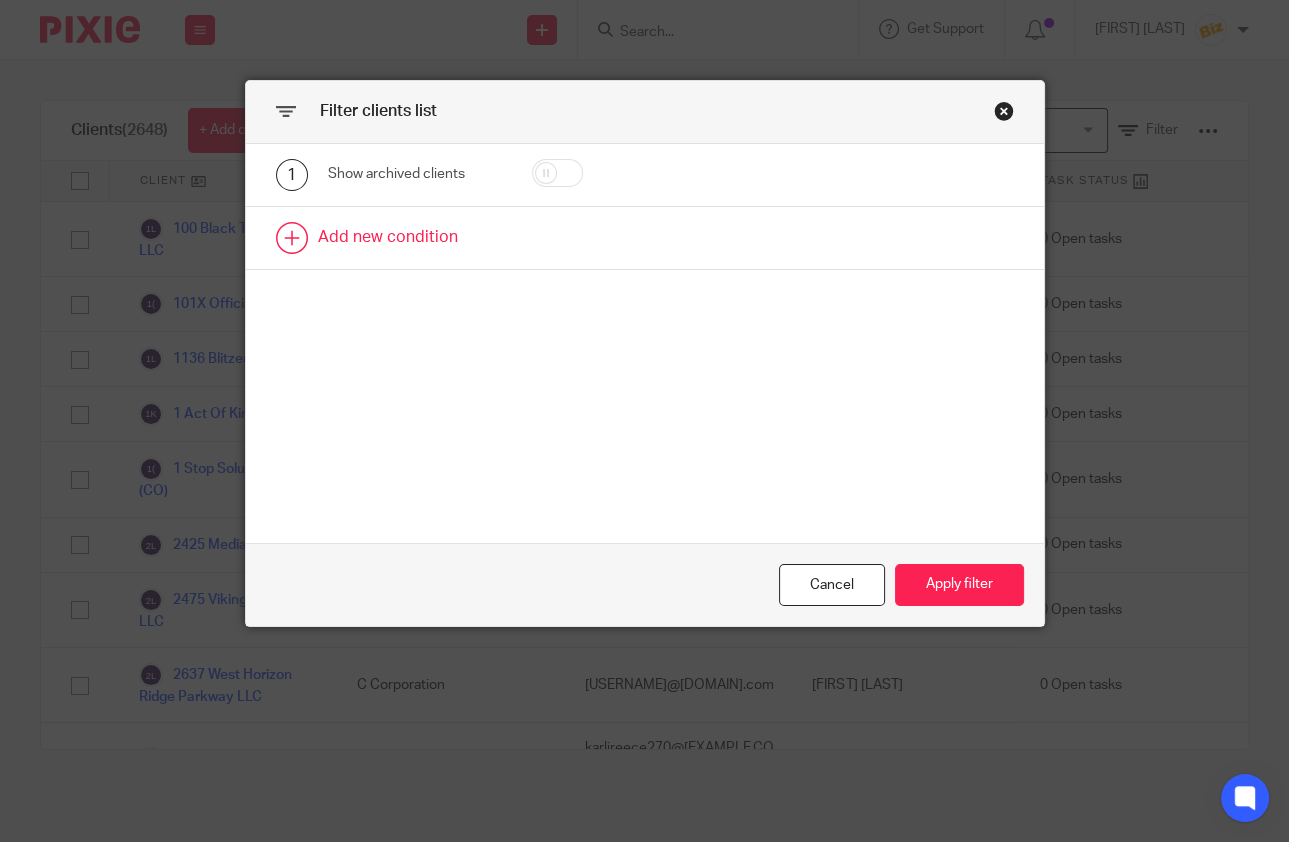 click at bounding box center (645, 238) 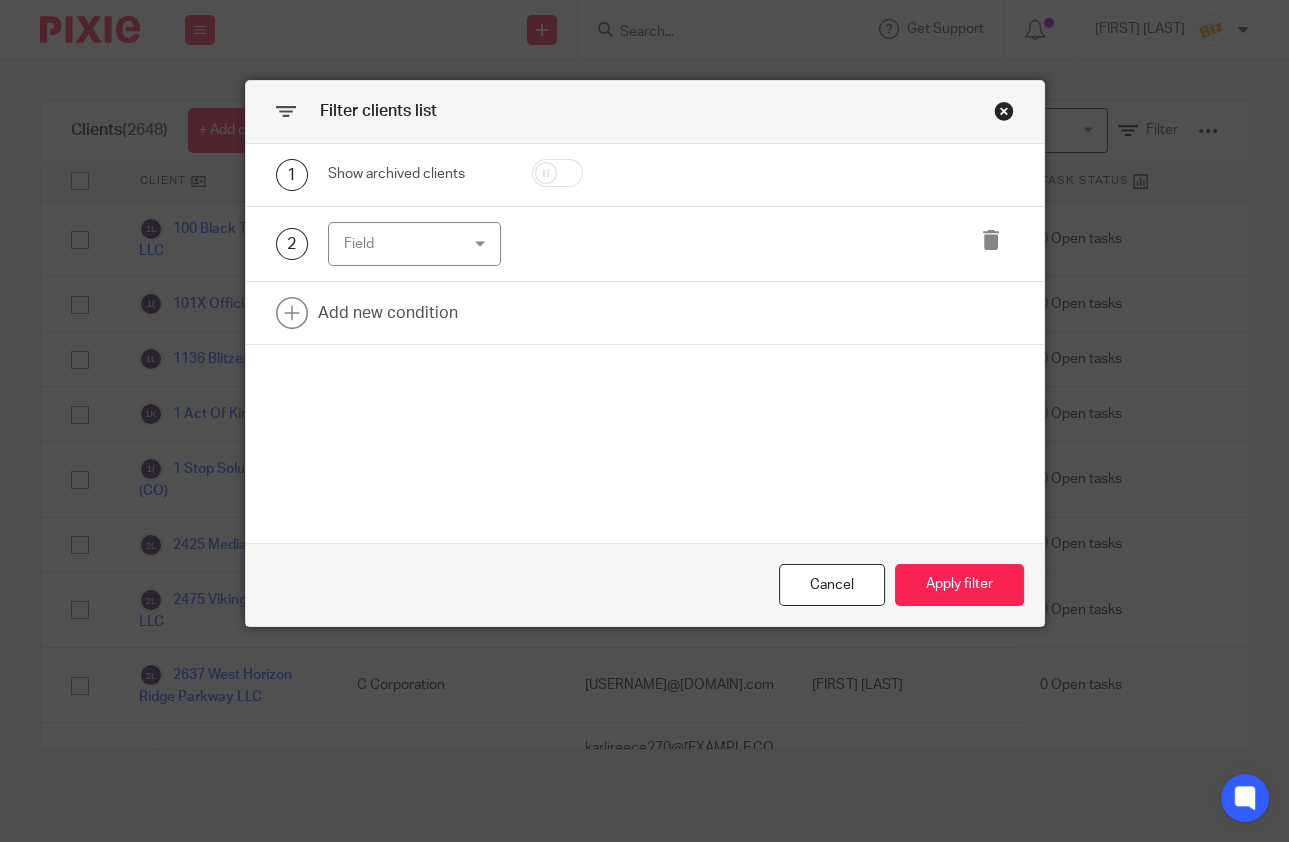 click on "Field" at bounding box center (406, 244) 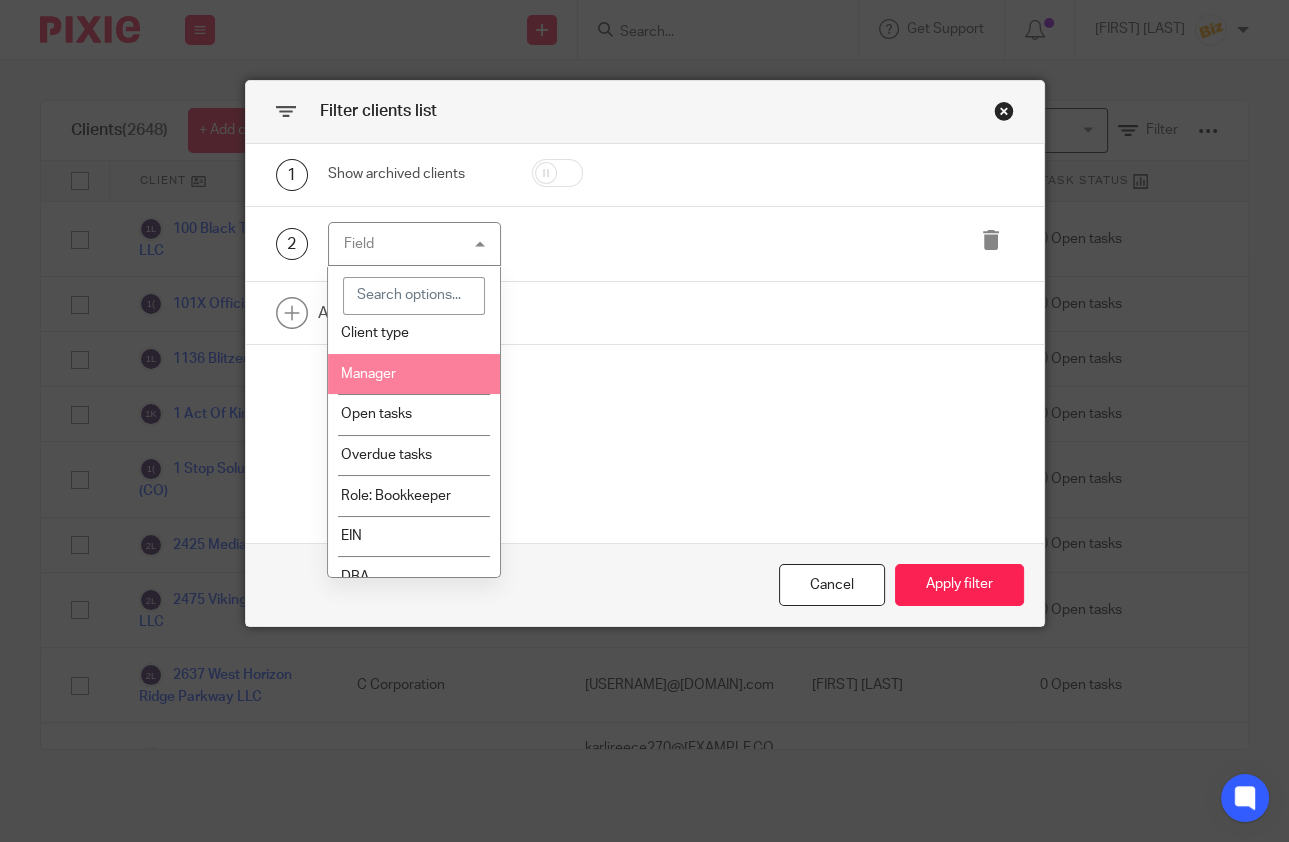 scroll, scrollTop: 187, scrollLeft: 0, axis: vertical 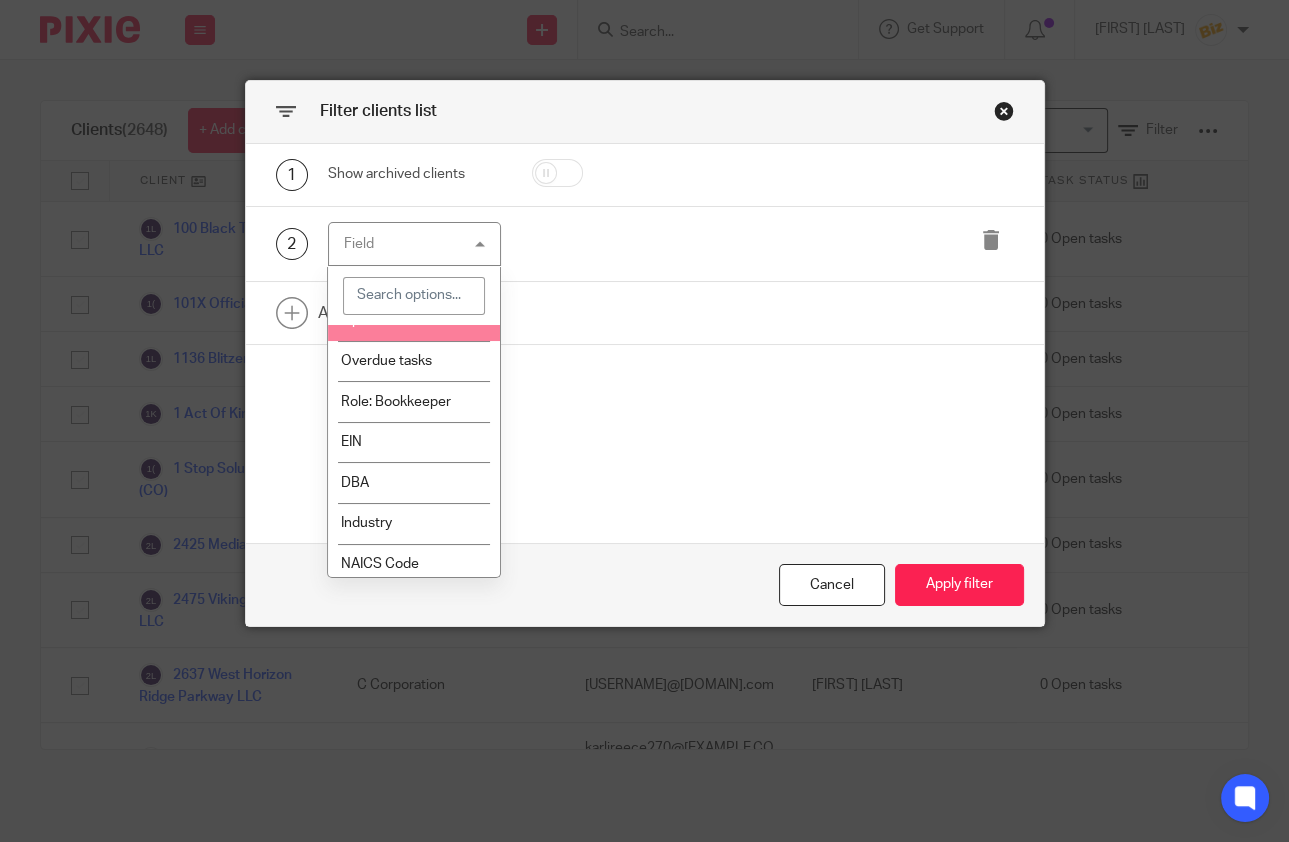 click at bounding box center (413, 296) 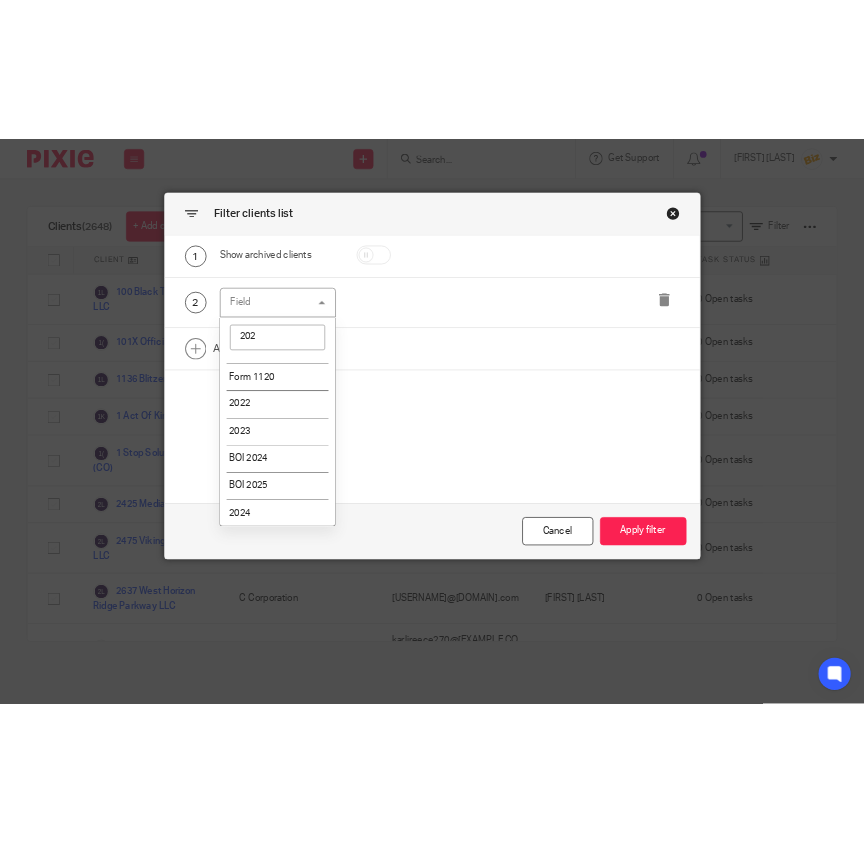 scroll, scrollTop: 0, scrollLeft: 0, axis: both 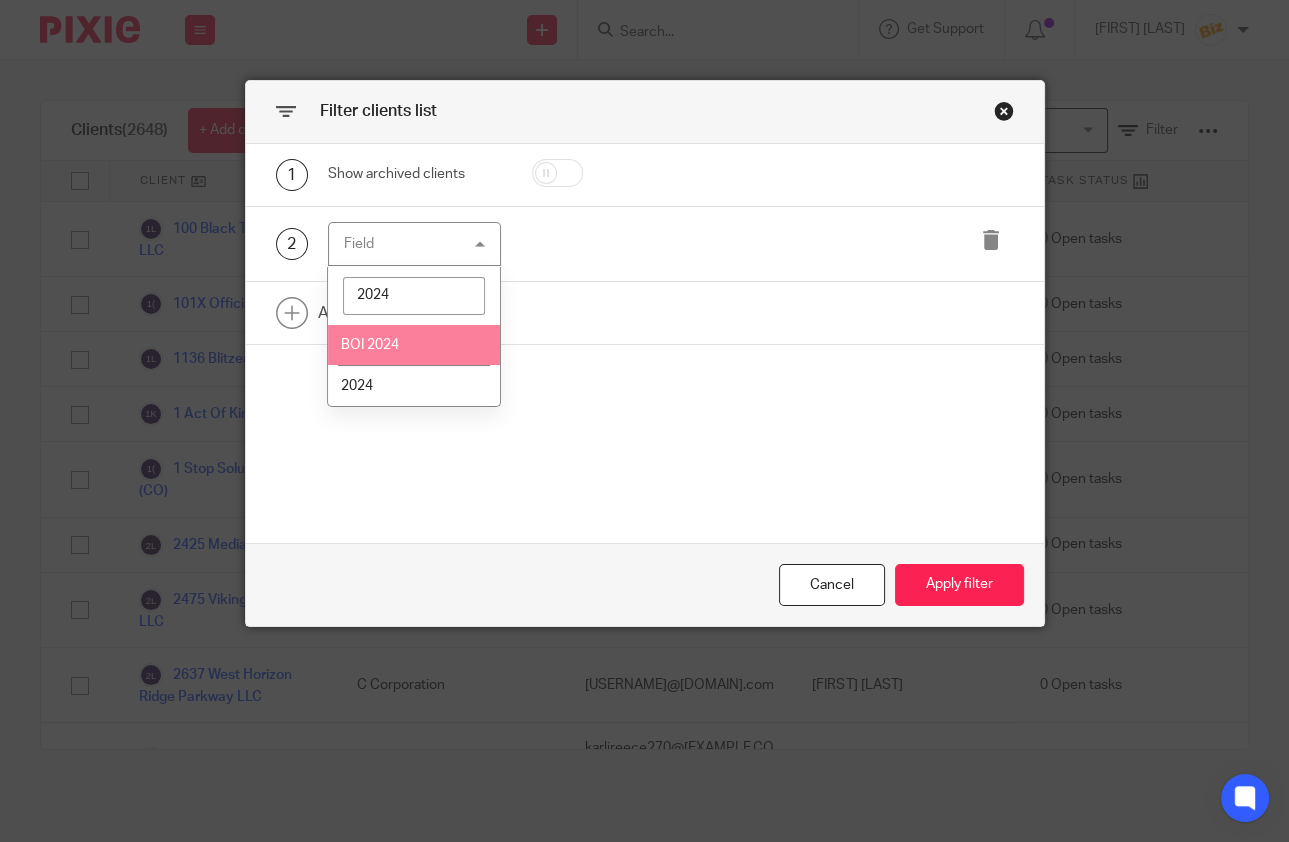 type on "2024" 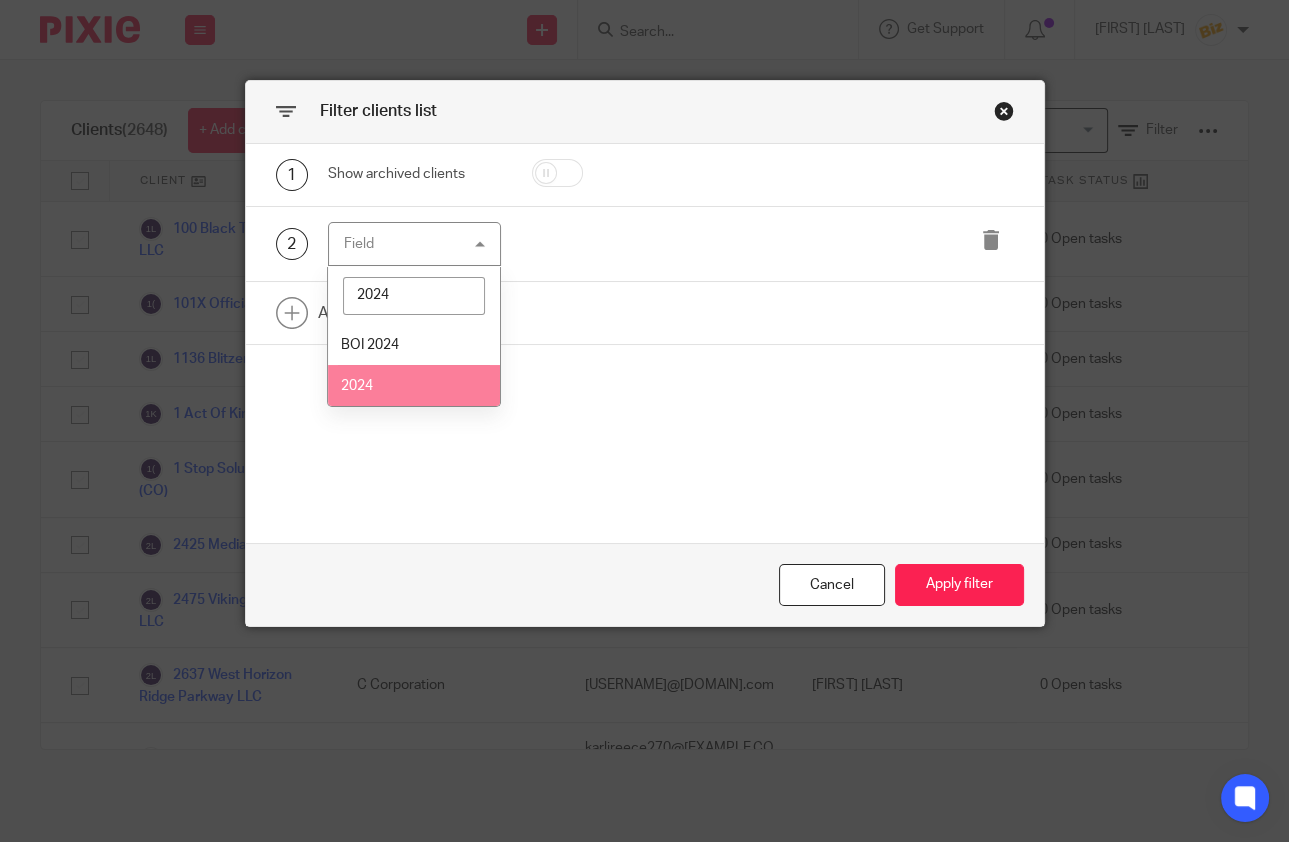 click on "2024" at bounding box center (413, 385) 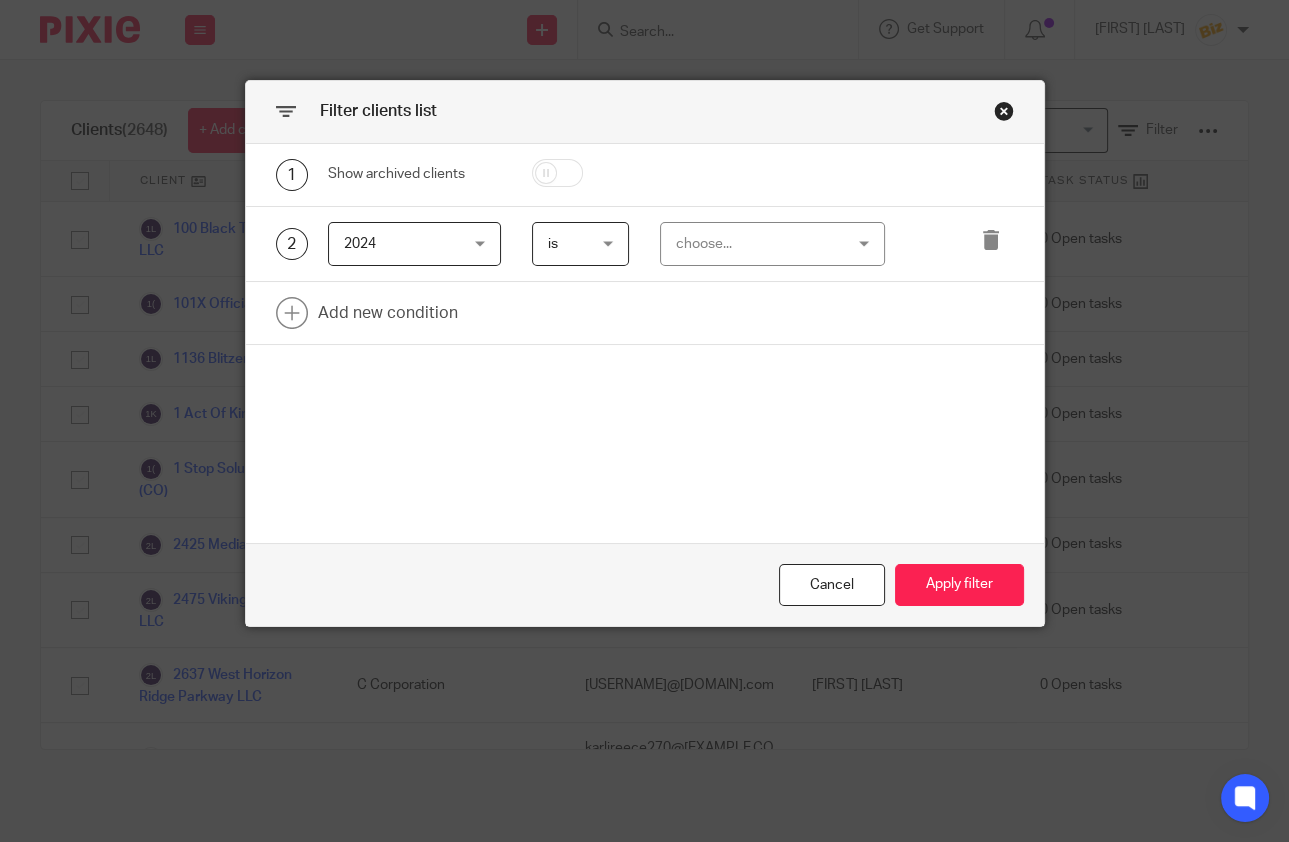click on "choose..." at bounding box center [759, 244] 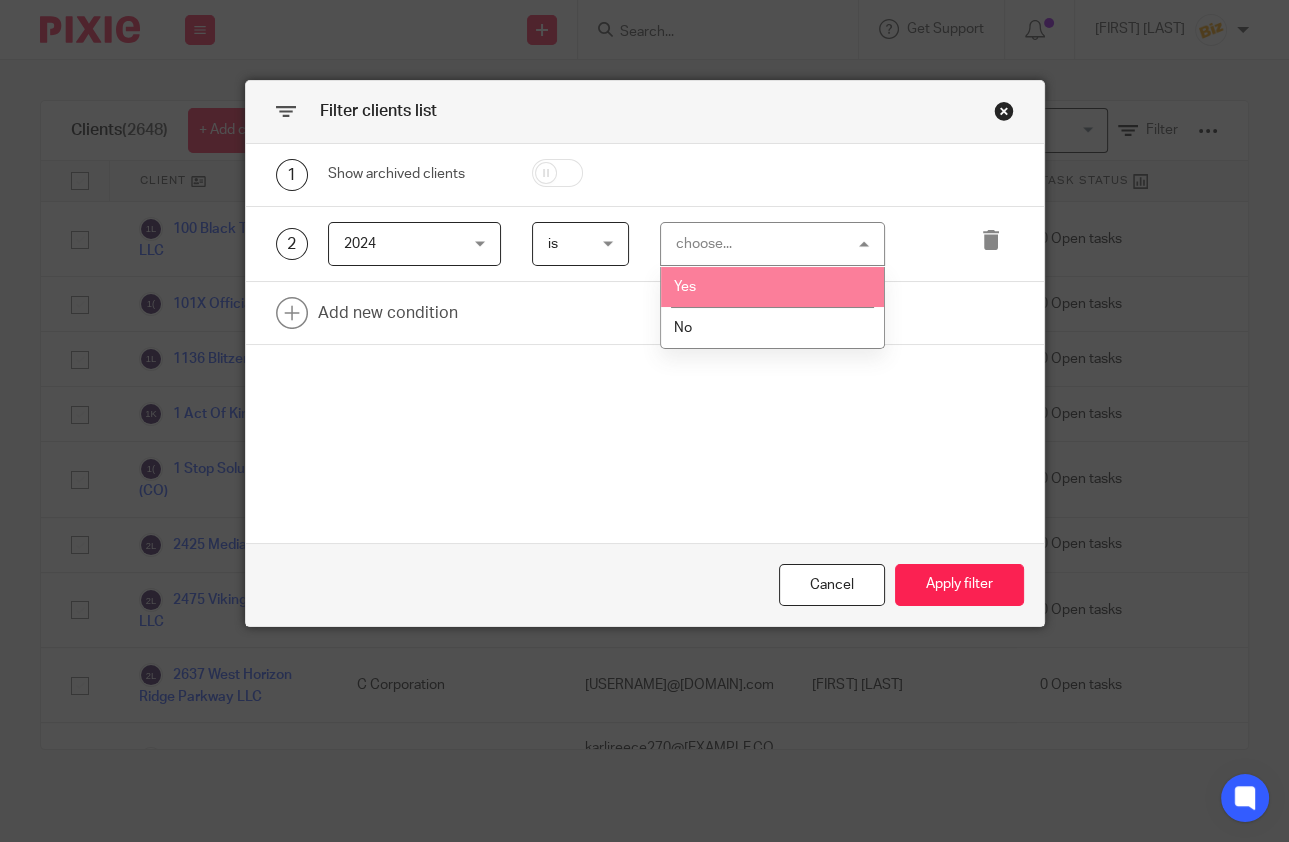 click on "Yes" at bounding box center (772, 287) 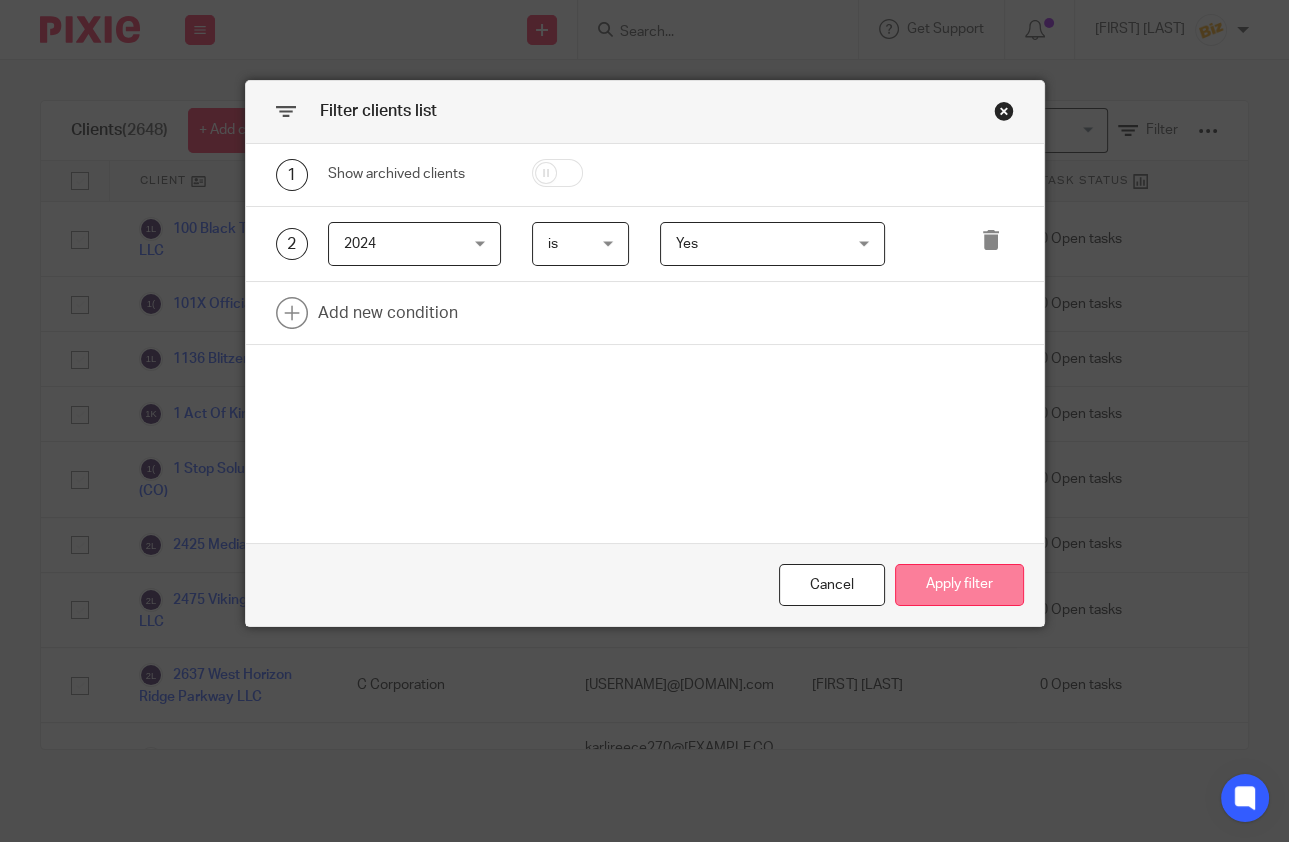 click on "Apply filter" at bounding box center (959, 585) 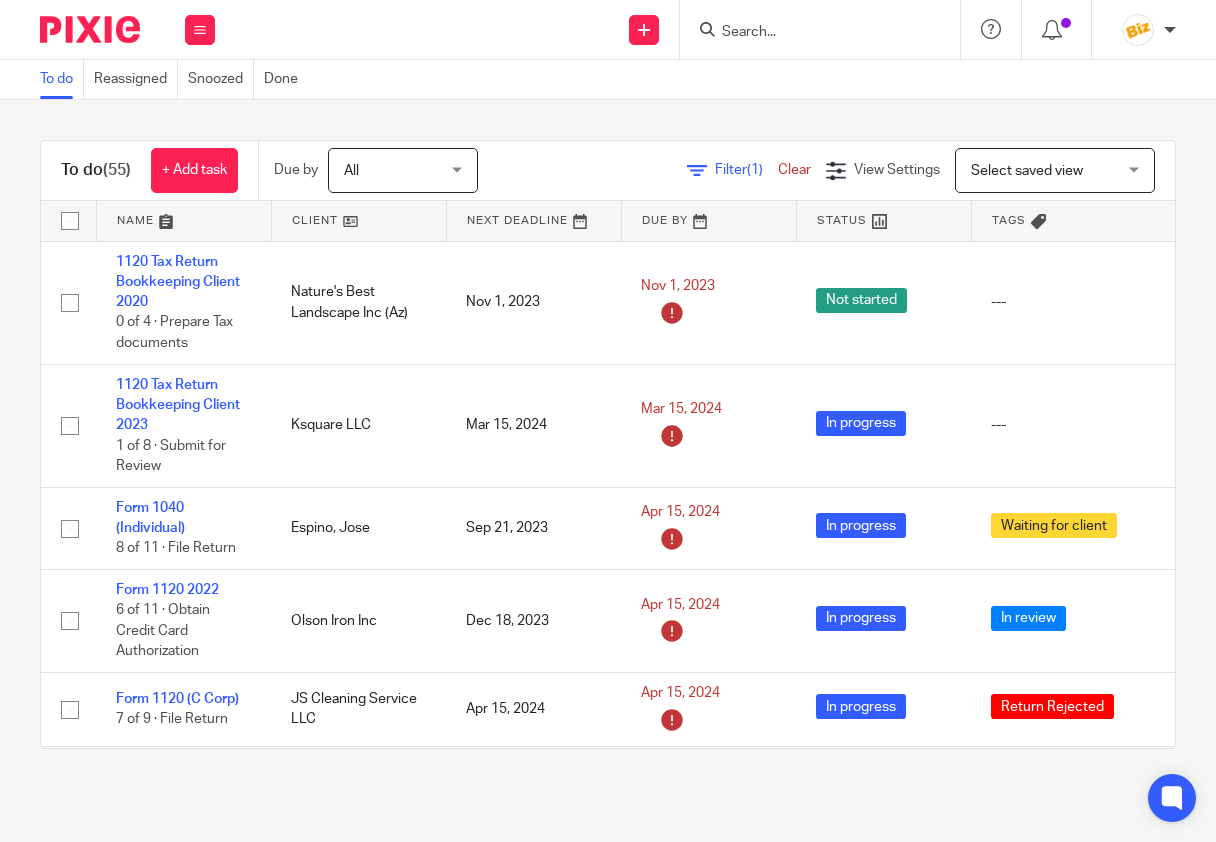 scroll, scrollTop: 0, scrollLeft: 0, axis: both 